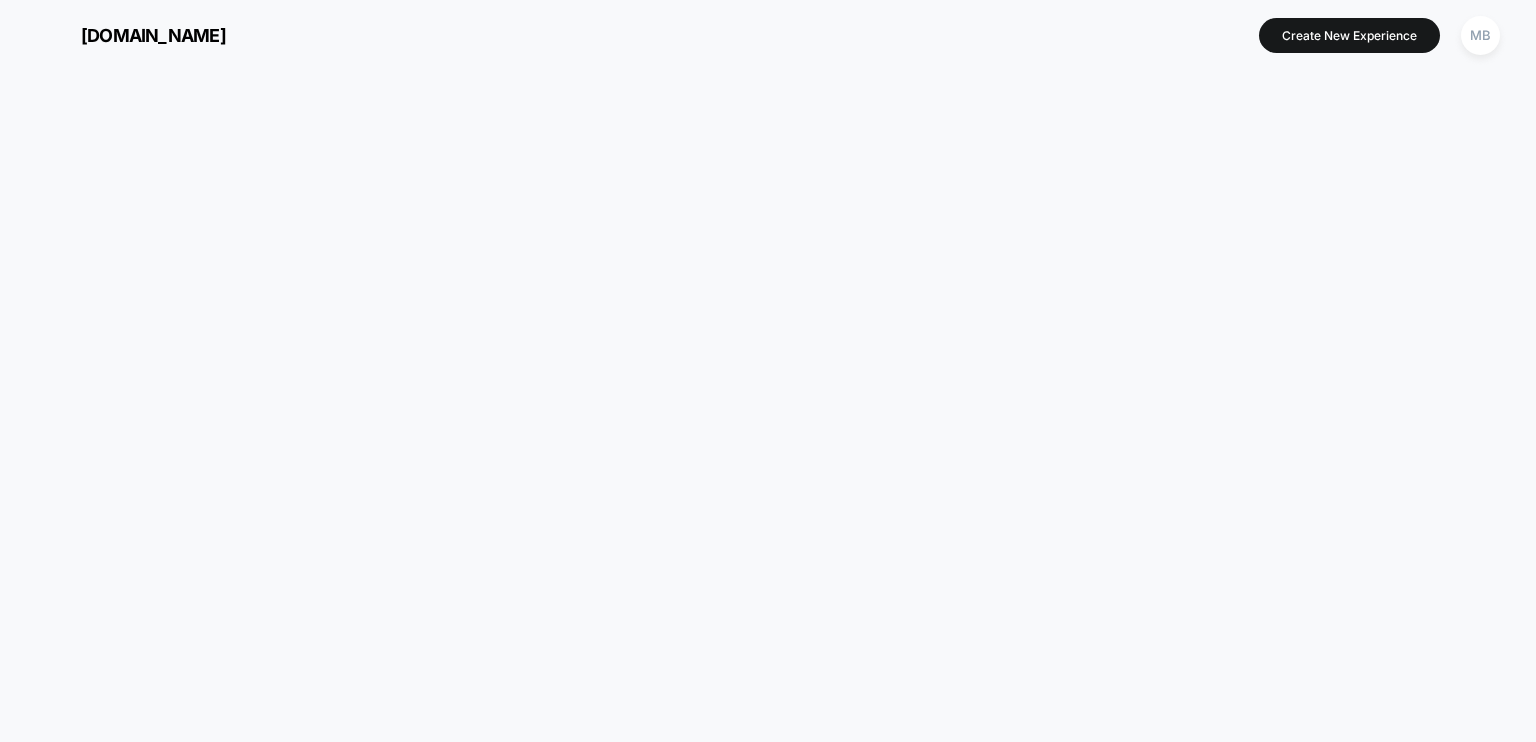 scroll, scrollTop: 0, scrollLeft: 0, axis: both 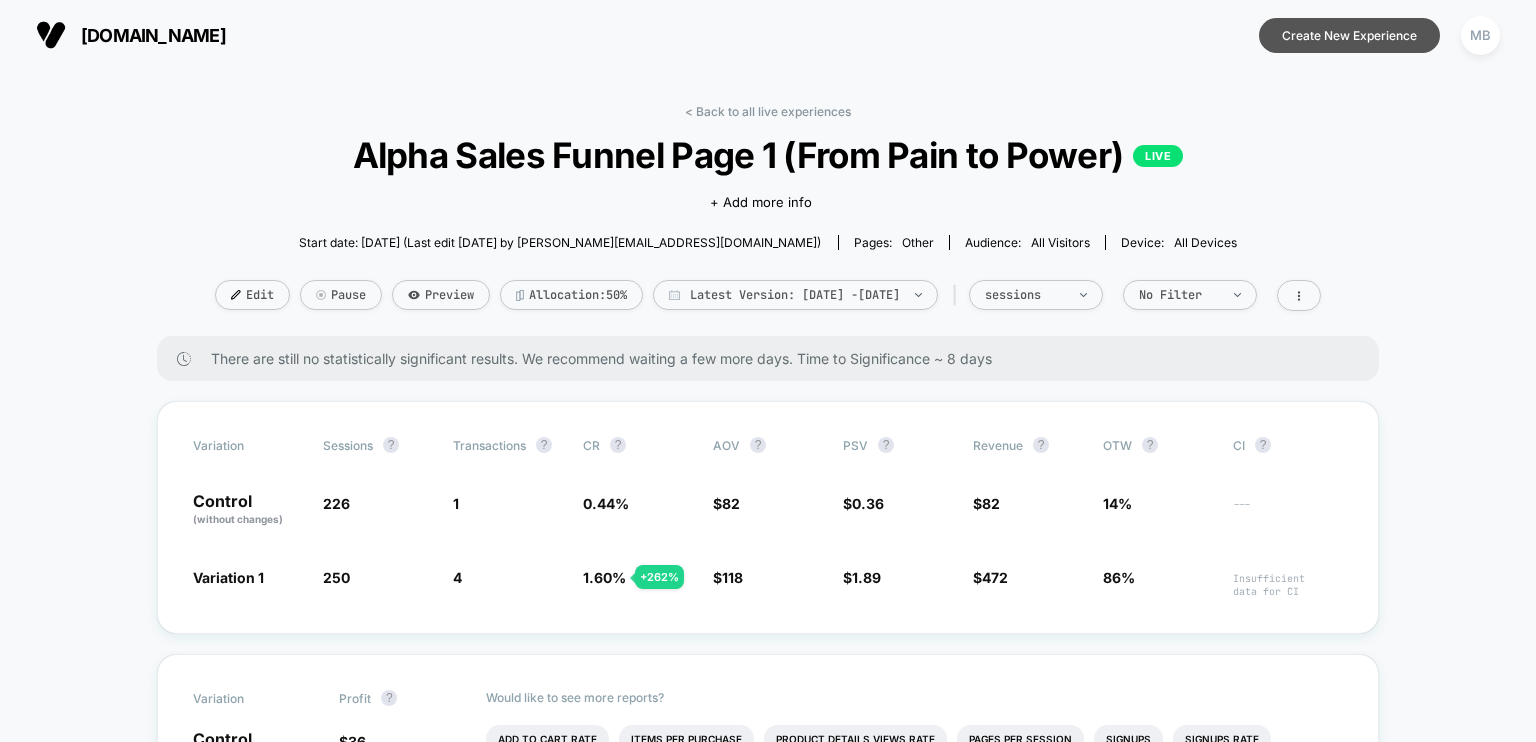 click on "Create New Experience" at bounding box center (1349, 35) 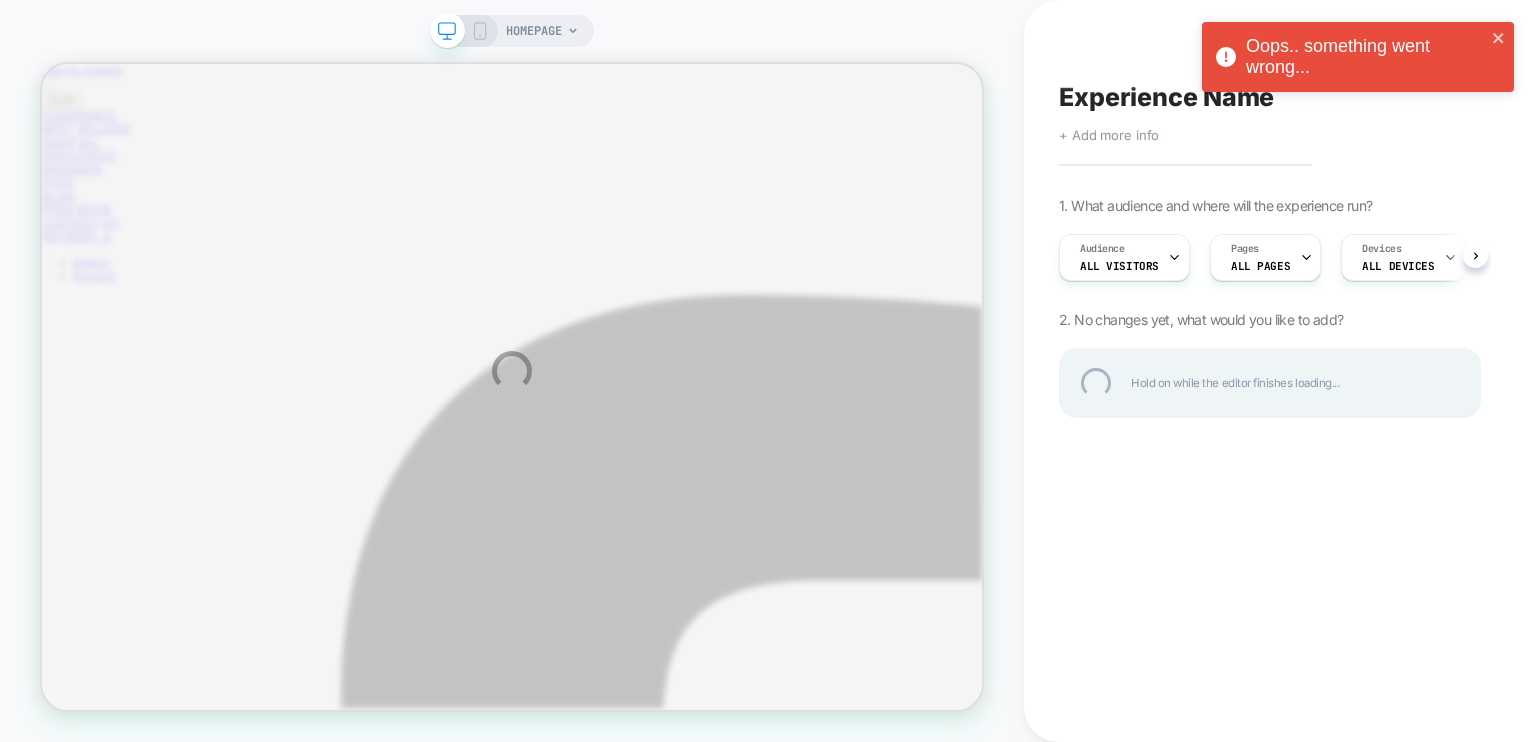 scroll, scrollTop: 0, scrollLeft: 0, axis: both 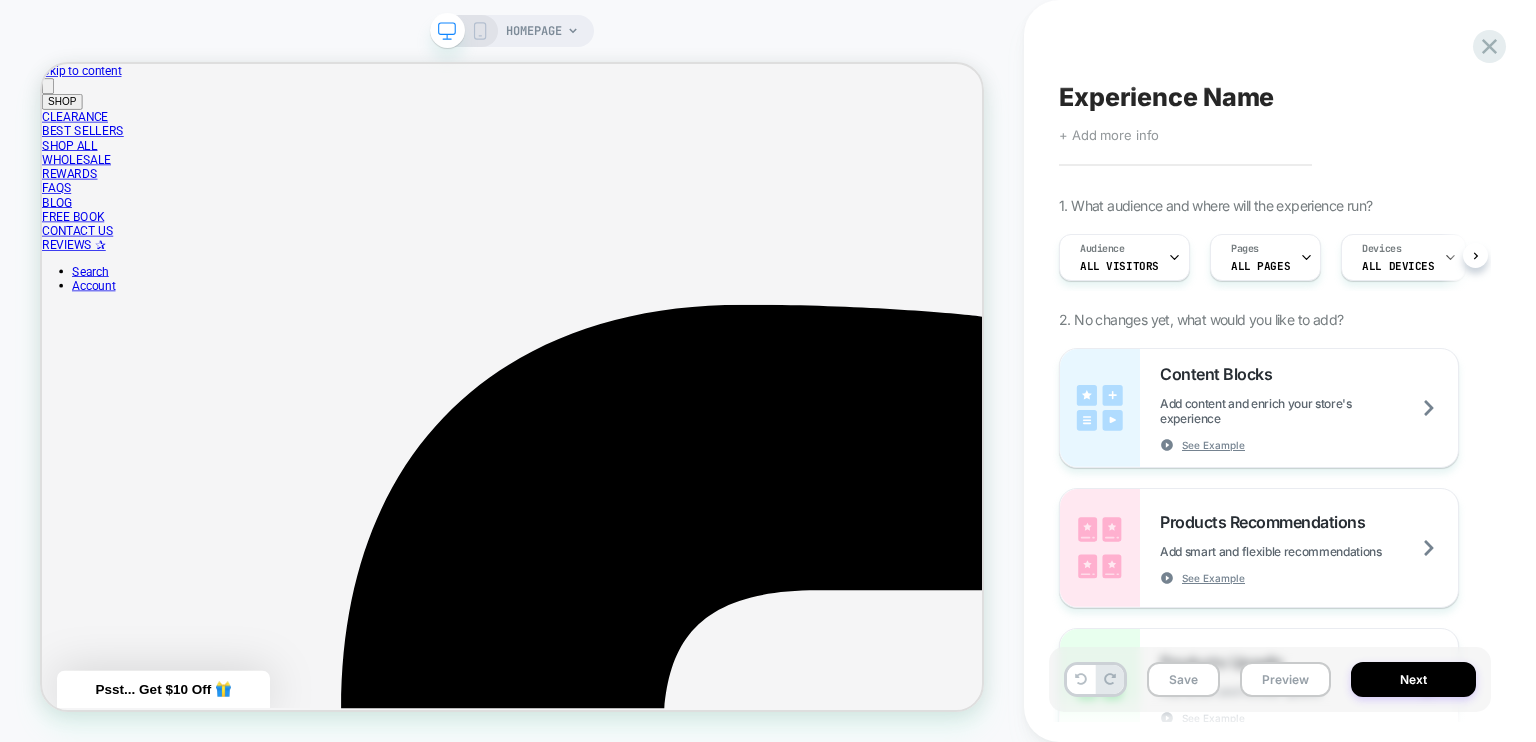 click on "HOMEPAGE" at bounding box center (534, 31) 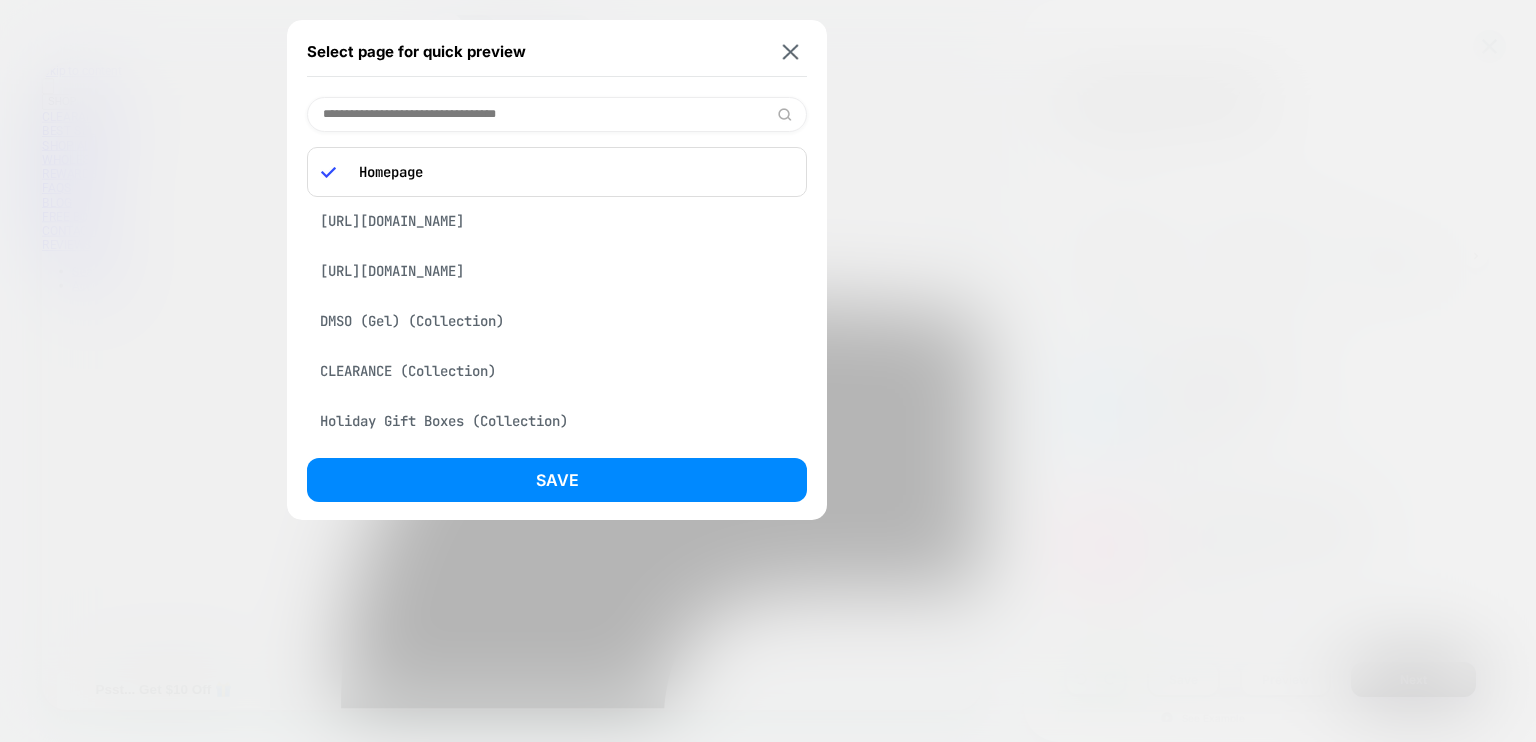 paste on "**********" 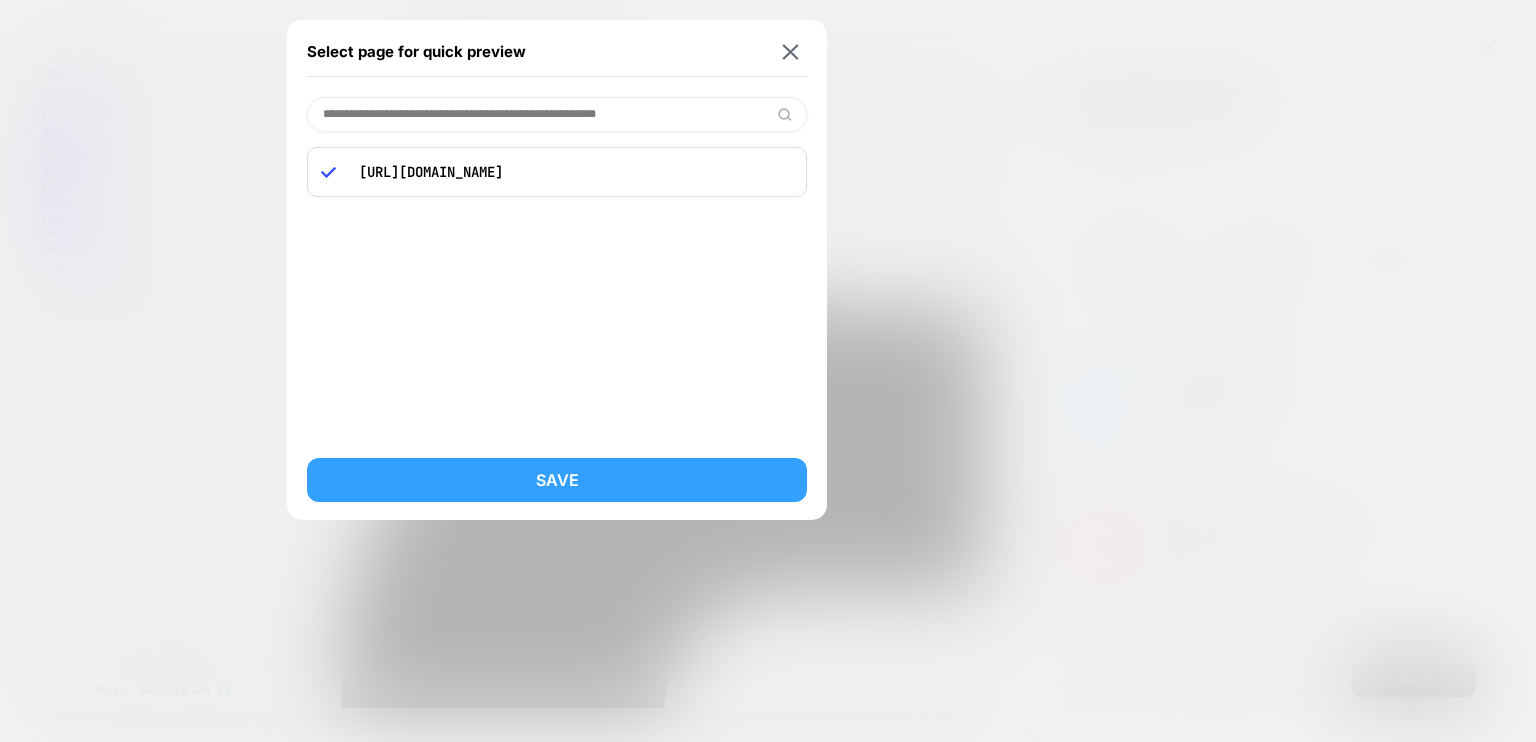 type on "**********" 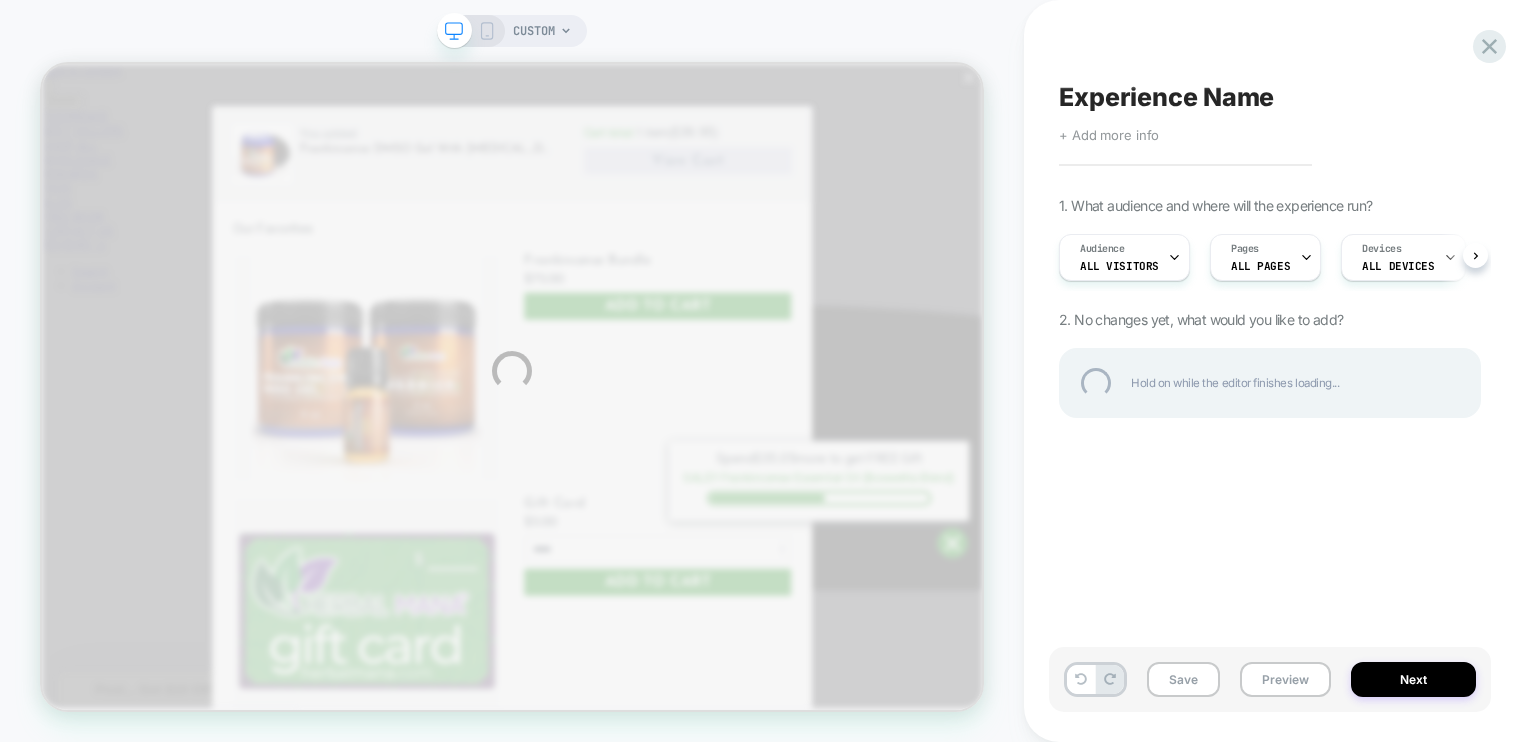 scroll, scrollTop: 0, scrollLeft: 0, axis: both 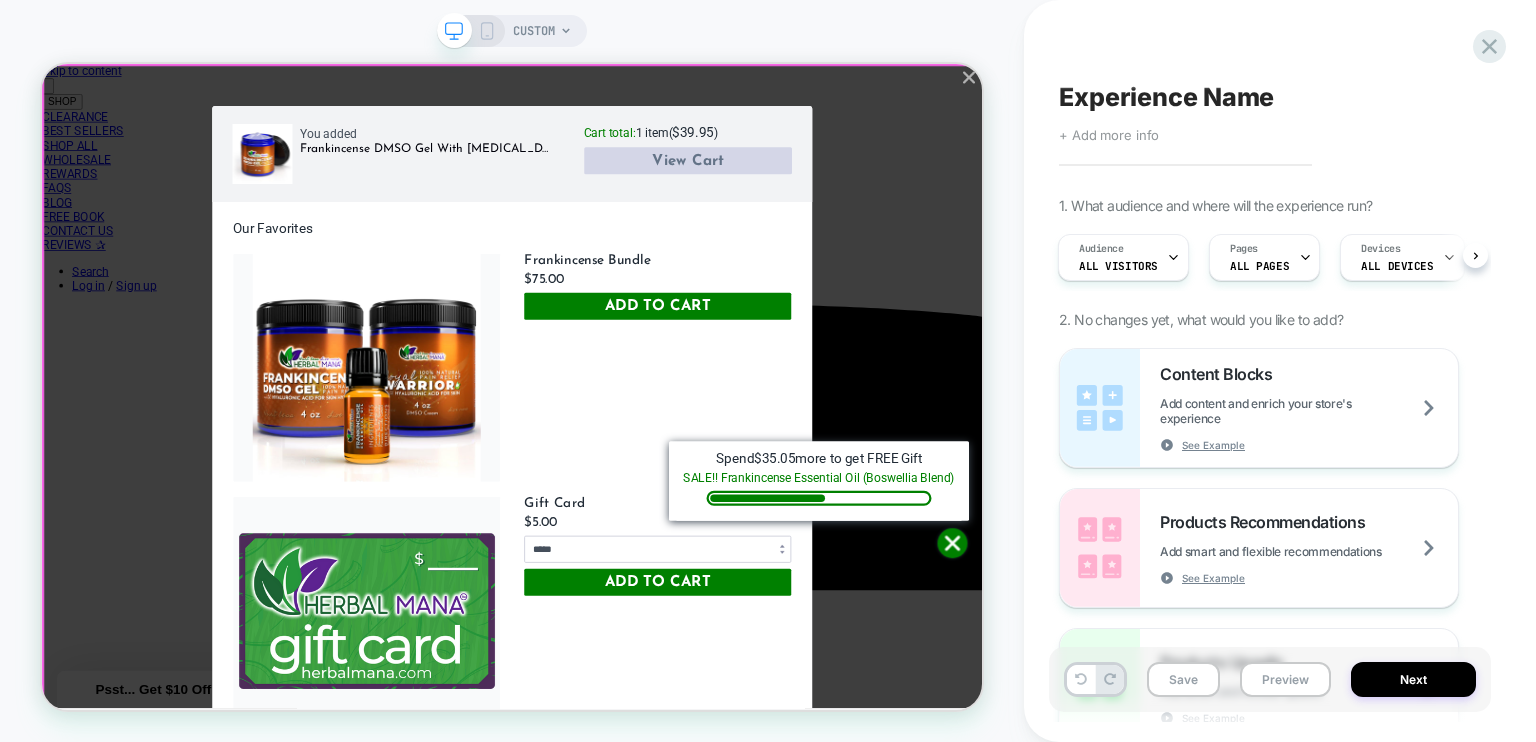 click on "**********" at bounding box center (669, 493) 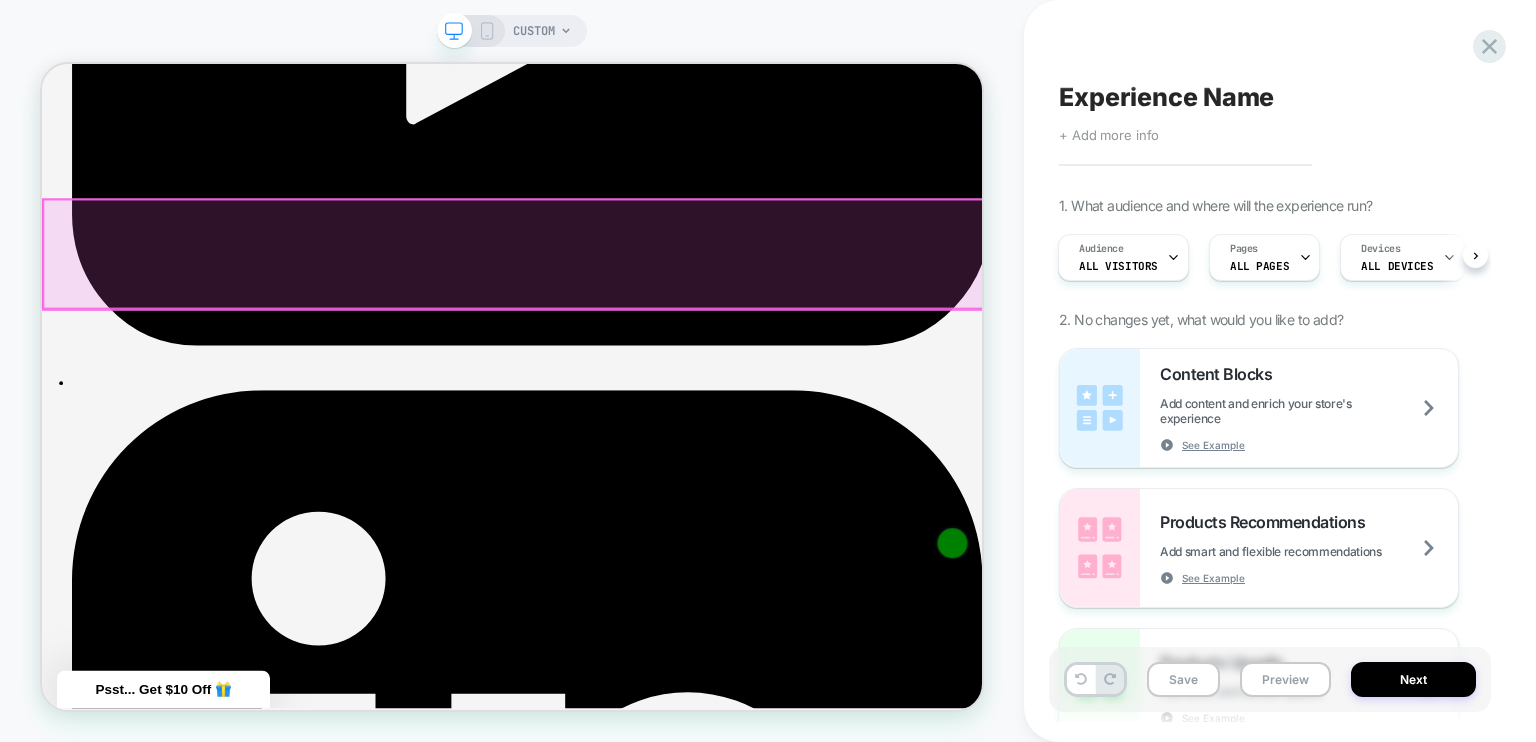 scroll, scrollTop: 5810, scrollLeft: 0, axis: vertical 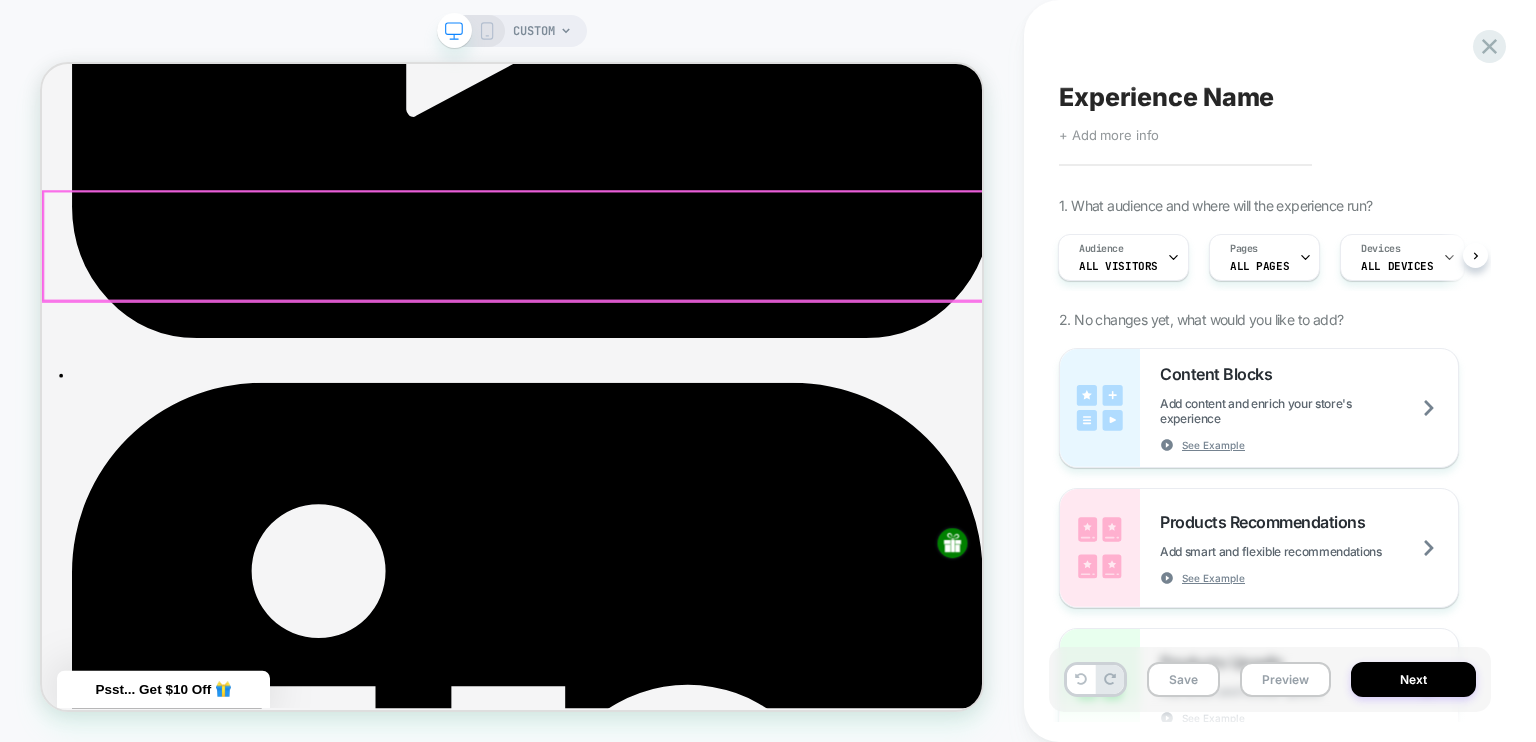 click on "MOST POPULAR 2 Pack - Frankincense DMSO Cream
BEST VALUE 3 Pack - Frankincense DMSO Cream     BASIC 1 Pack - Frankincense DMSO Cream" at bounding box center [669, 48297] 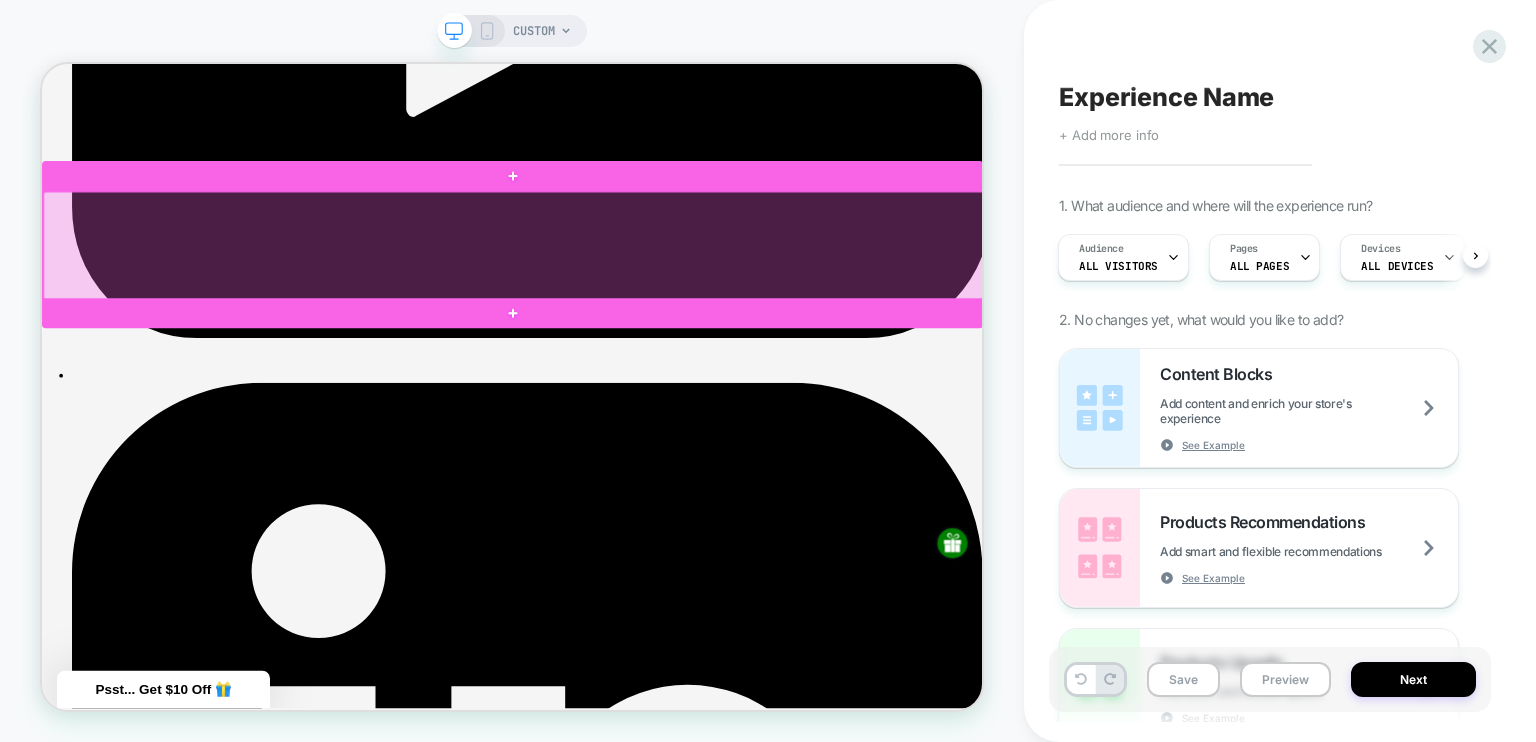 click at bounding box center (671, 307) 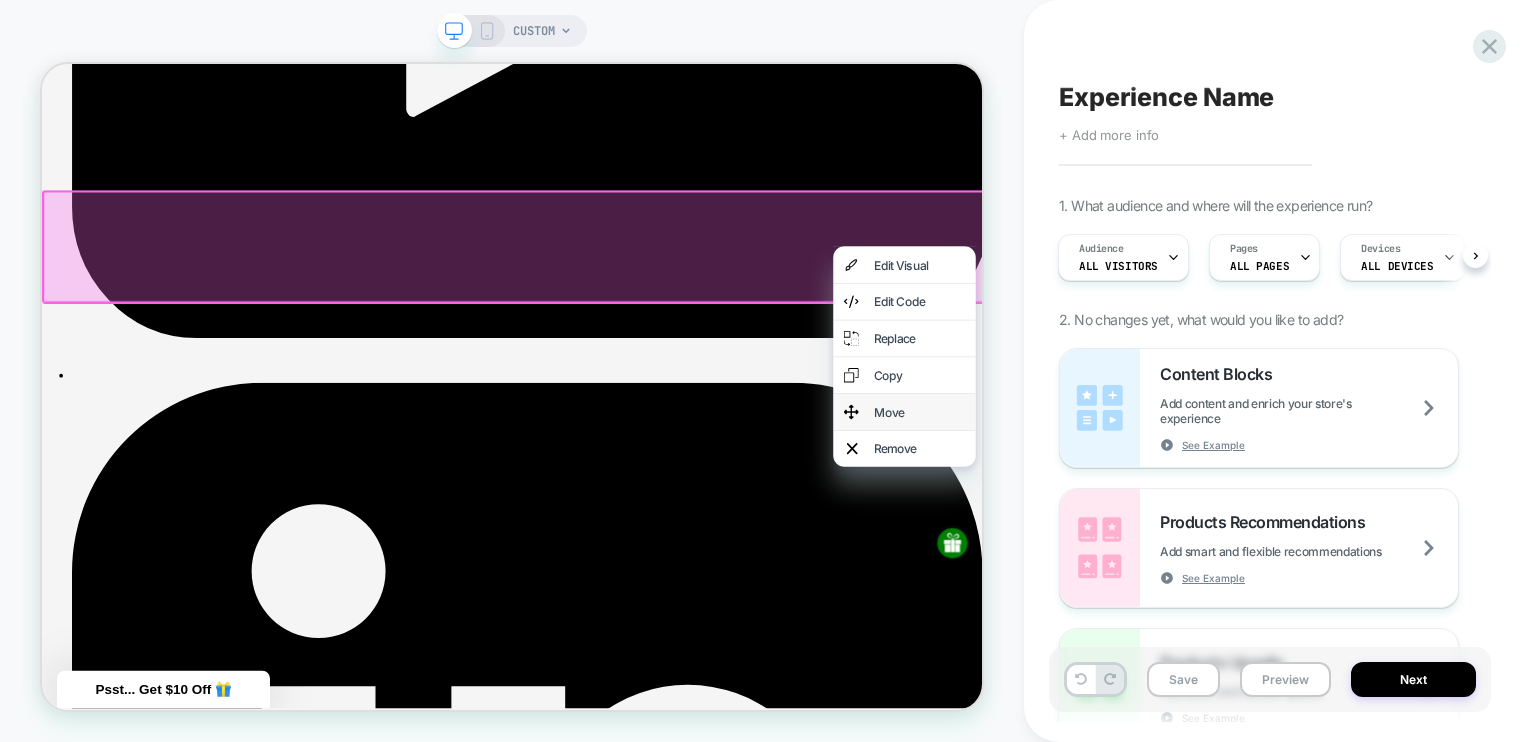 click on "Move" at bounding box center [1212, 528] 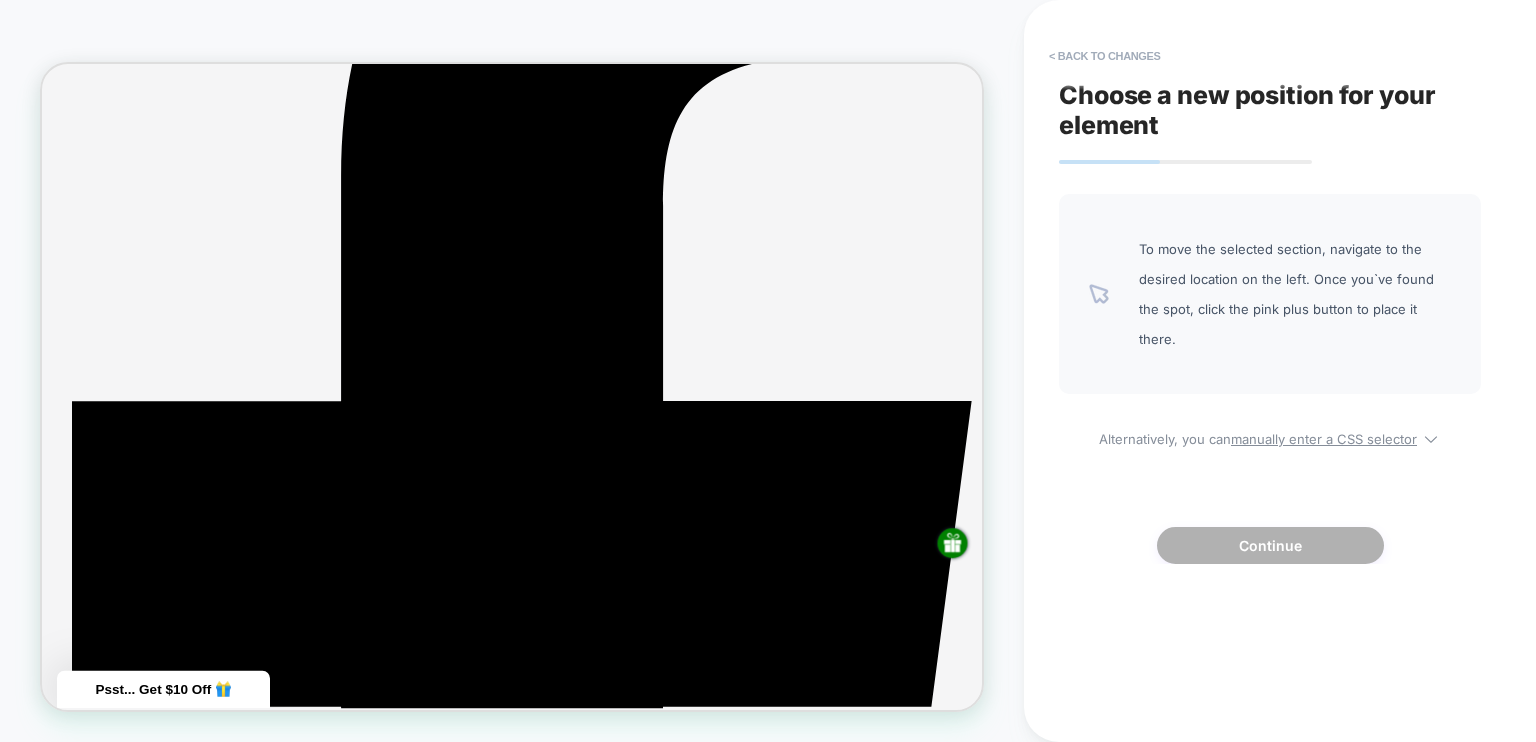 scroll, scrollTop: 704, scrollLeft: 0, axis: vertical 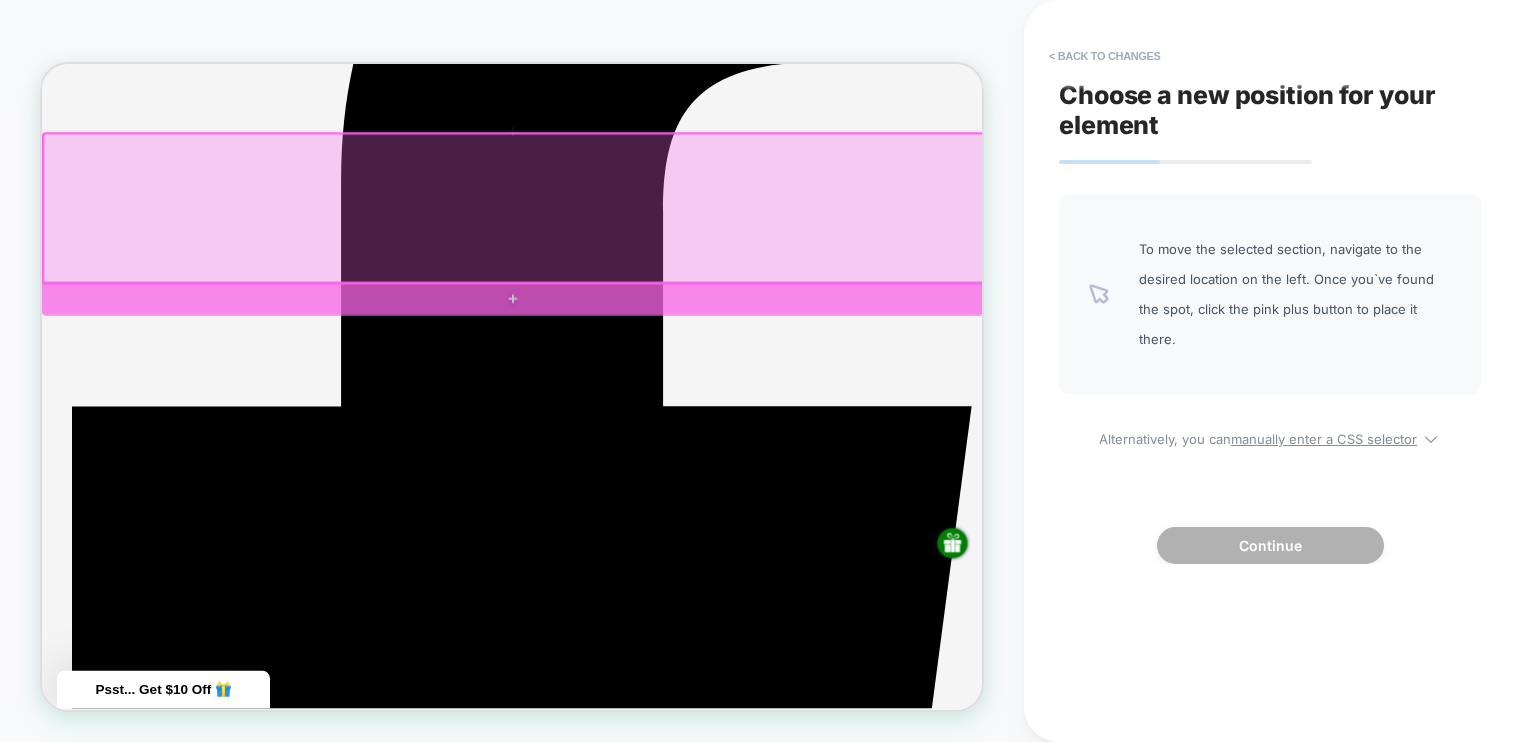 click at bounding box center [669, 376] 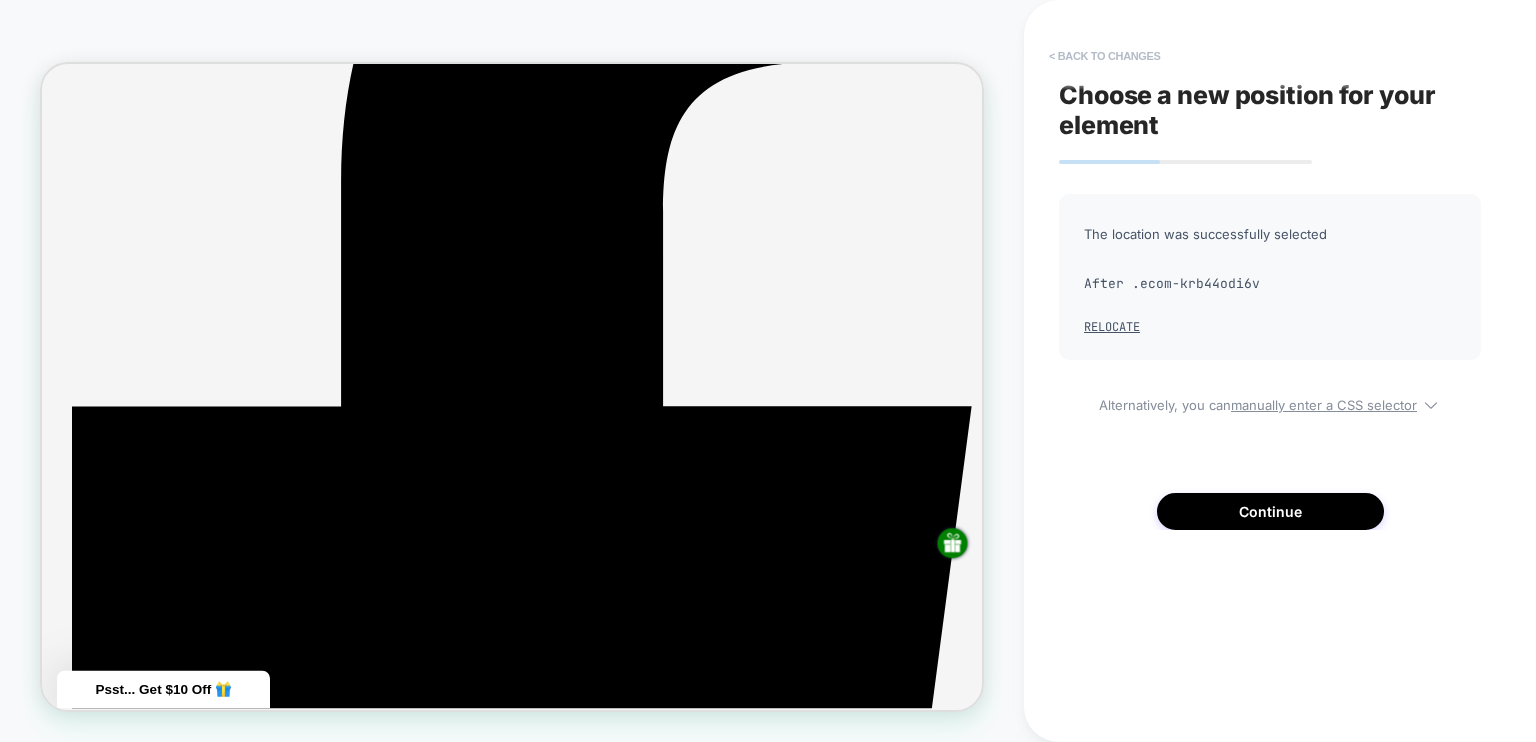 click on "< Back to changes" at bounding box center (1105, 56) 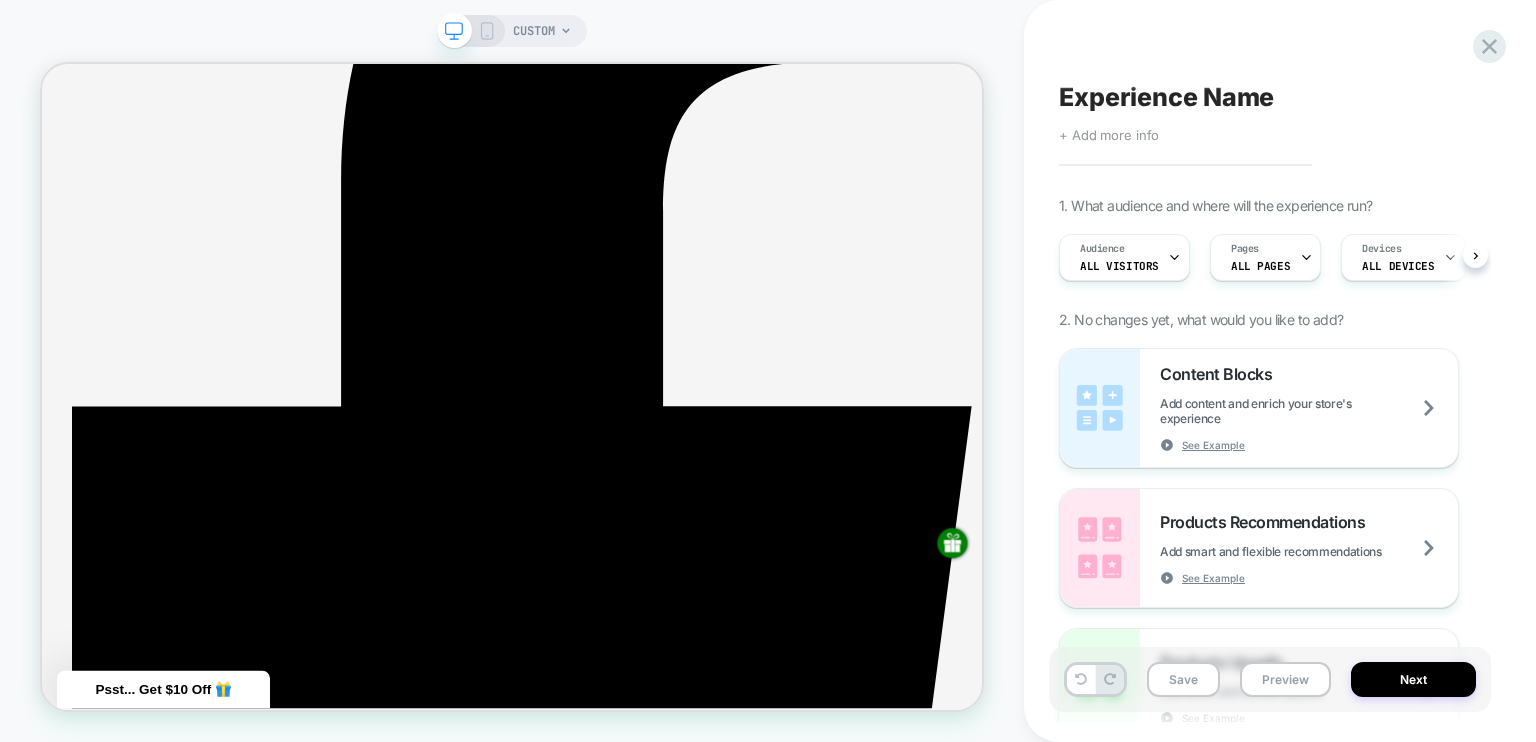 scroll, scrollTop: 0, scrollLeft: 0, axis: both 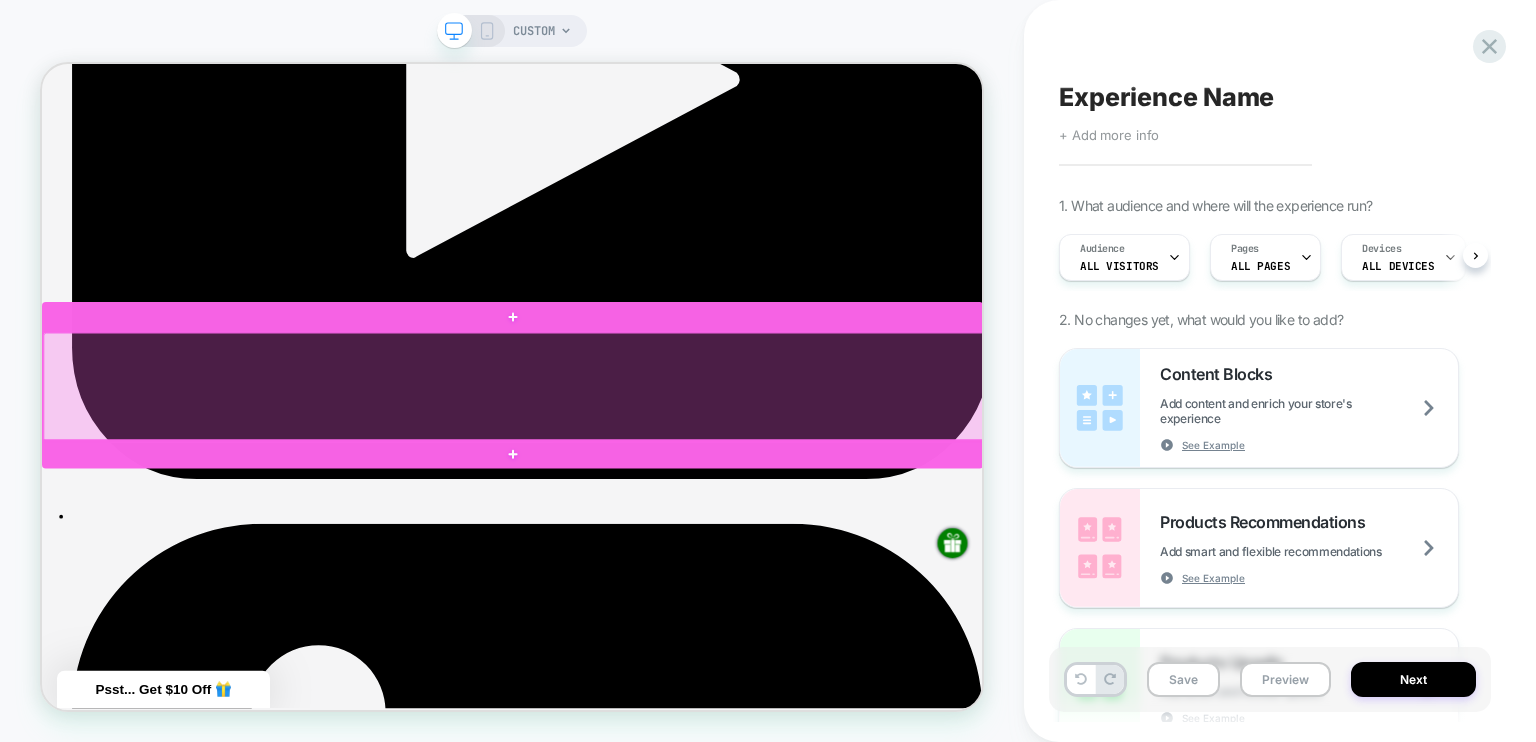 click at bounding box center [671, 495] 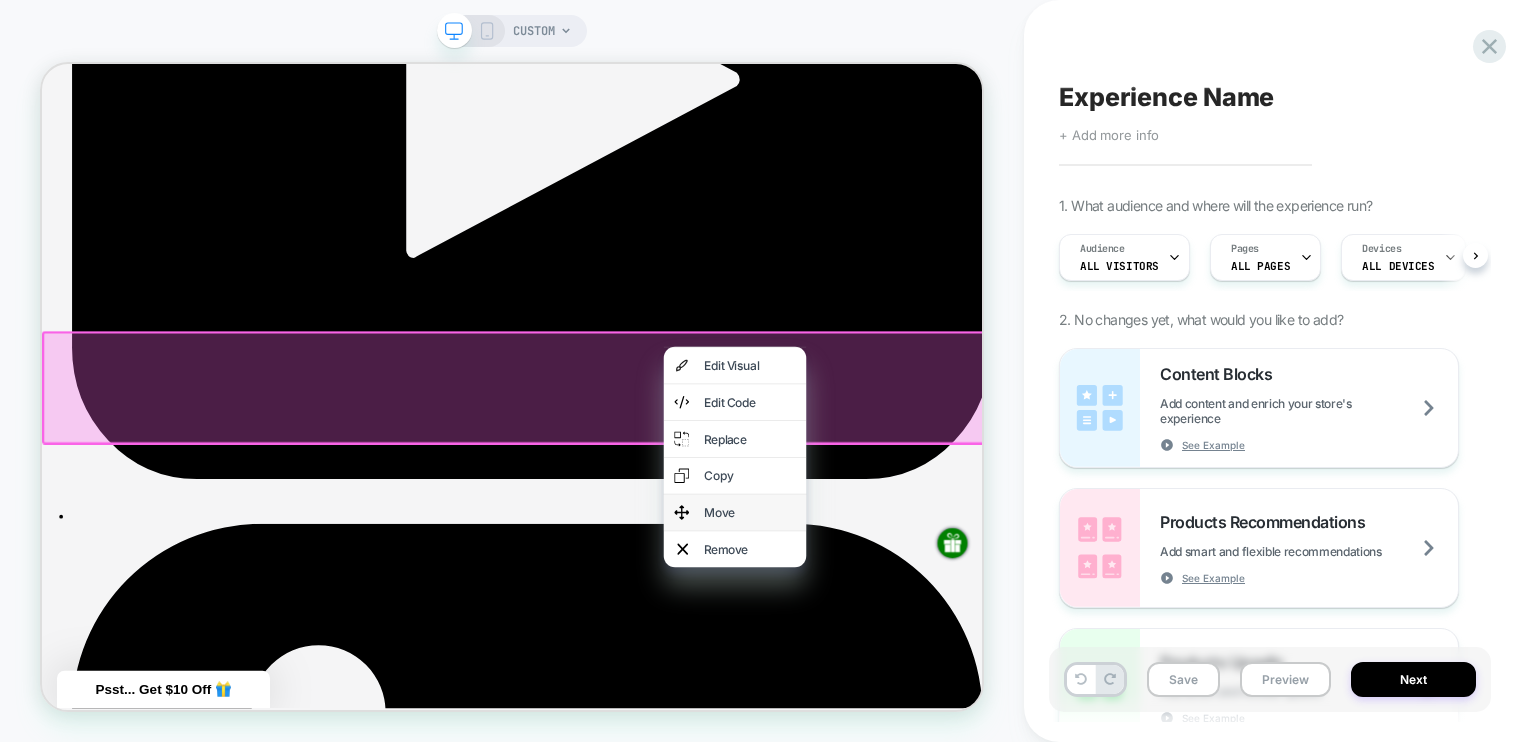 click on "Move" at bounding box center [966, 662] 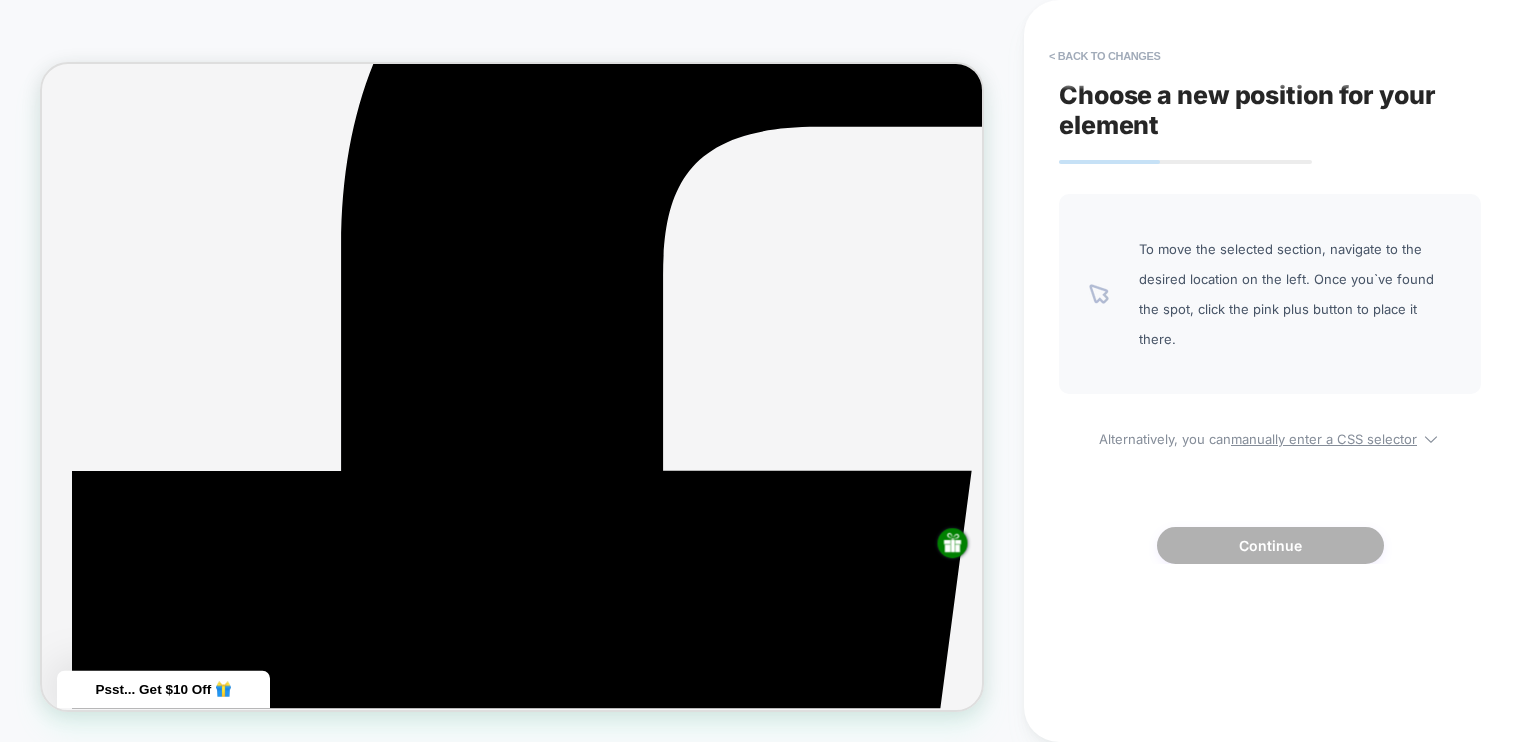 scroll, scrollTop: 616, scrollLeft: 0, axis: vertical 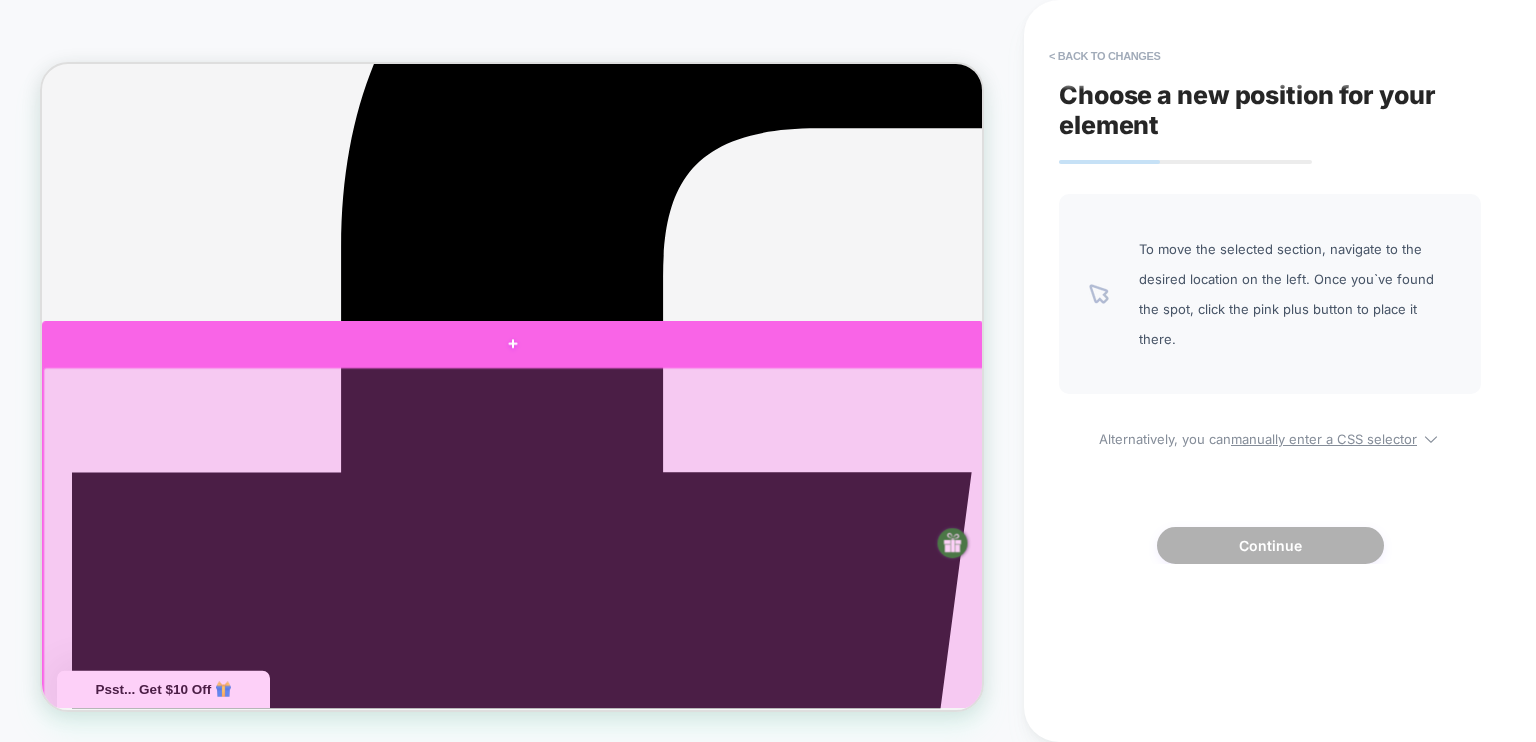 click at bounding box center [669, 437] 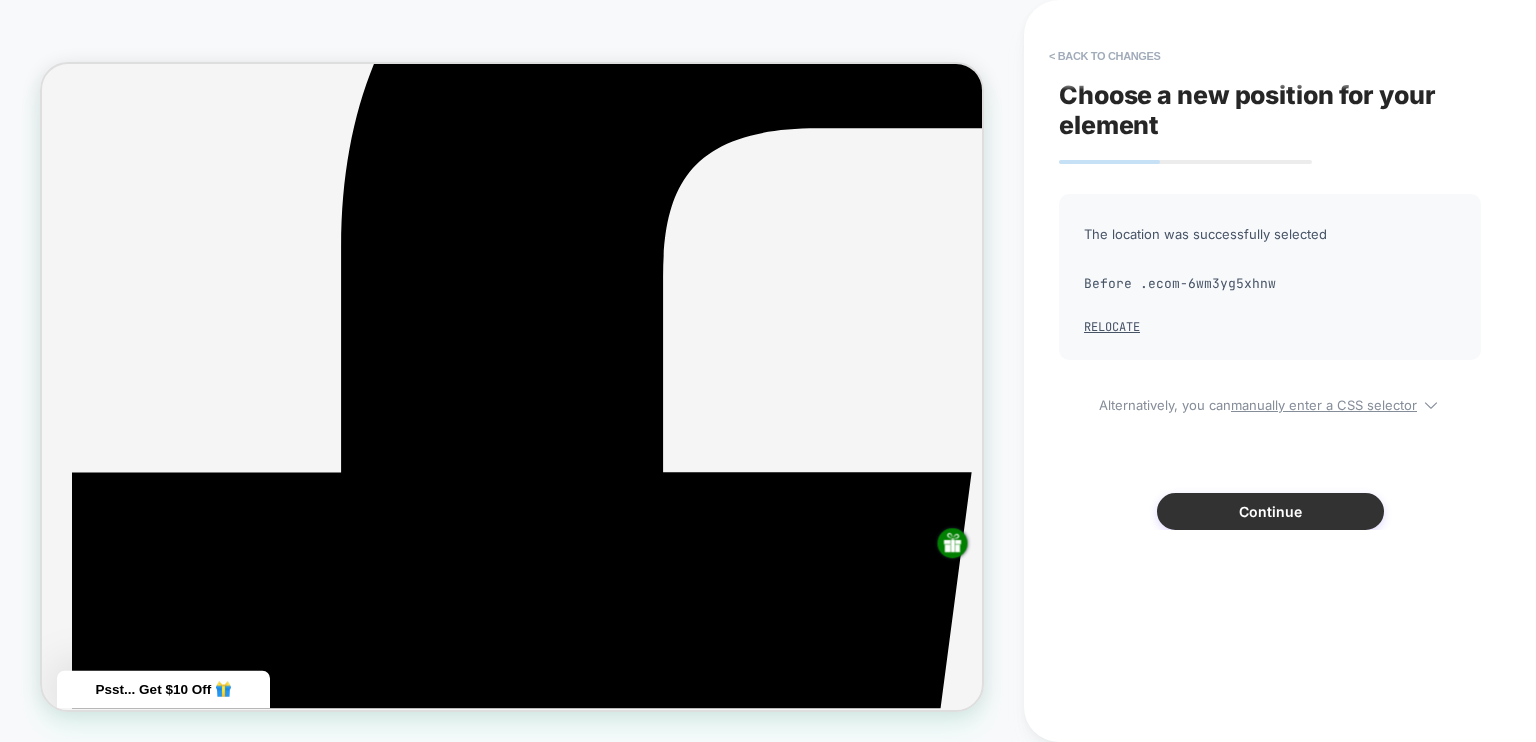 click on "Continue" at bounding box center (1270, 511) 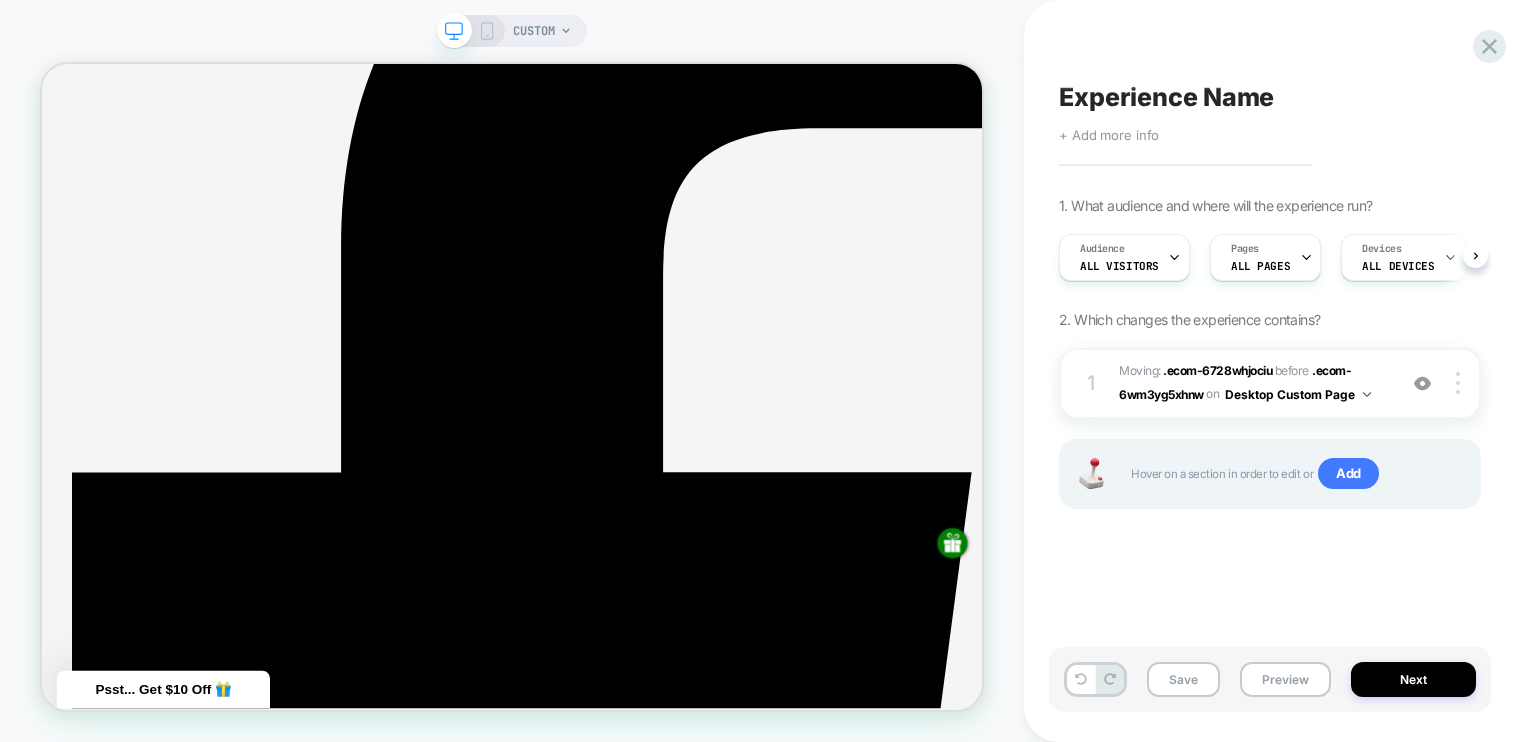 scroll, scrollTop: 0, scrollLeft: 0, axis: both 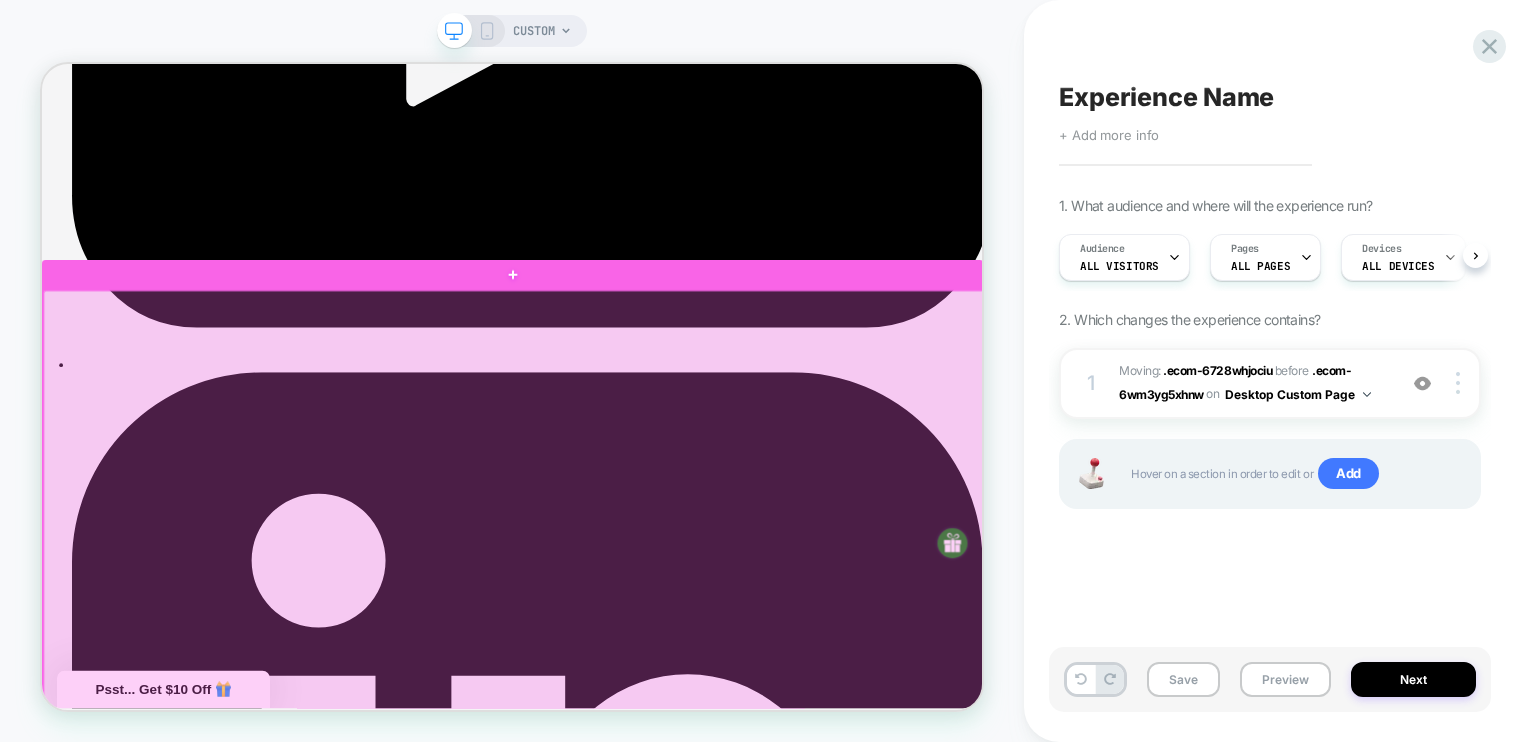 click at bounding box center [671, 816] 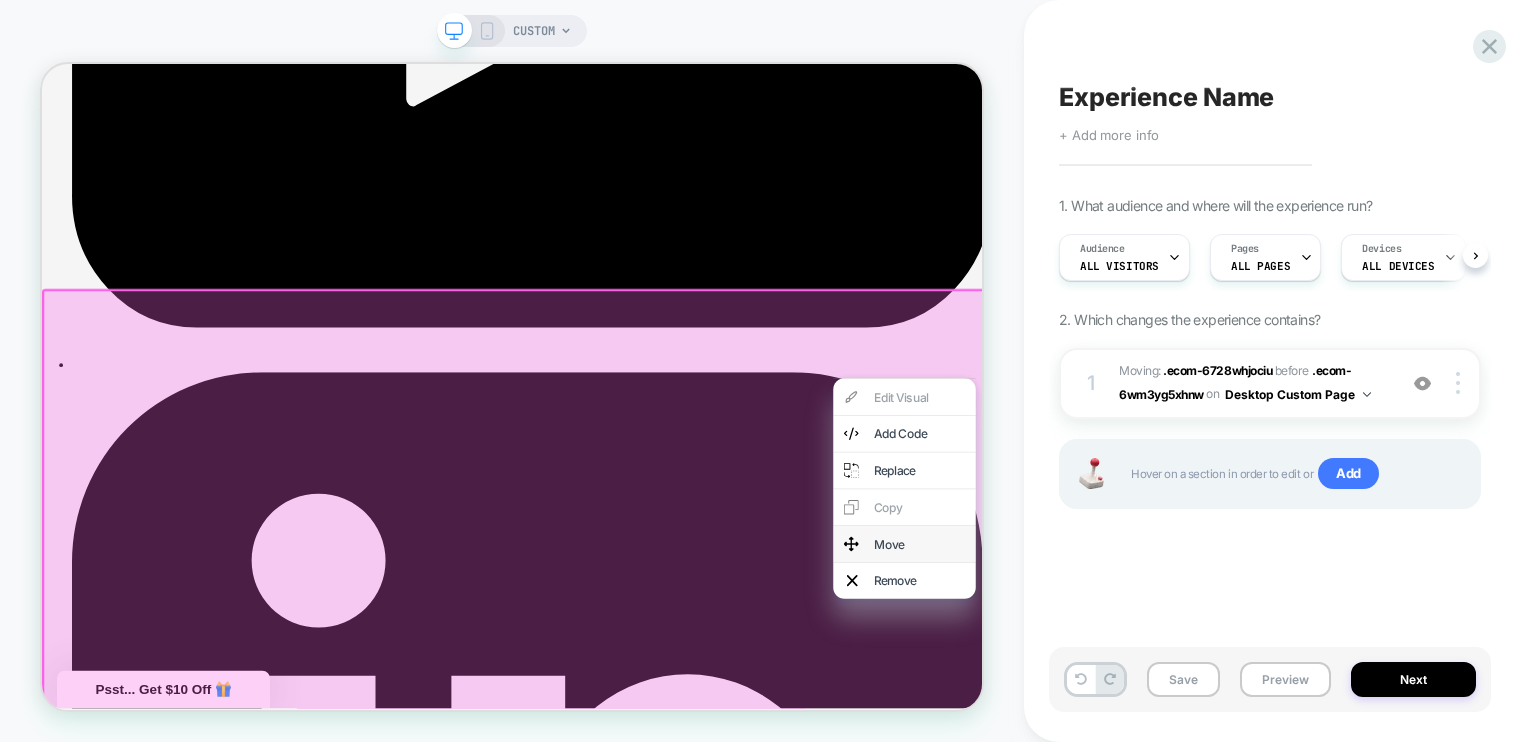 click on "Move" at bounding box center [1212, 704] 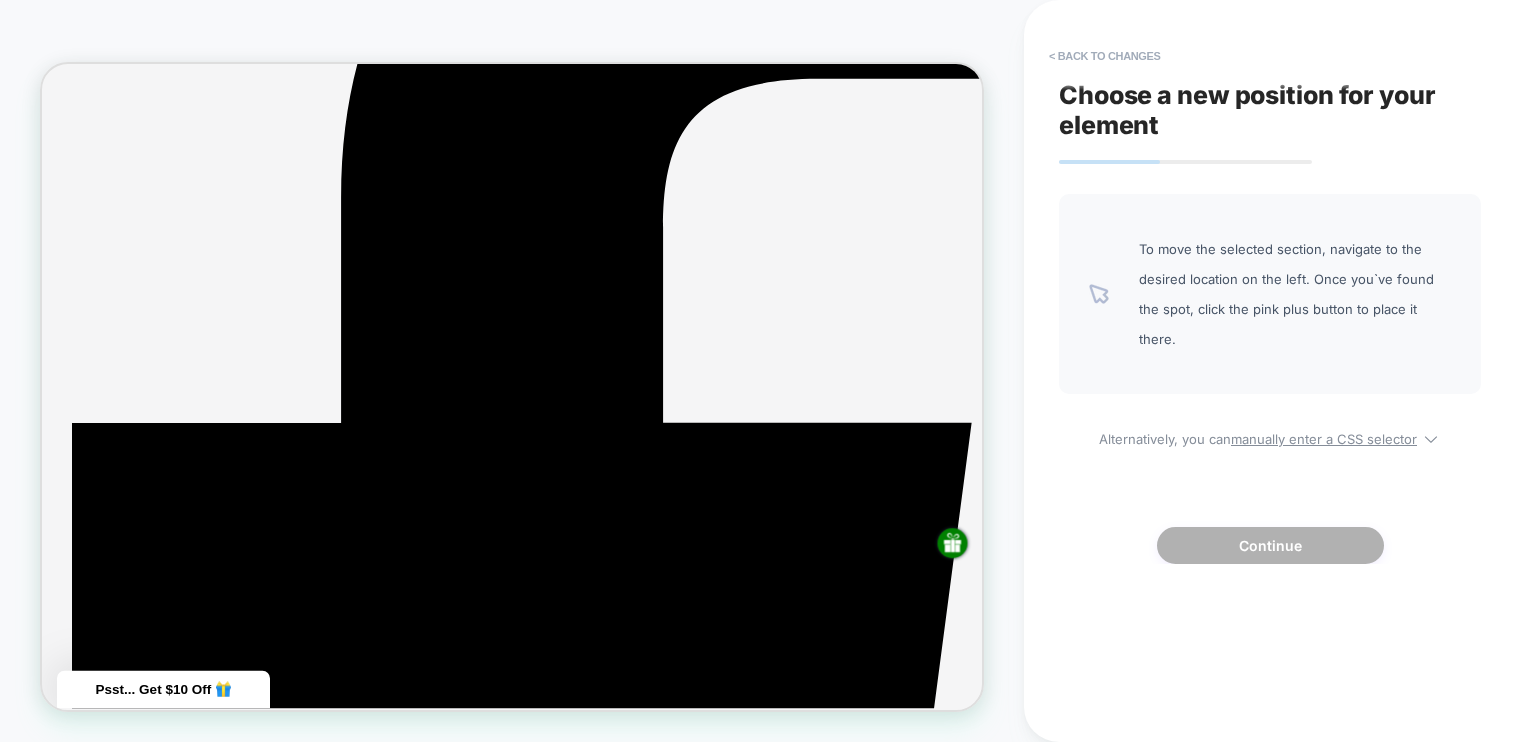 scroll, scrollTop: 688, scrollLeft: 0, axis: vertical 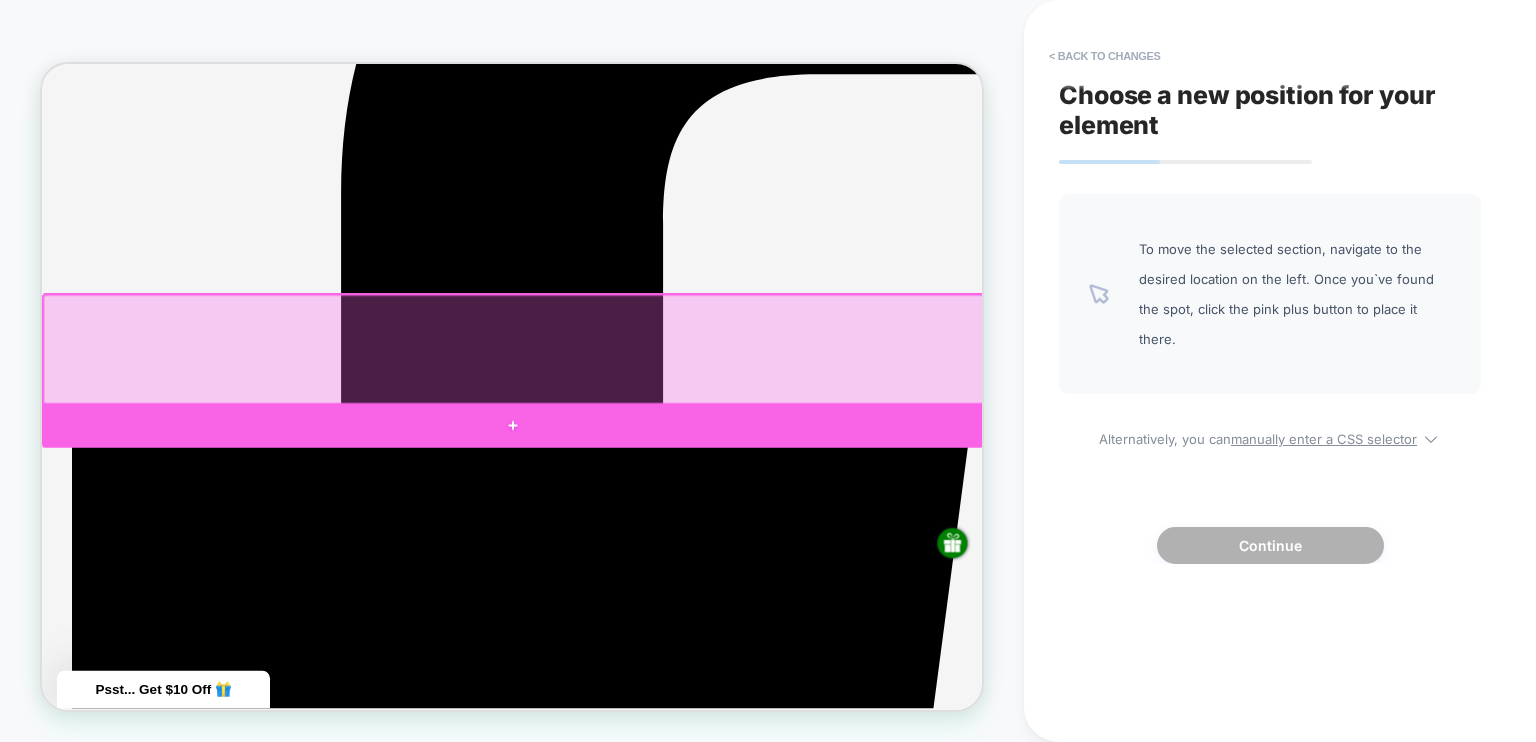 click at bounding box center (669, 546) 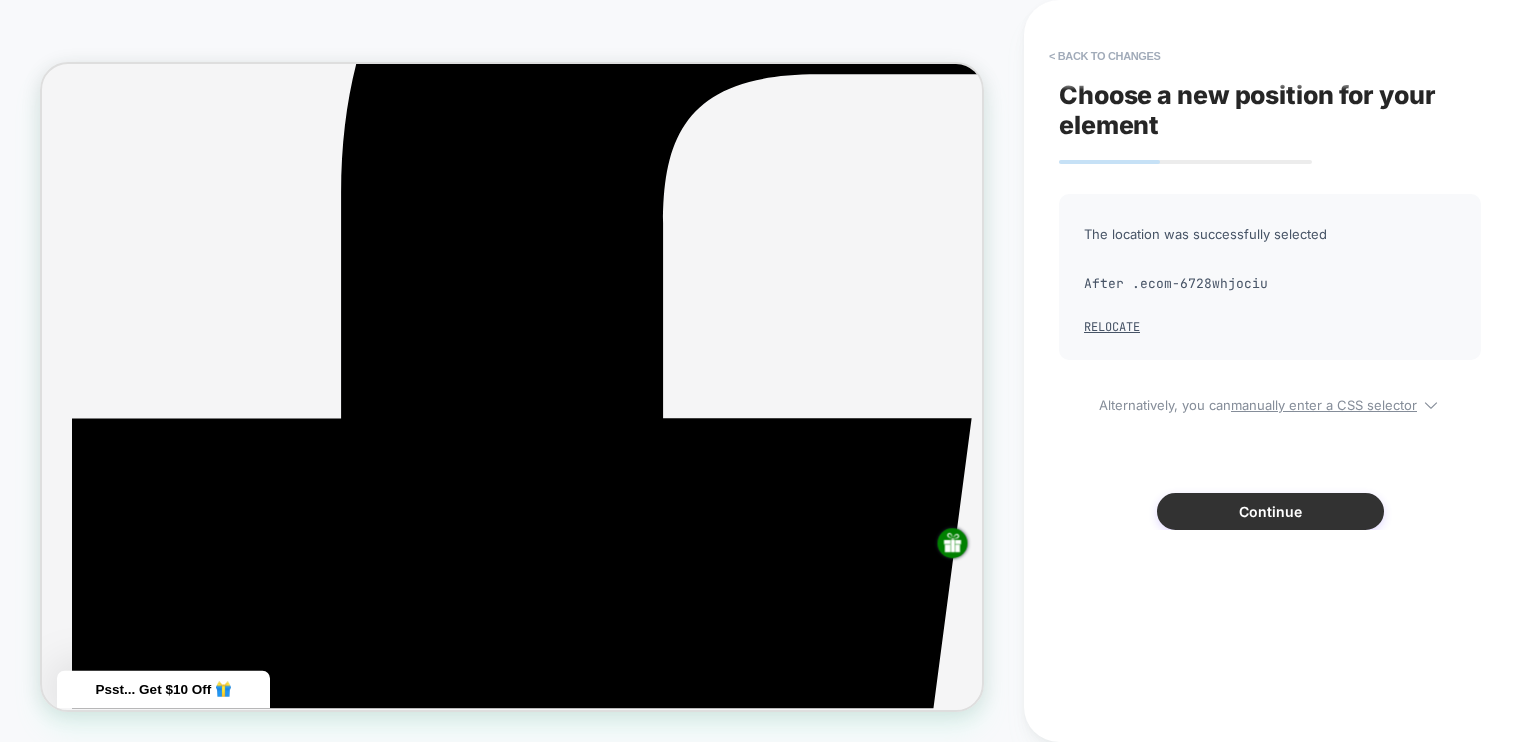 click on "Continue" at bounding box center [1270, 511] 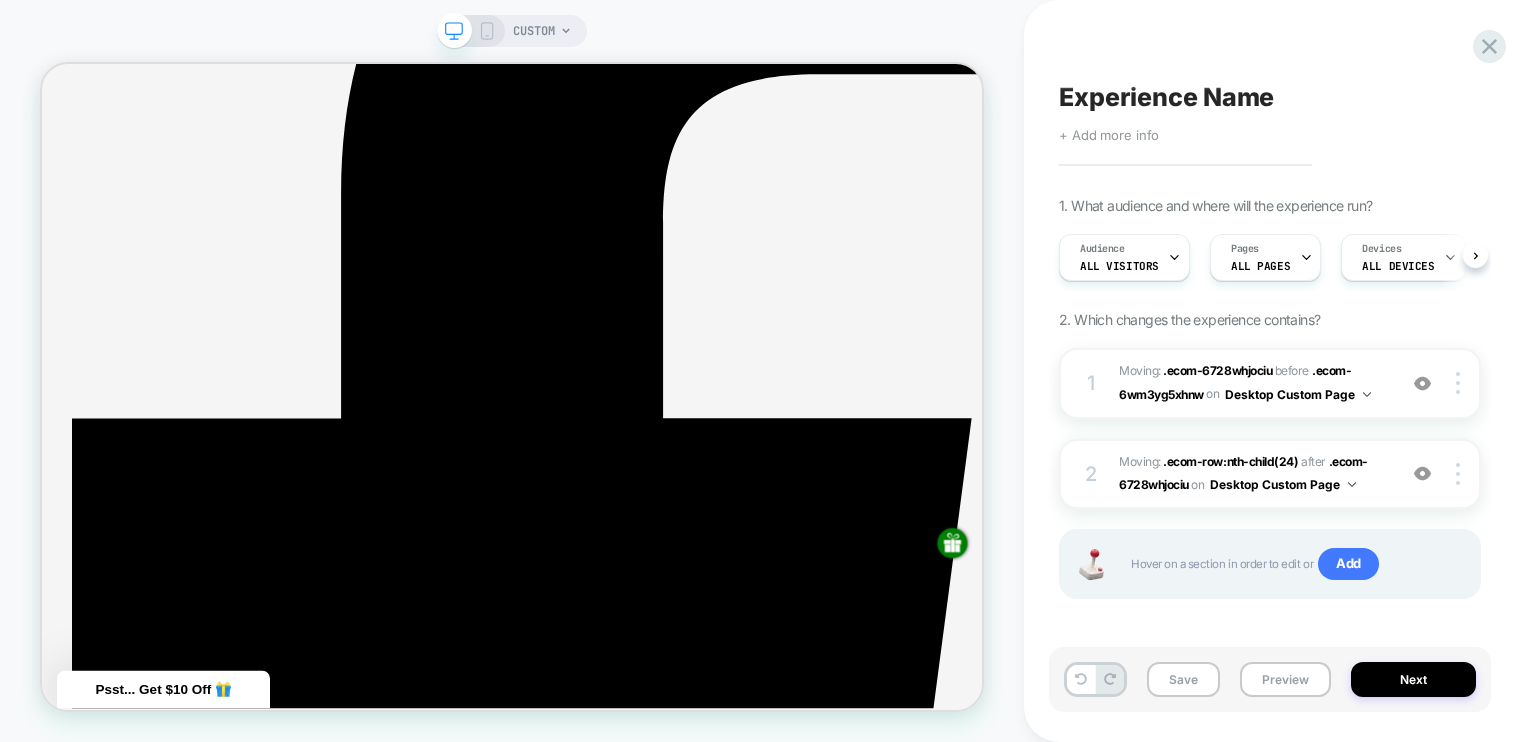 scroll, scrollTop: 0, scrollLeft: 0, axis: both 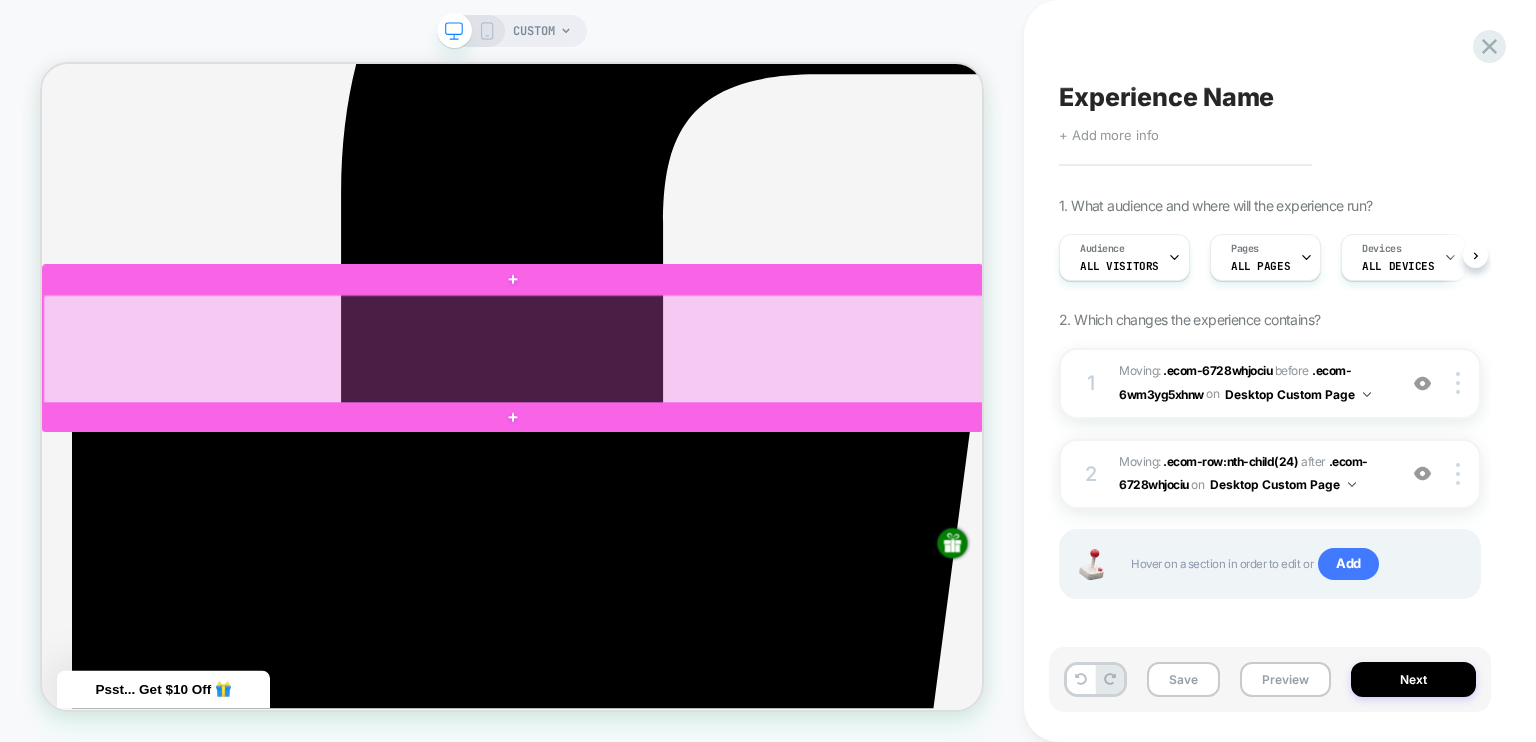 click at bounding box center (671, 444) 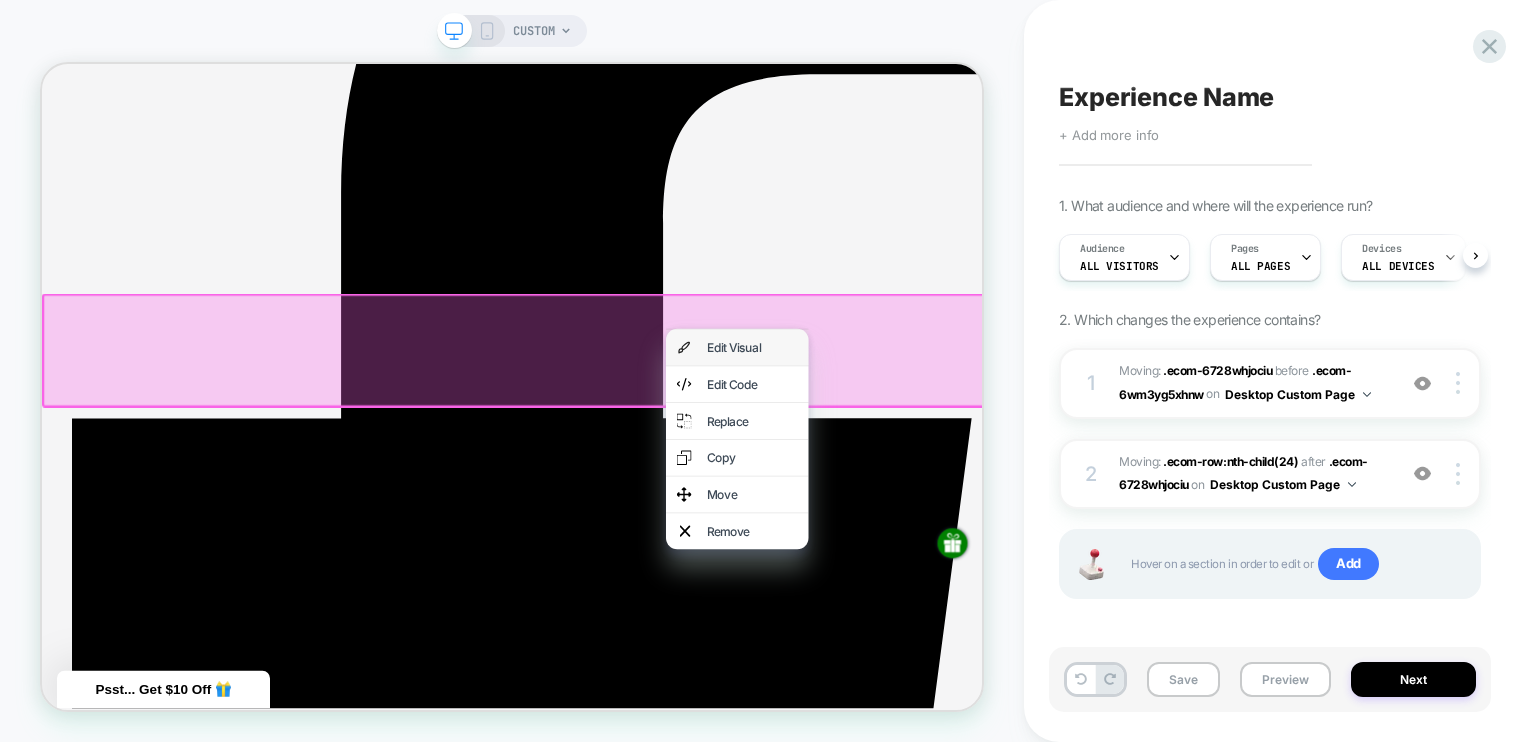 click on "Edit Visual" at bounding box center [969, 442] 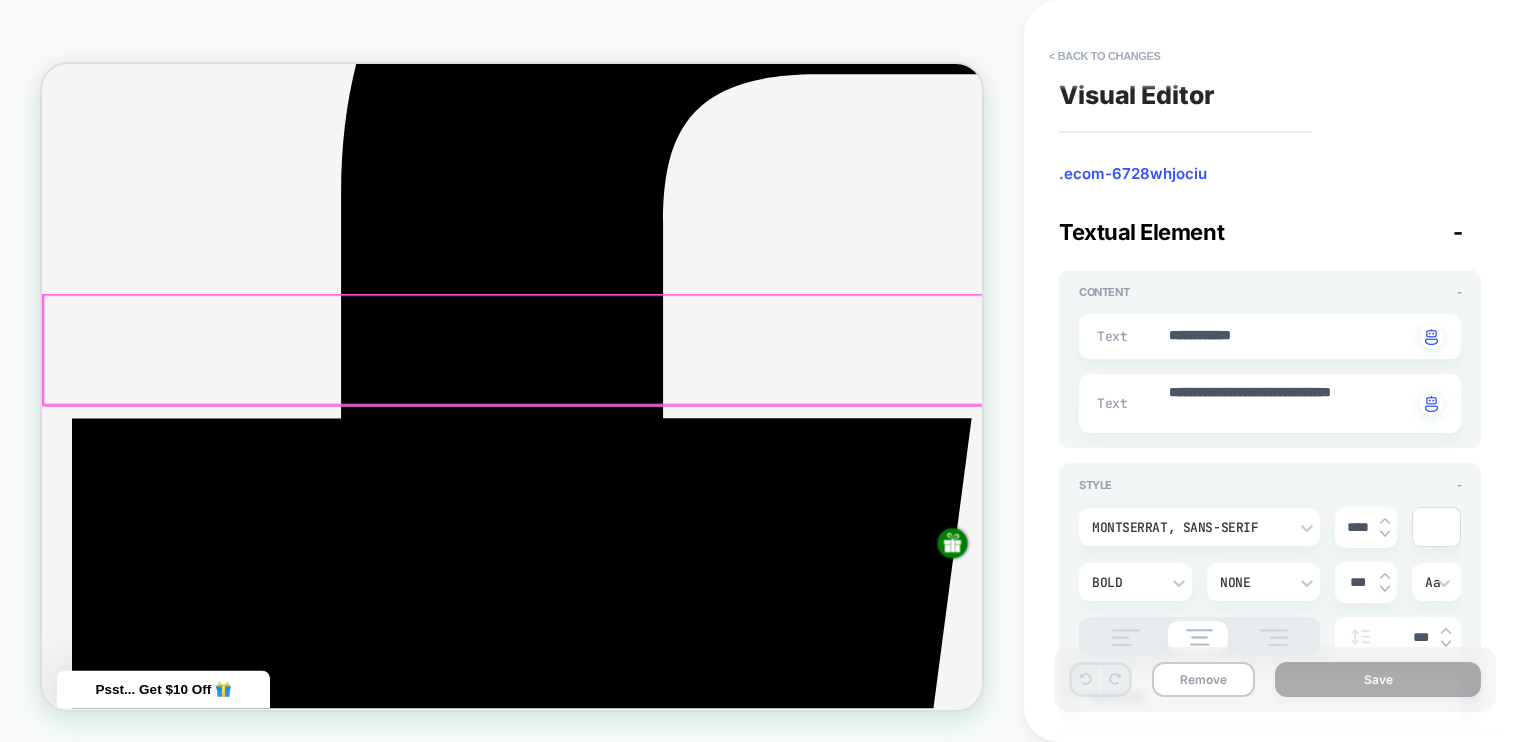 scroll, scrollTop: 636, scrollLeft: 0, axis: vertical 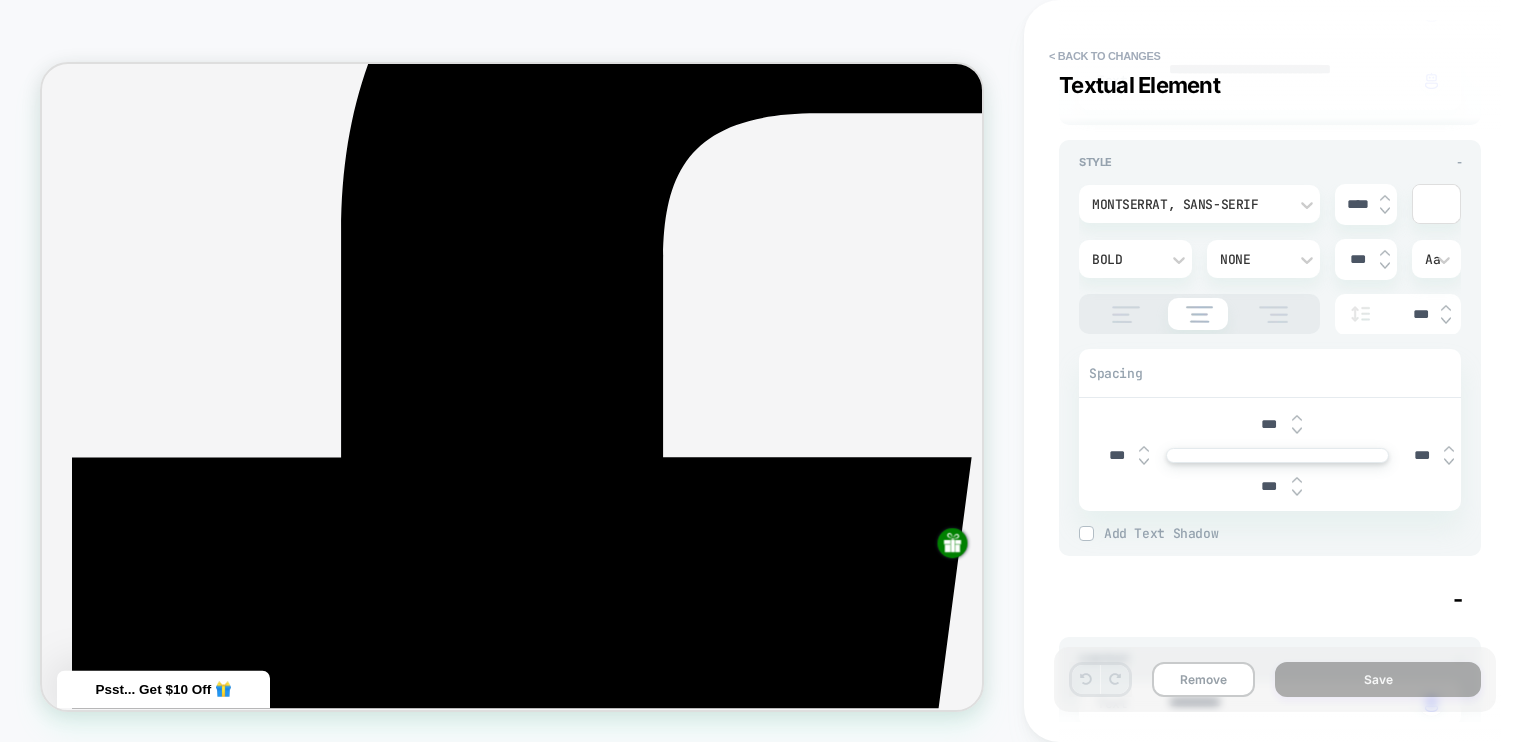 click at bounding box center (1297, 418) 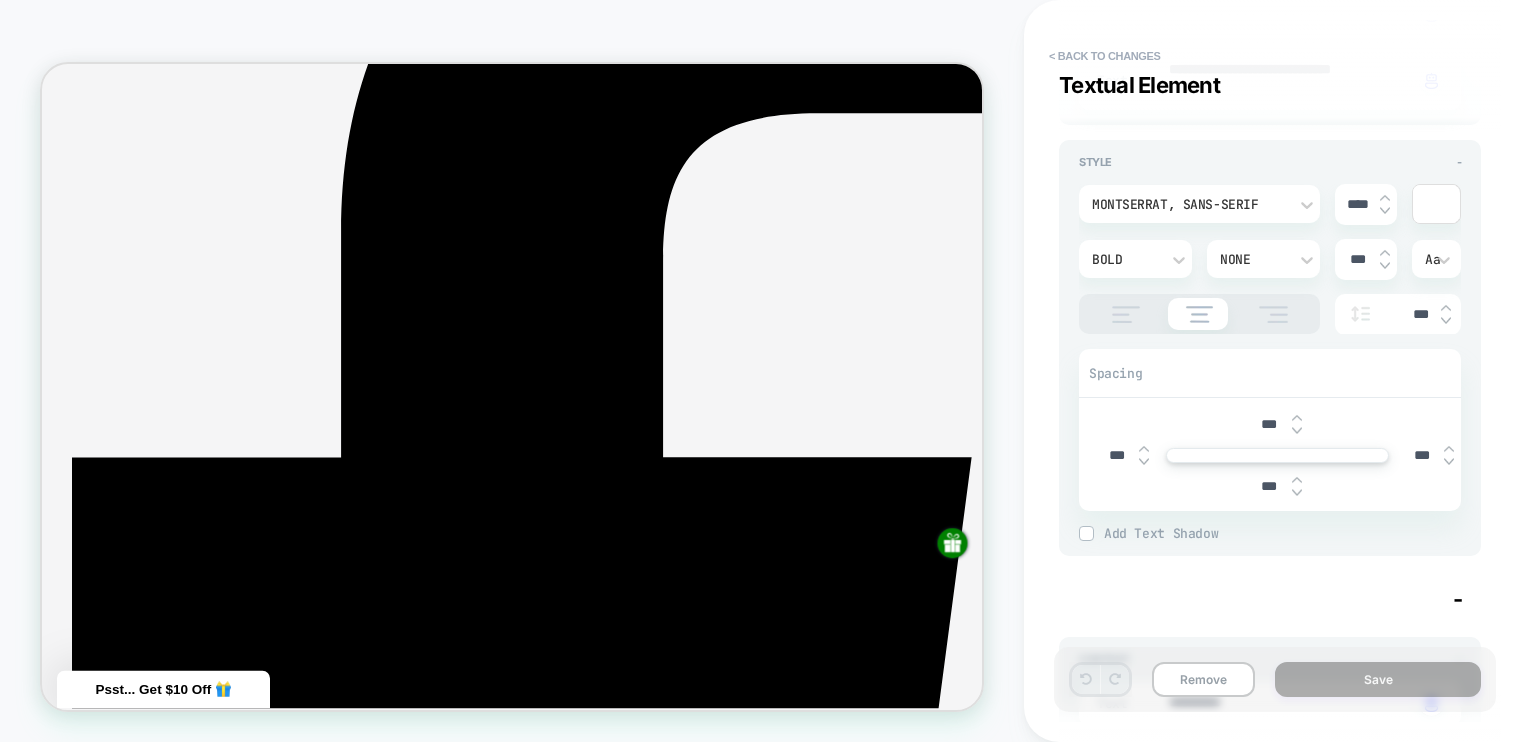 type on "*" 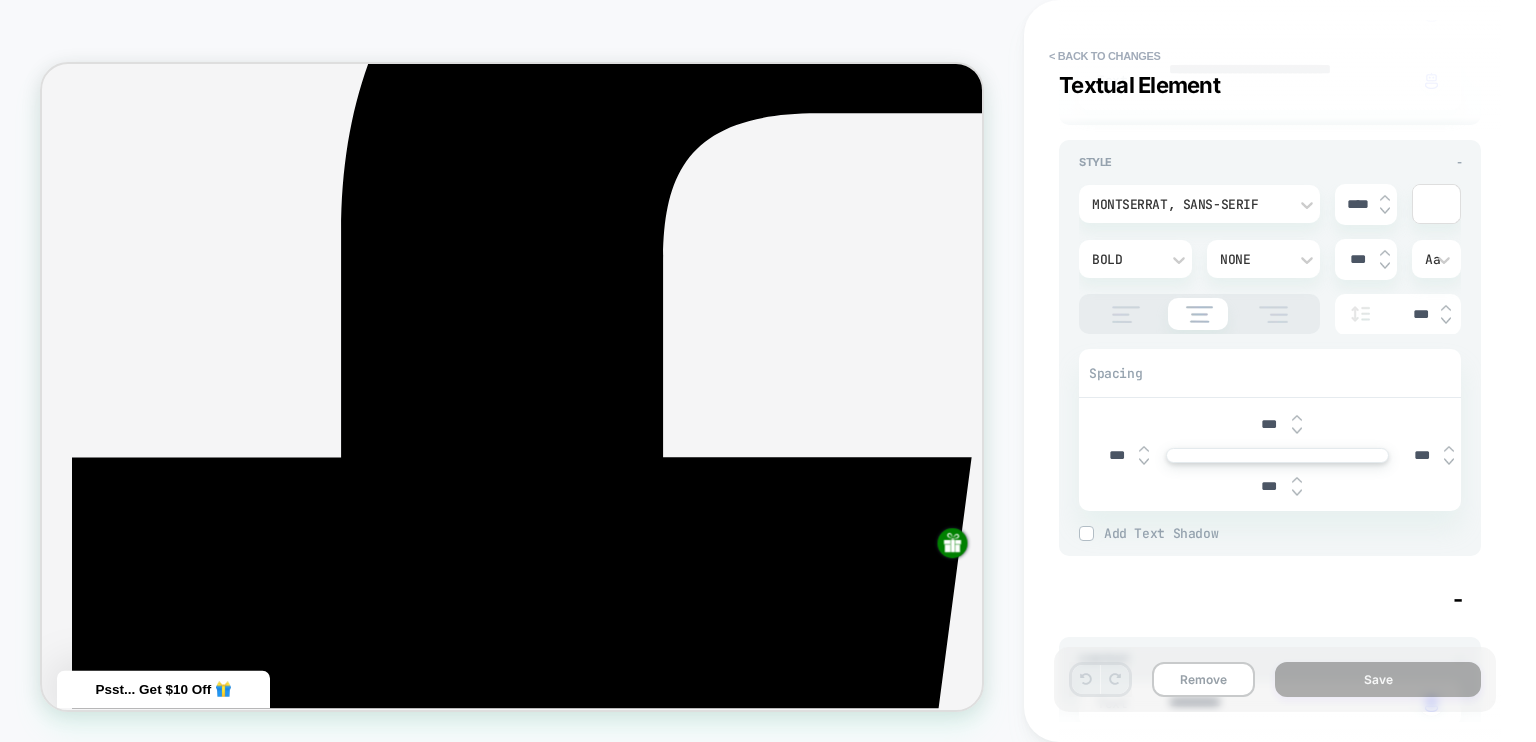 type on "***" 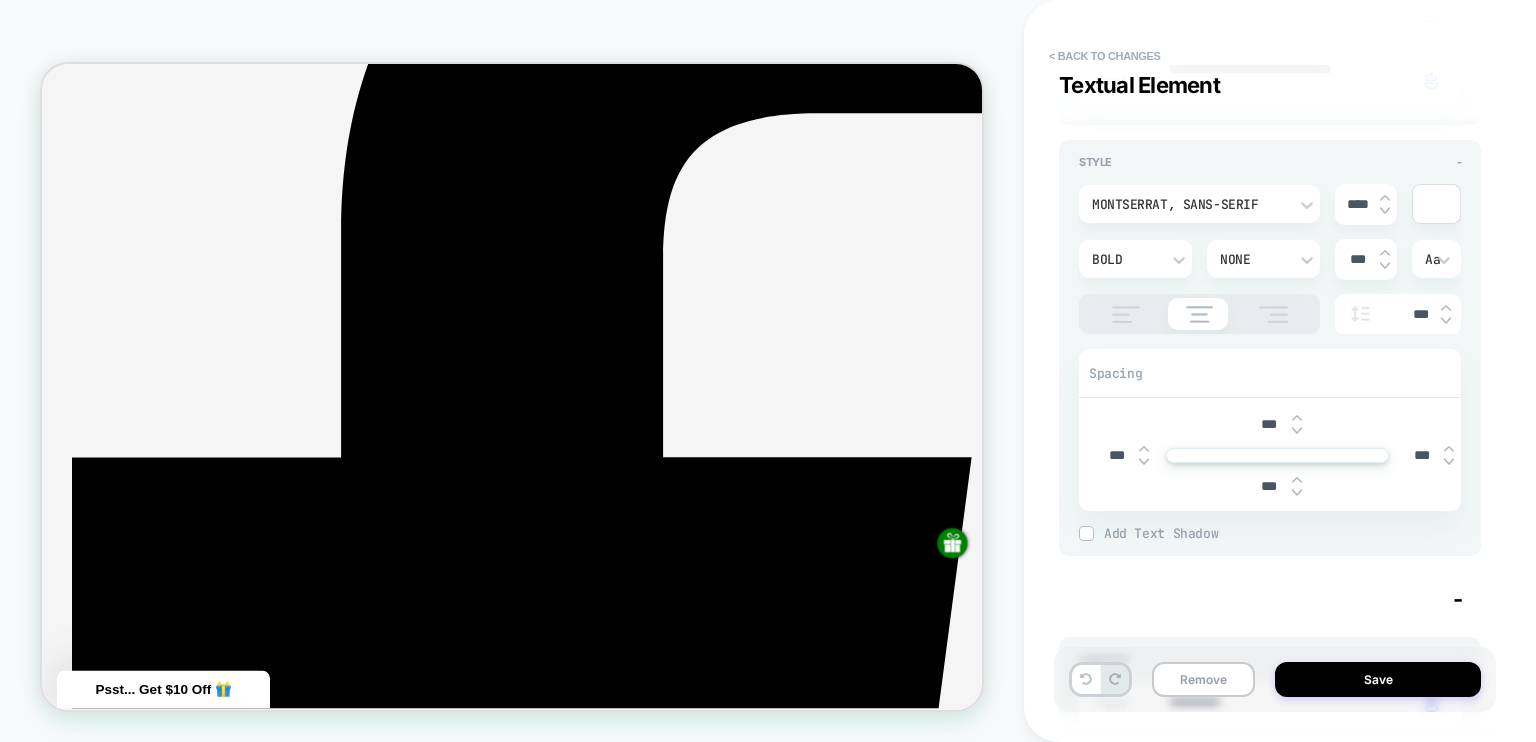 click on "***" at bounding box center [1269, 424] 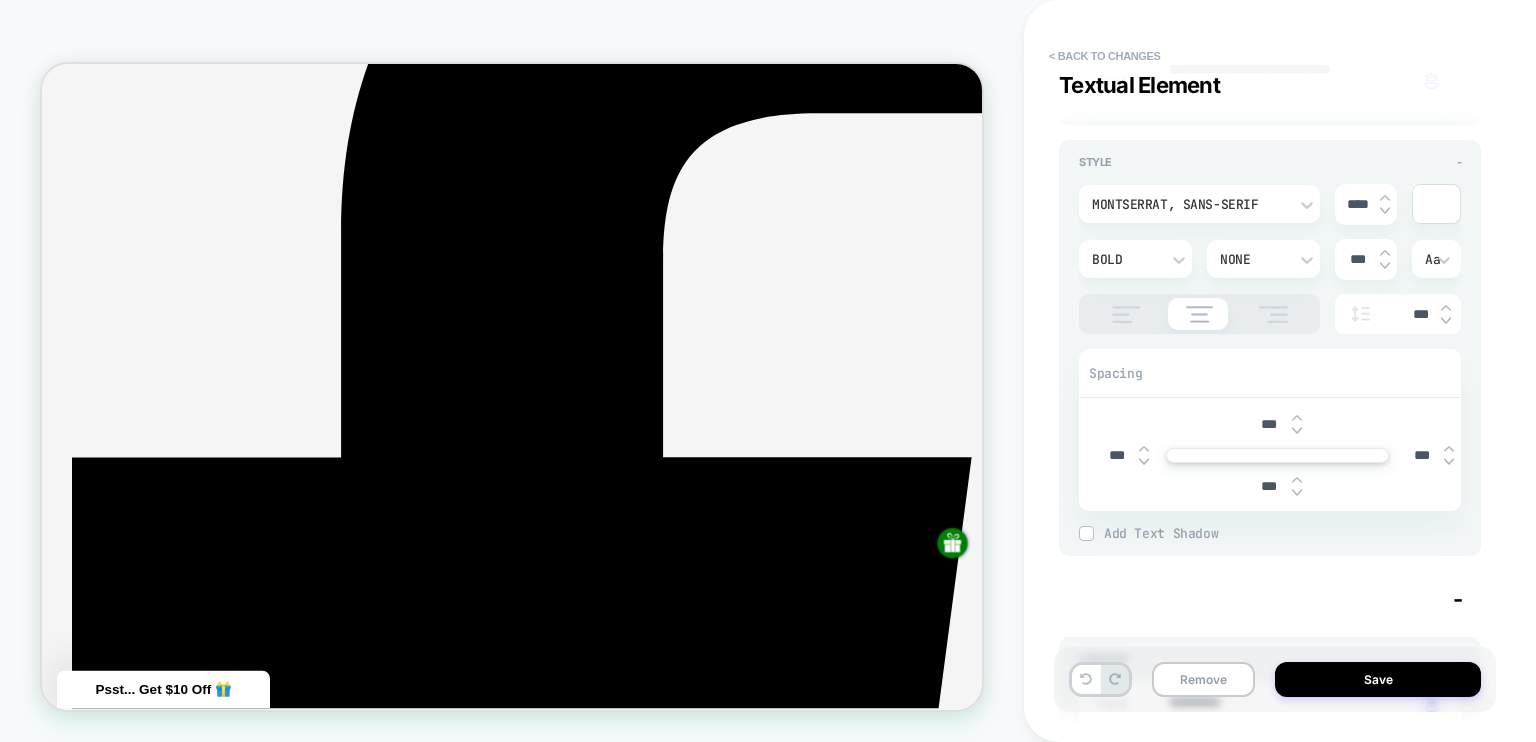 type on "*" 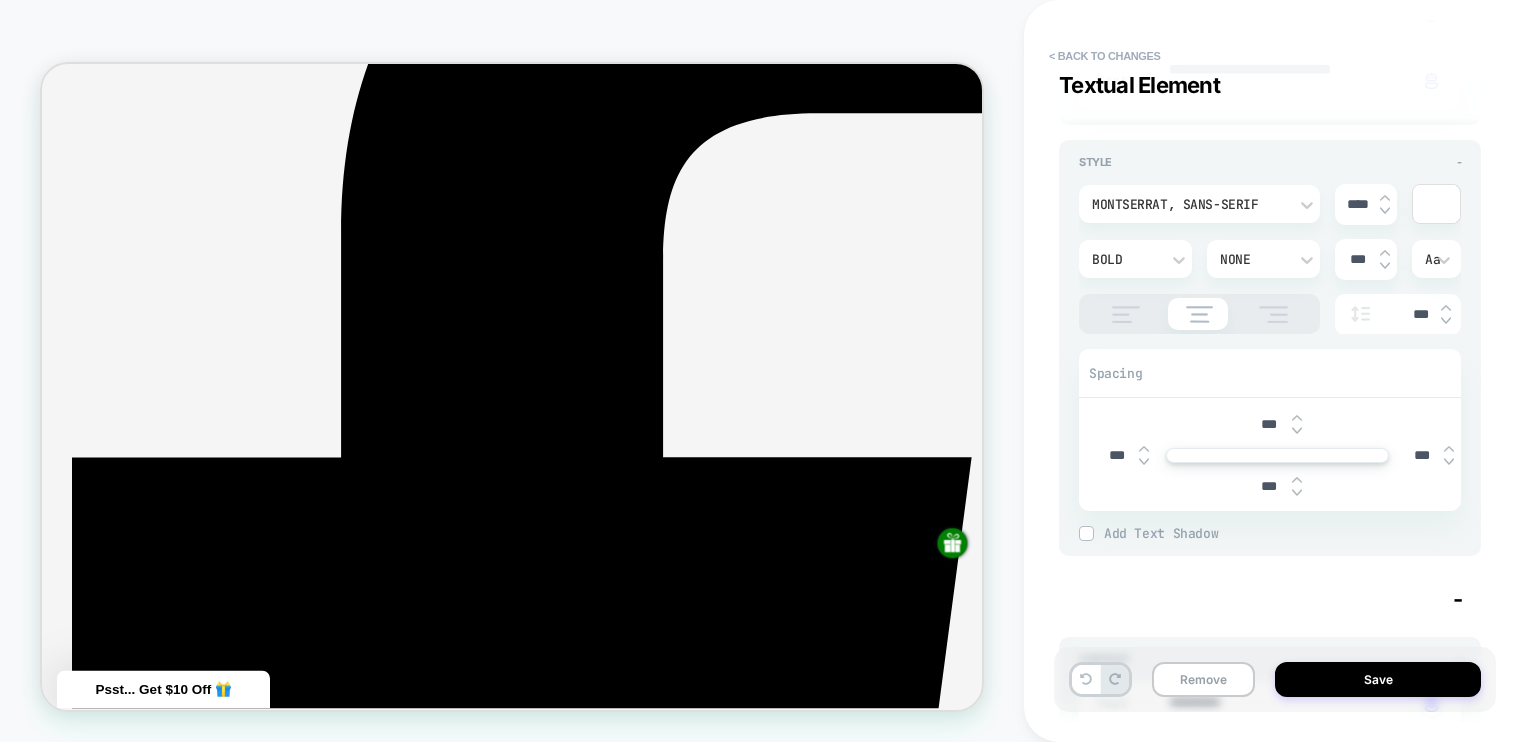 type on "***" 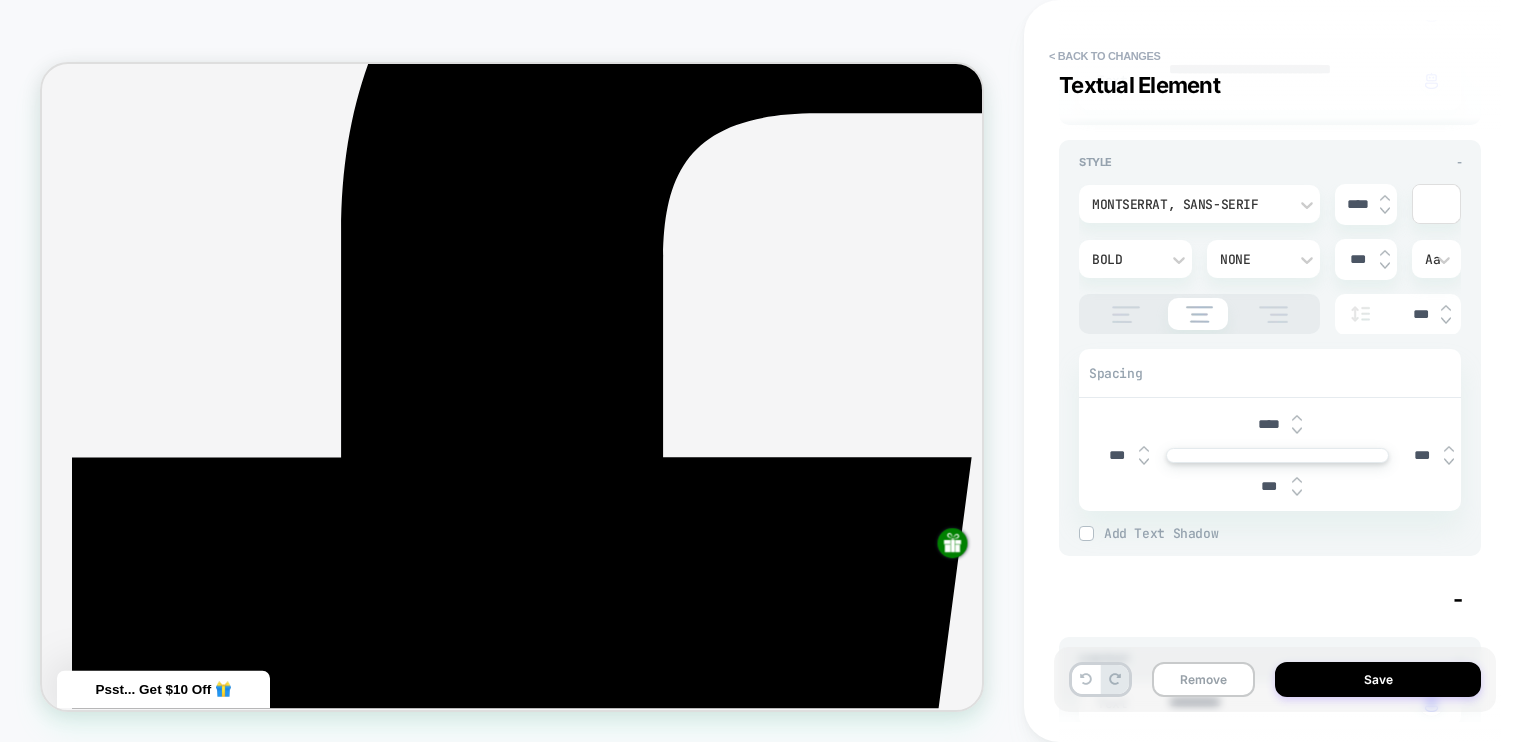 type on "*" 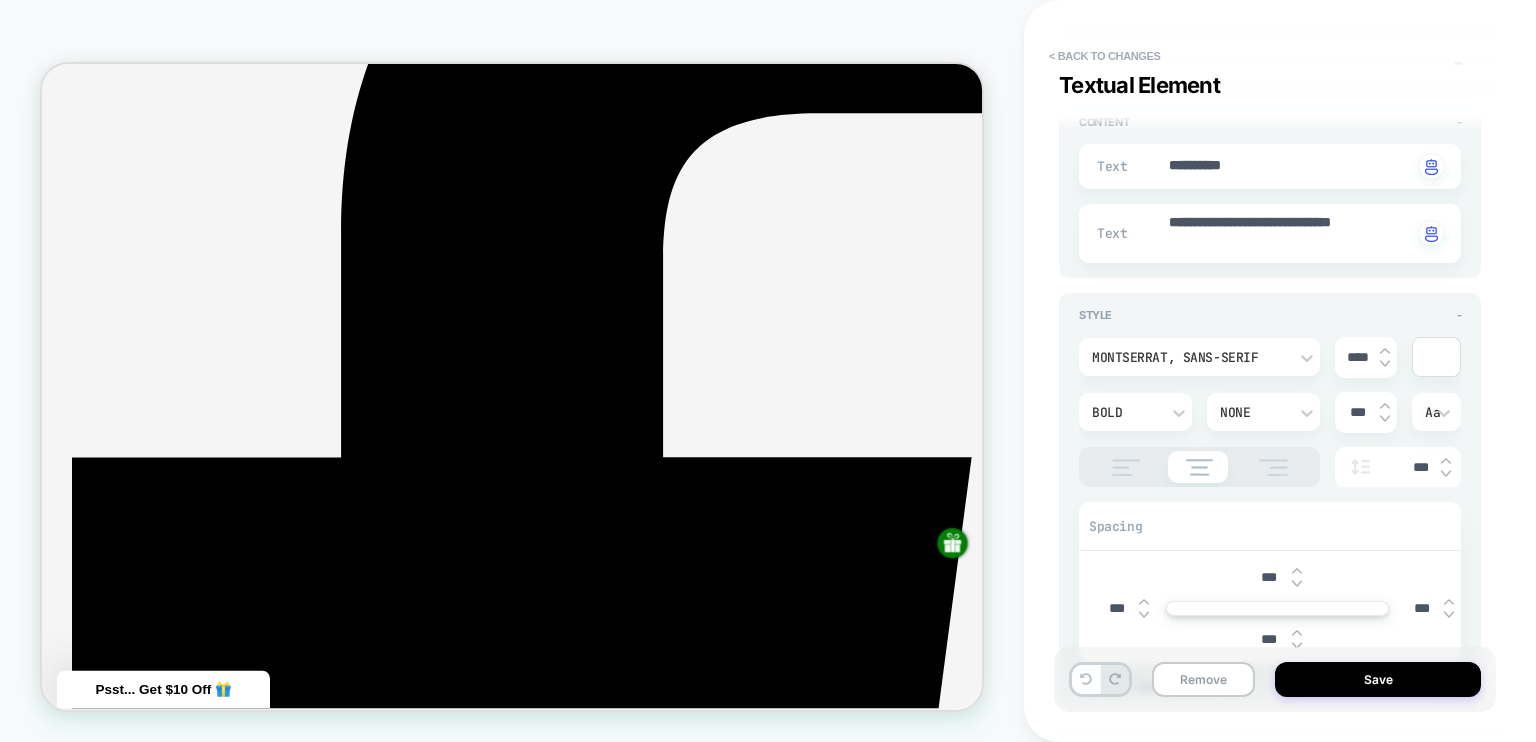 scroll, scrollTop: 1068, scrollLeft: 0, axis: vertical 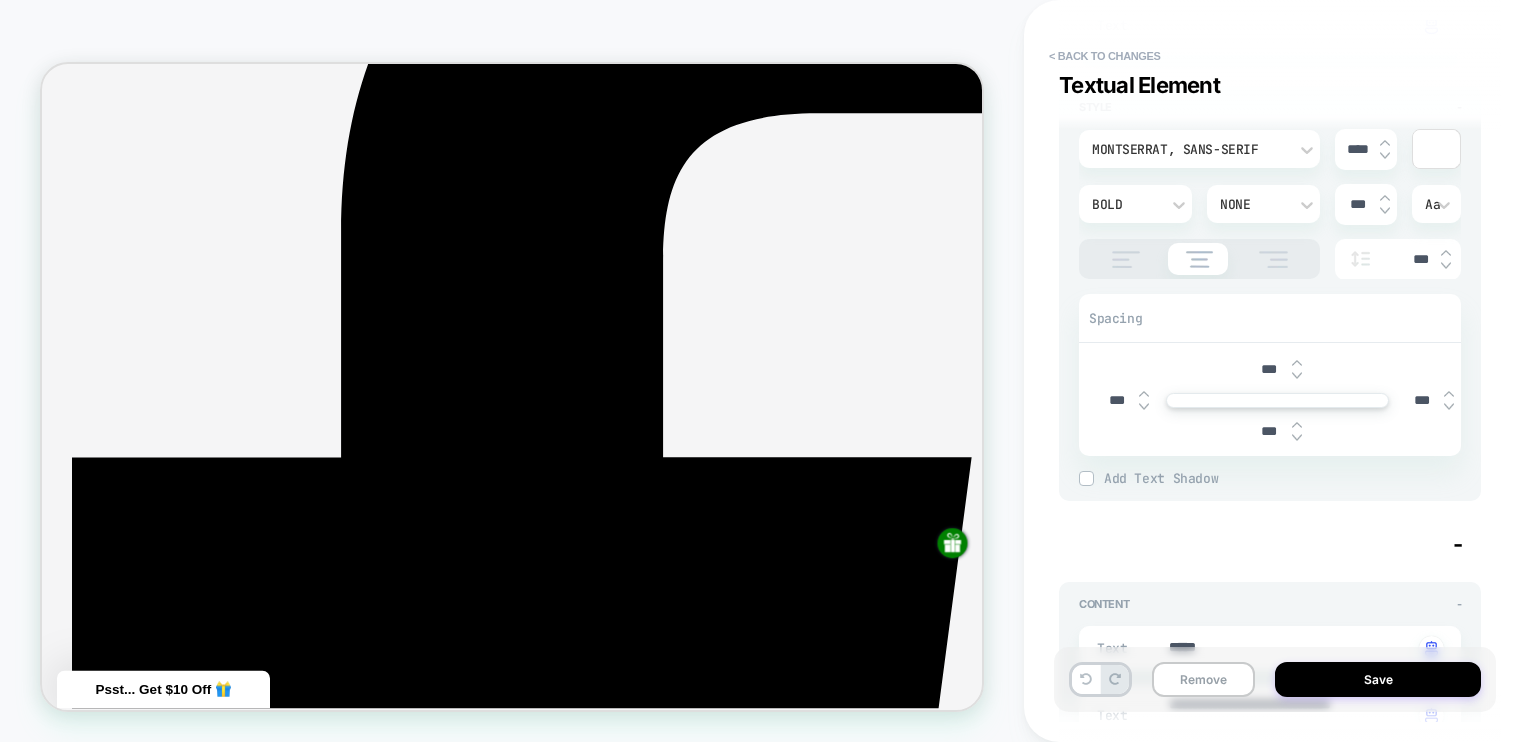 click on "***" at bounding box center (1269, 369) 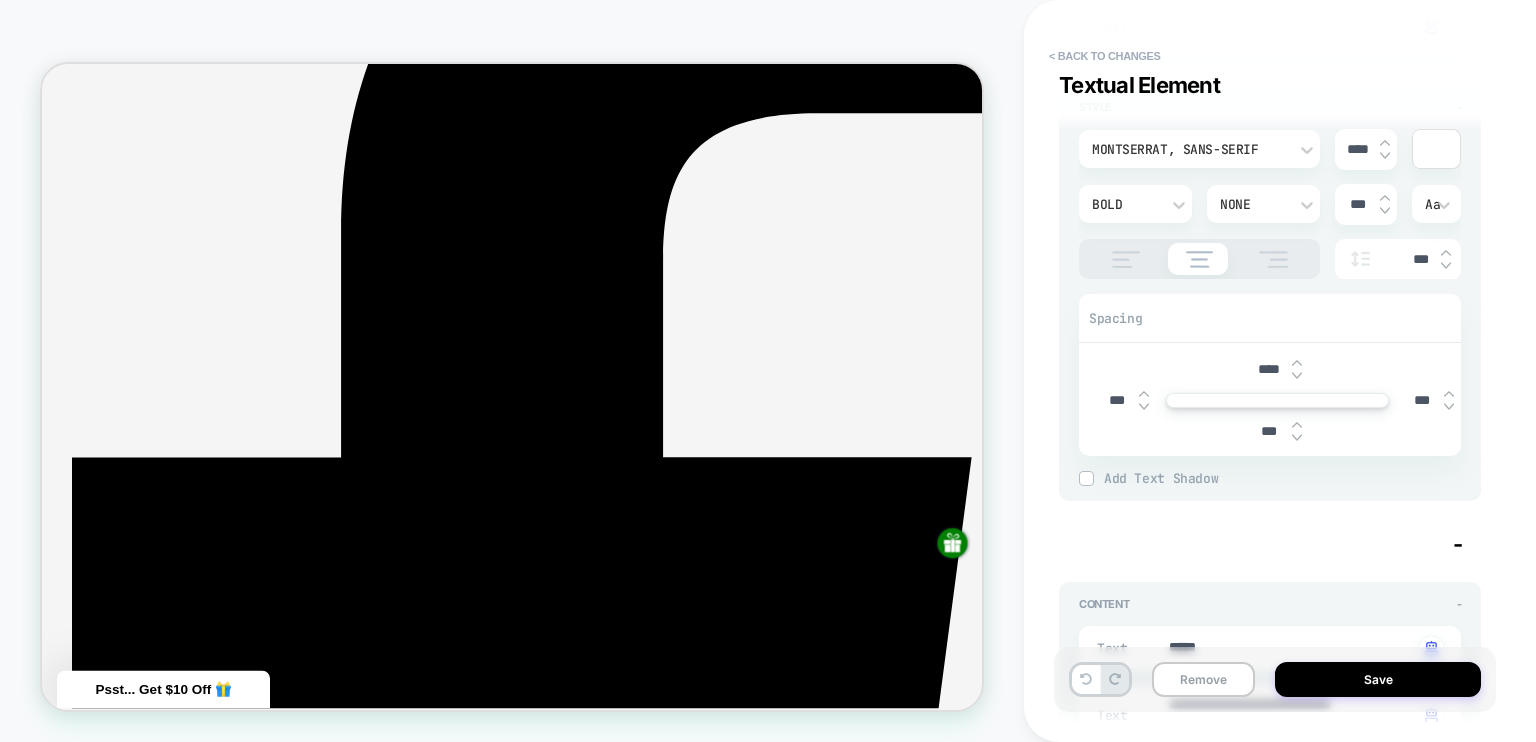 type on "*" 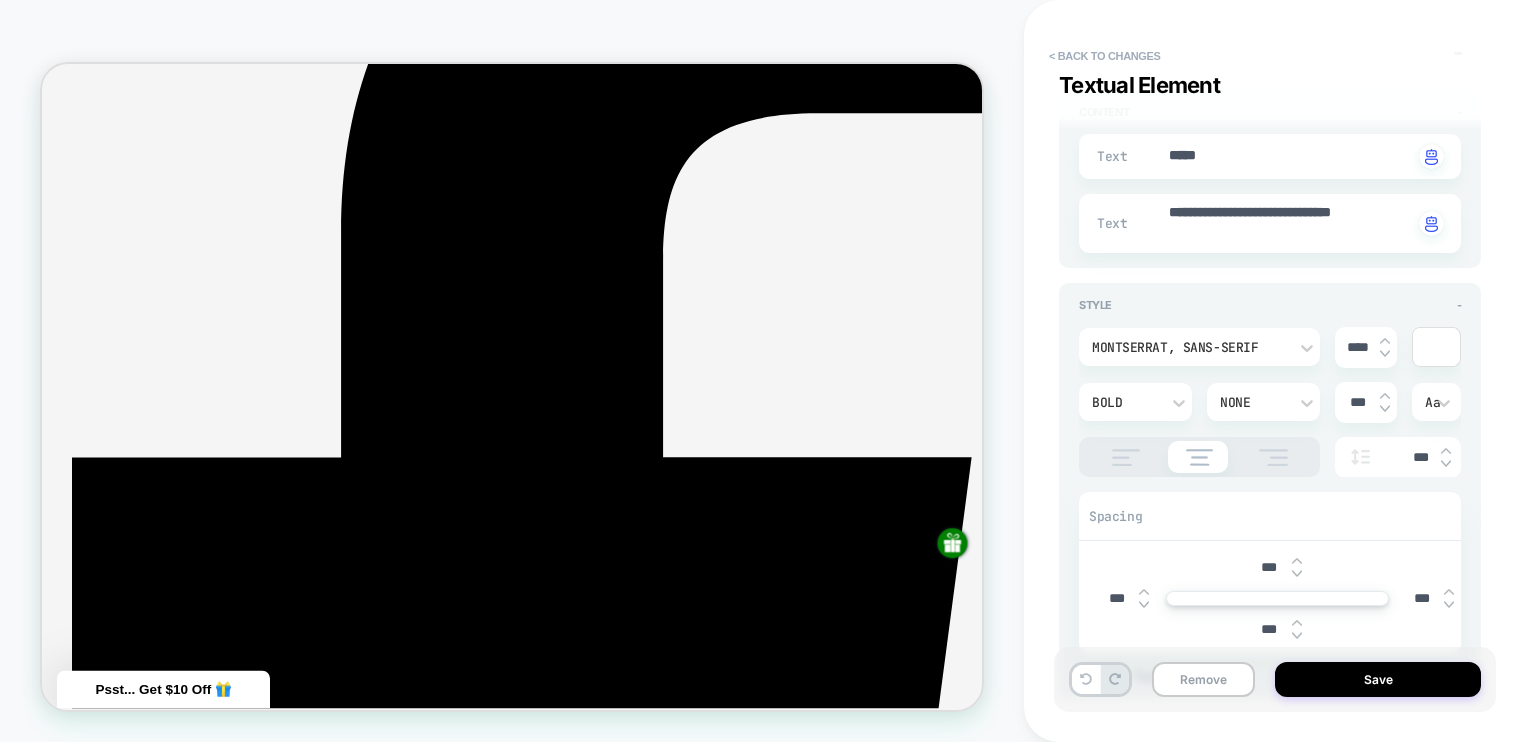 scroll, scrollTop: 1640, scrollLeft: 0, axis: vertical 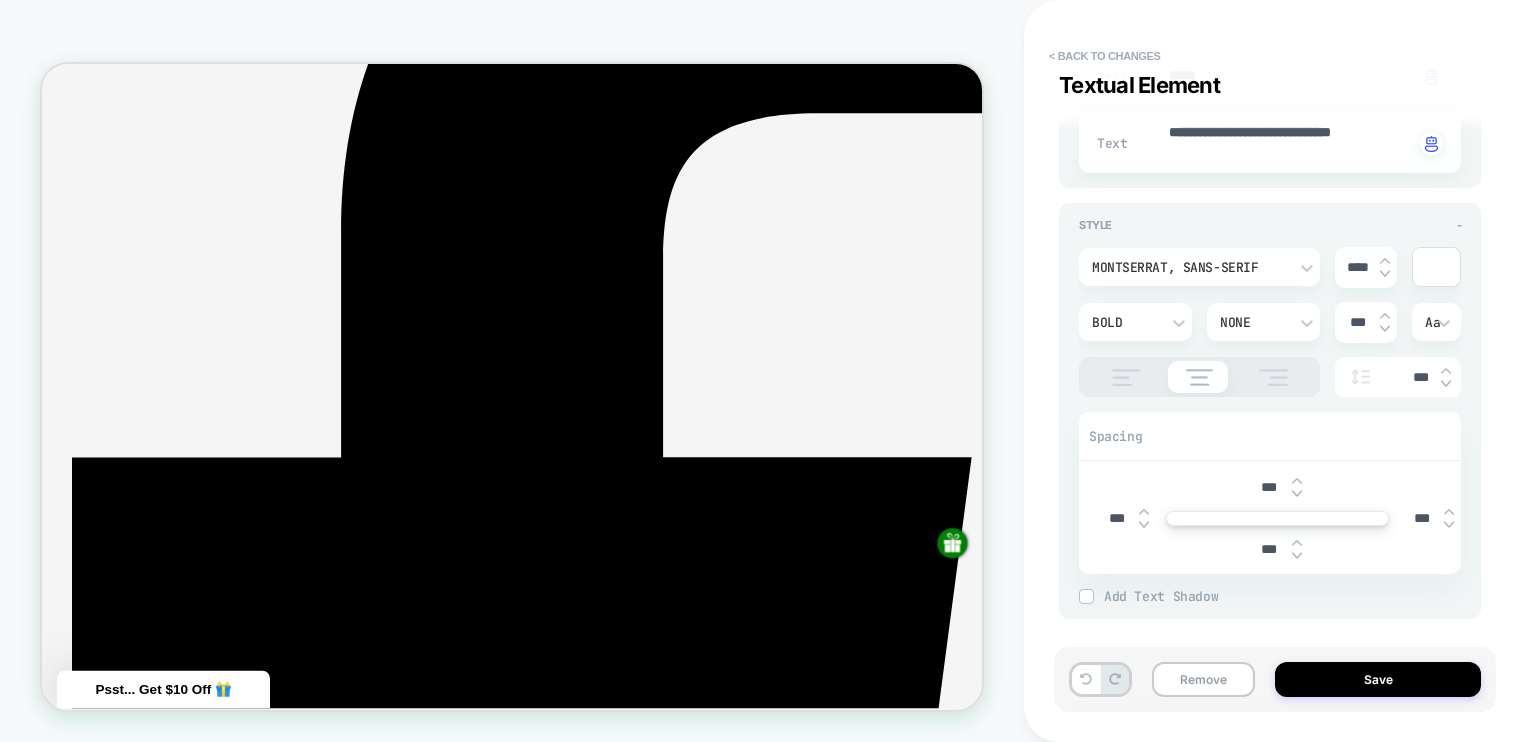click on "***" at bounding box center (1269, 487) 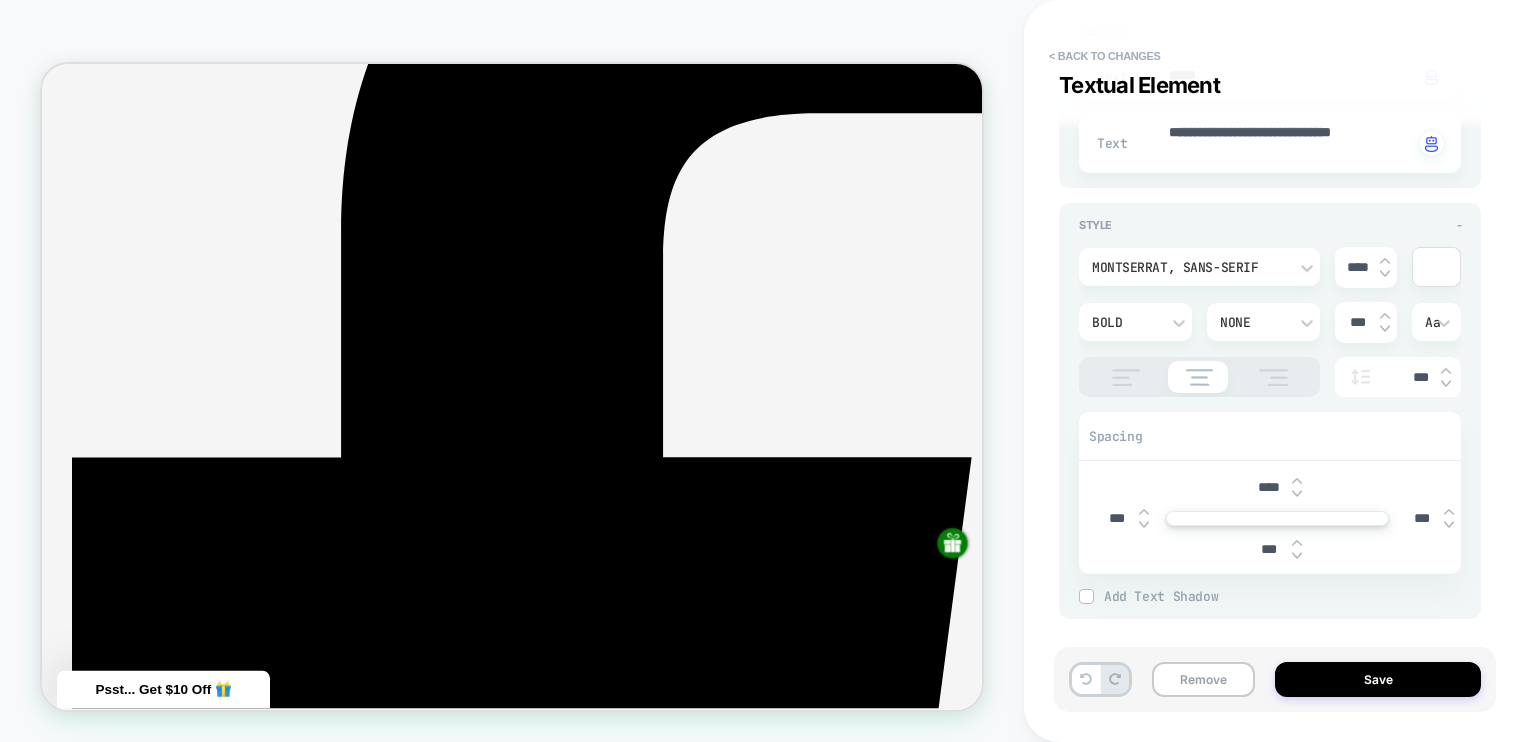 type on "*" 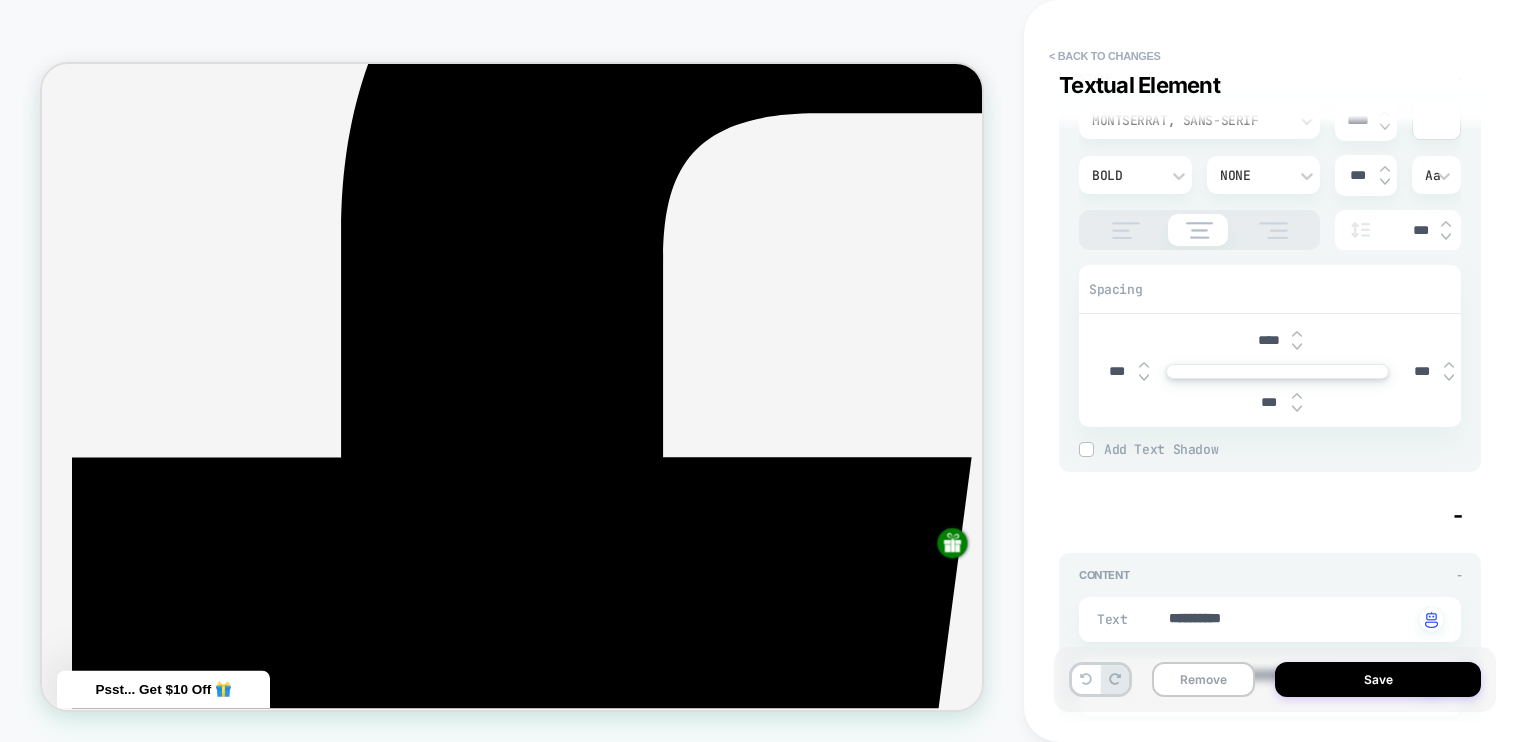 scroll, scrollTop: 0, scrollLeft: 0, axis: both 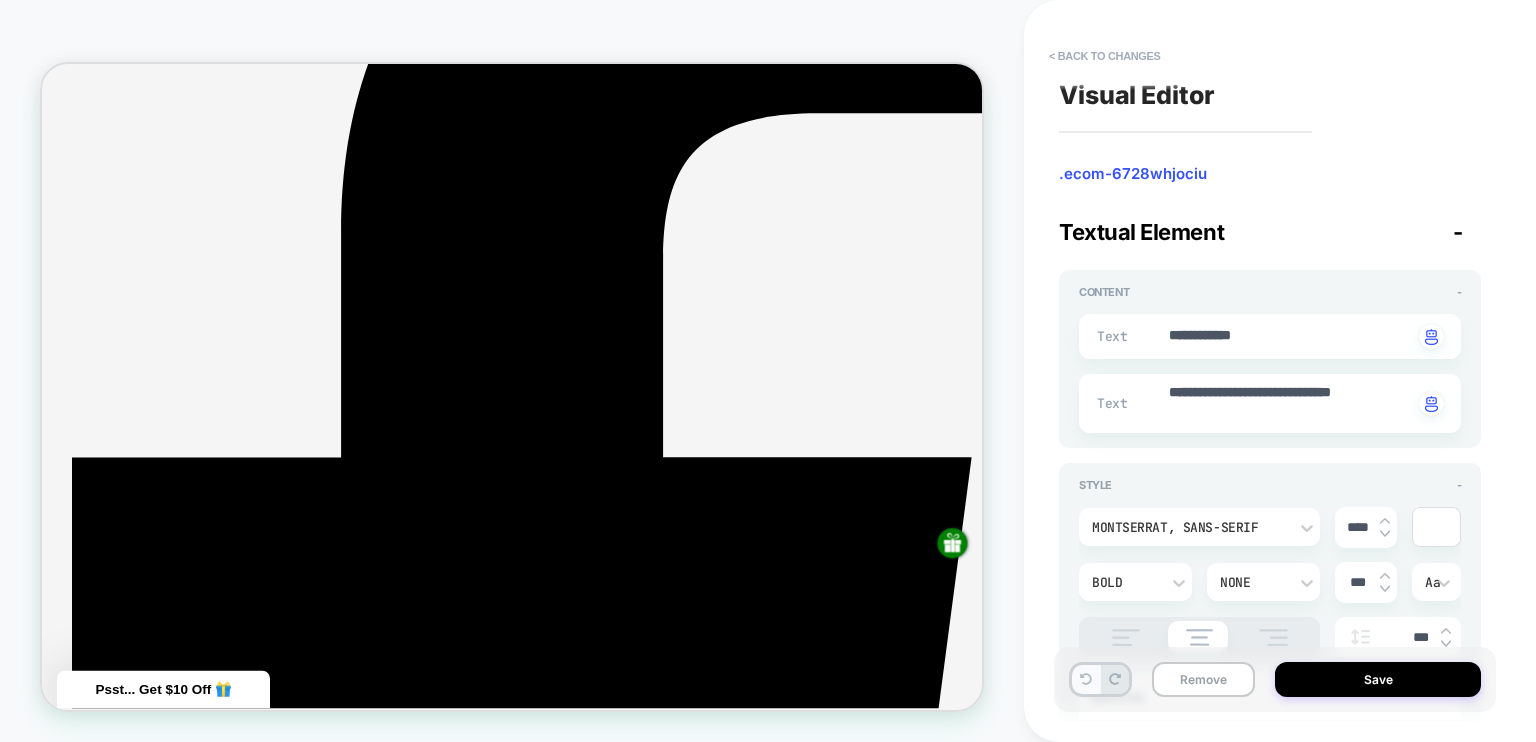click 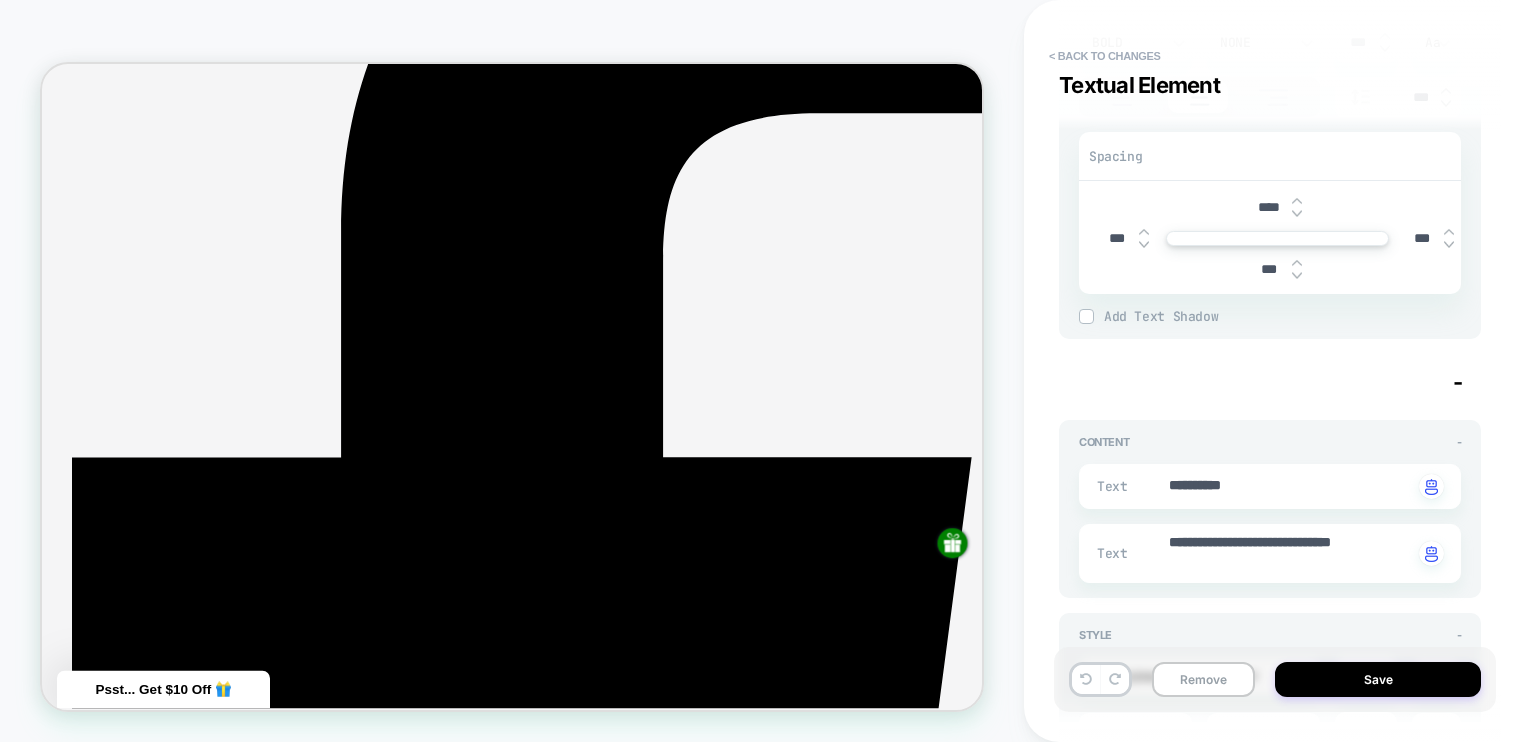 scroll, scrollTop: 546, scrollLeft: 0, axis: vertical 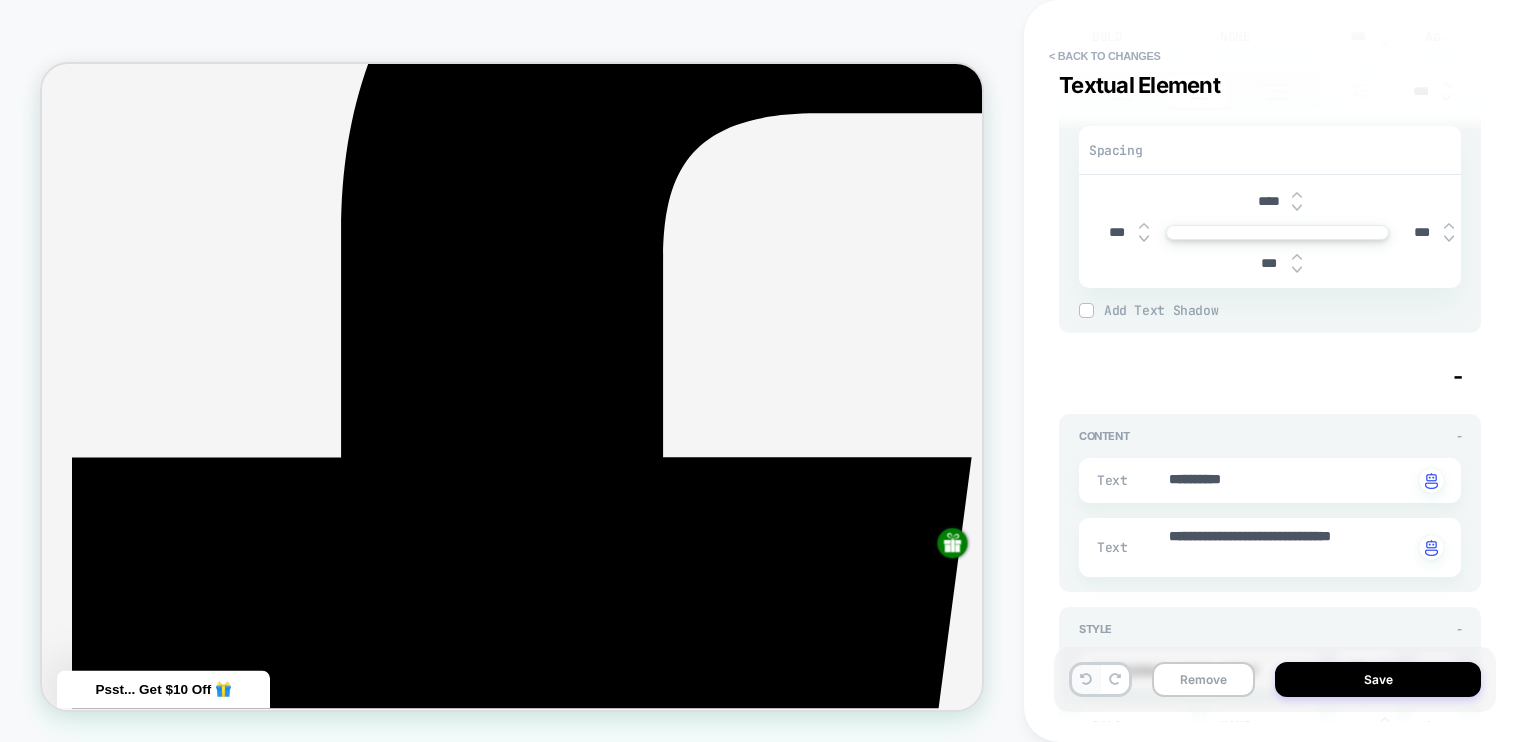 click at bounding box center [1086, 679] 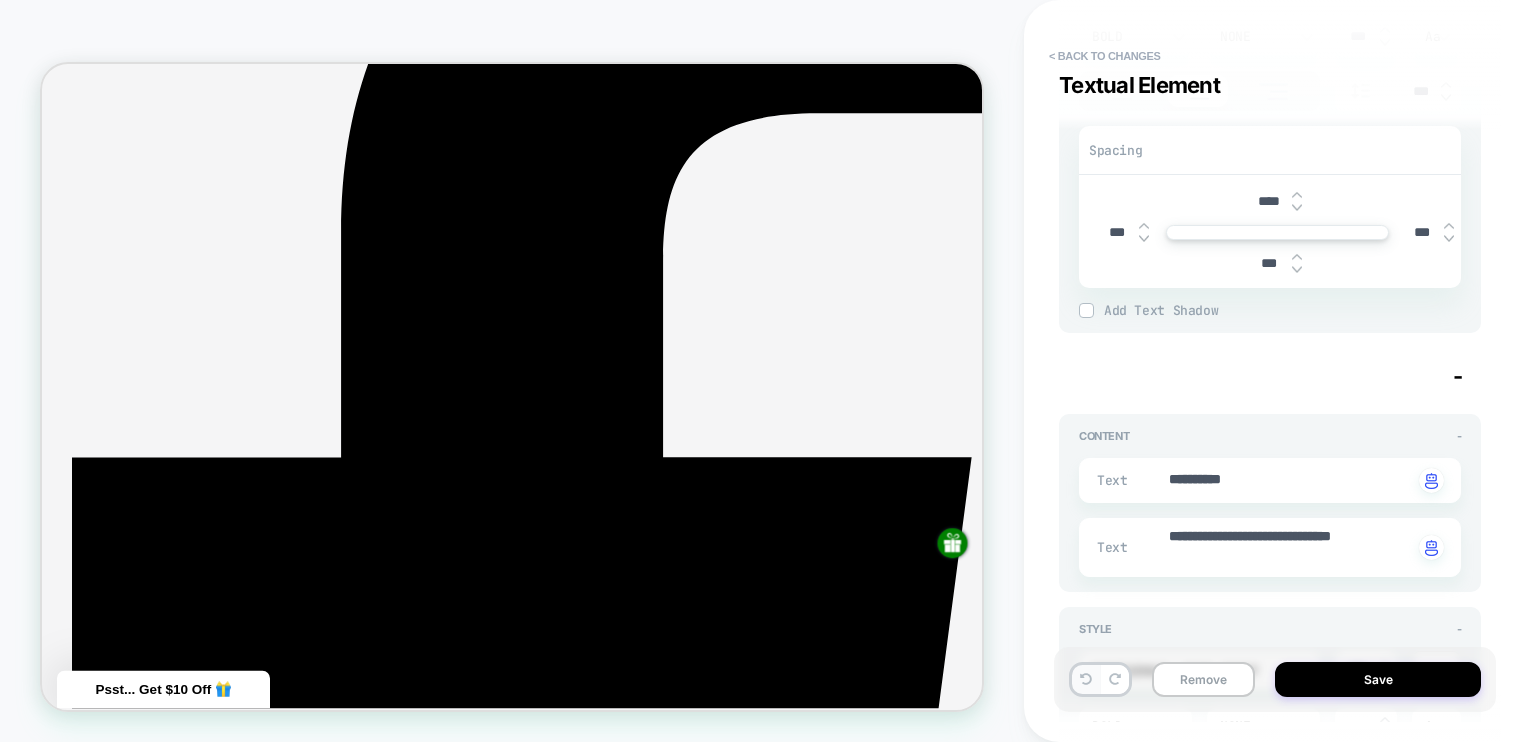 click at bounding box center (1086, 679) 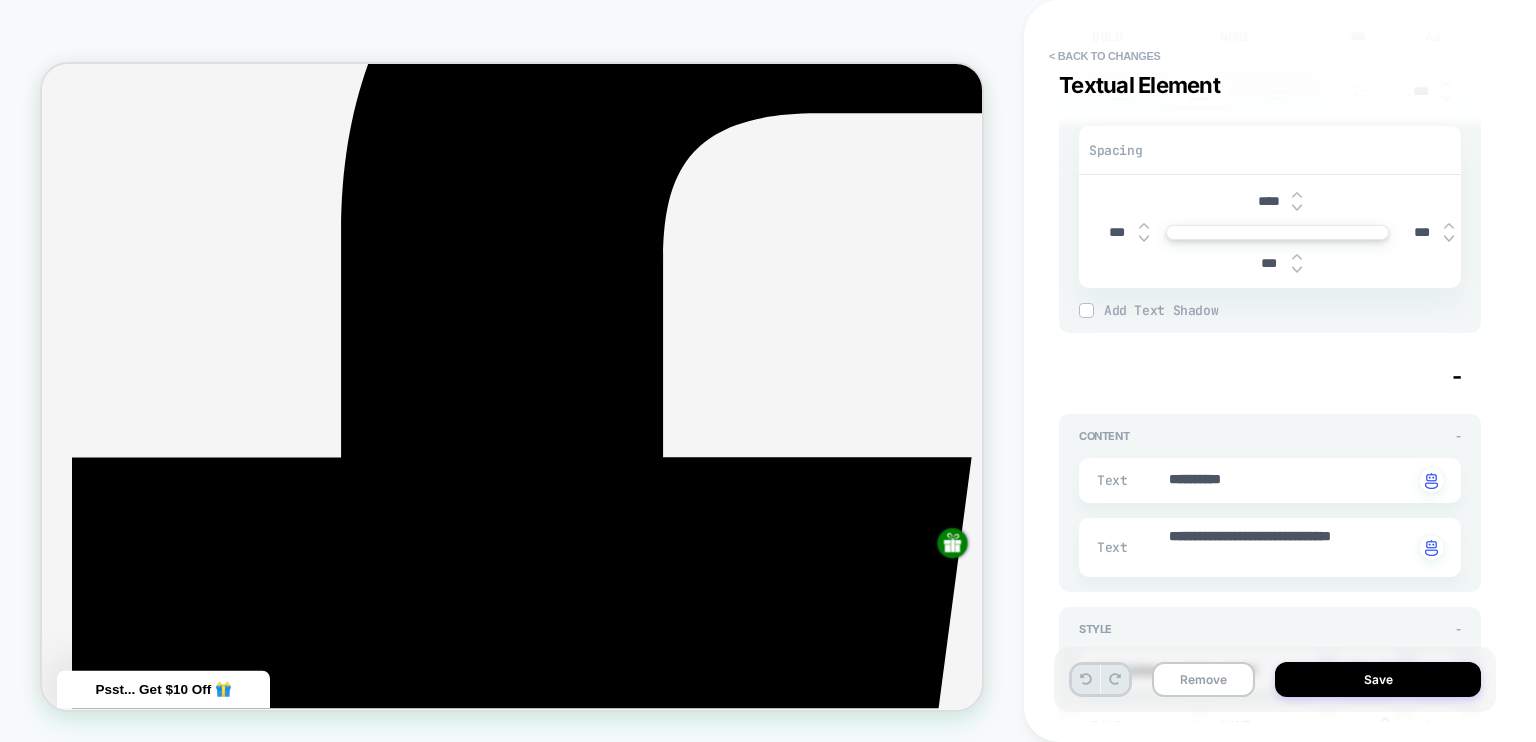 type on "*" 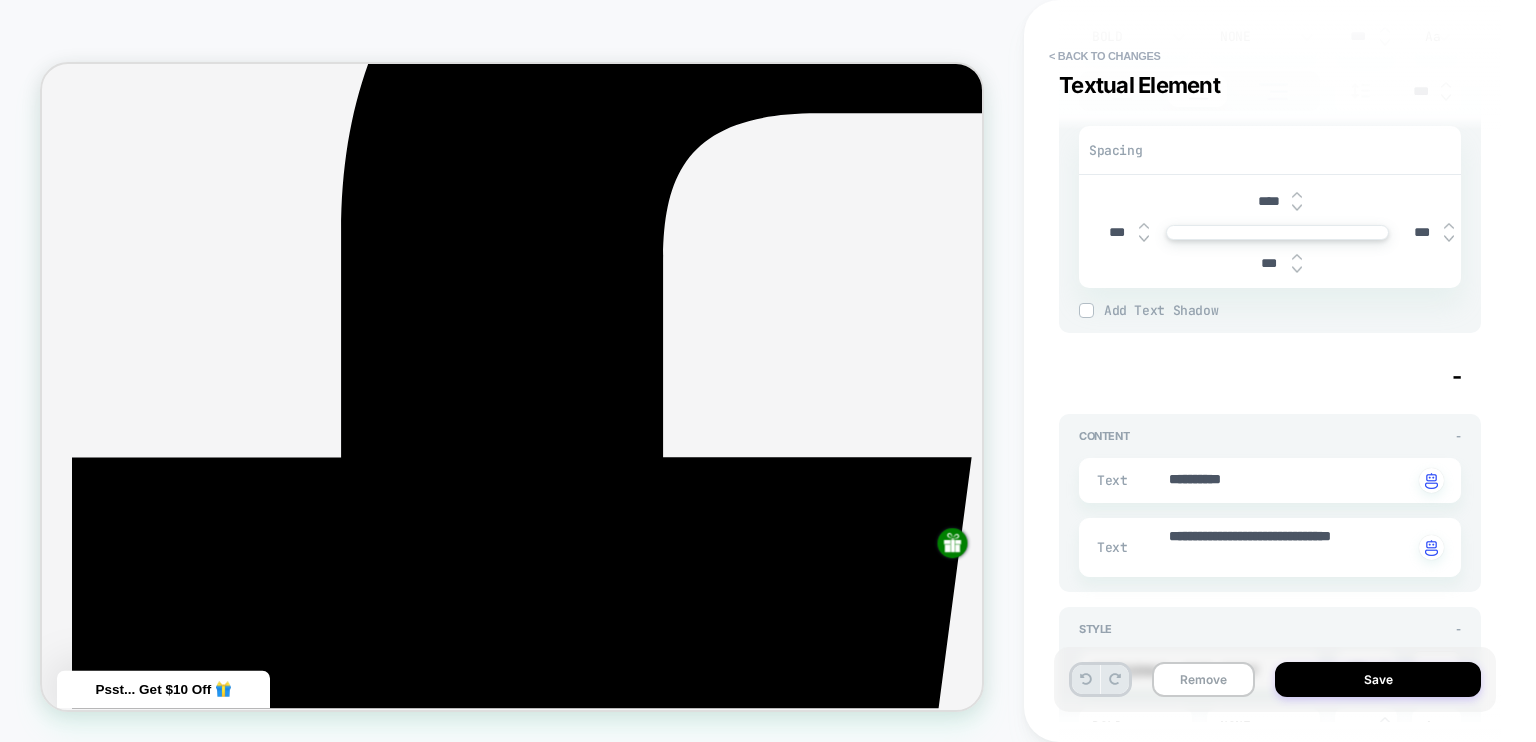 type on "***" 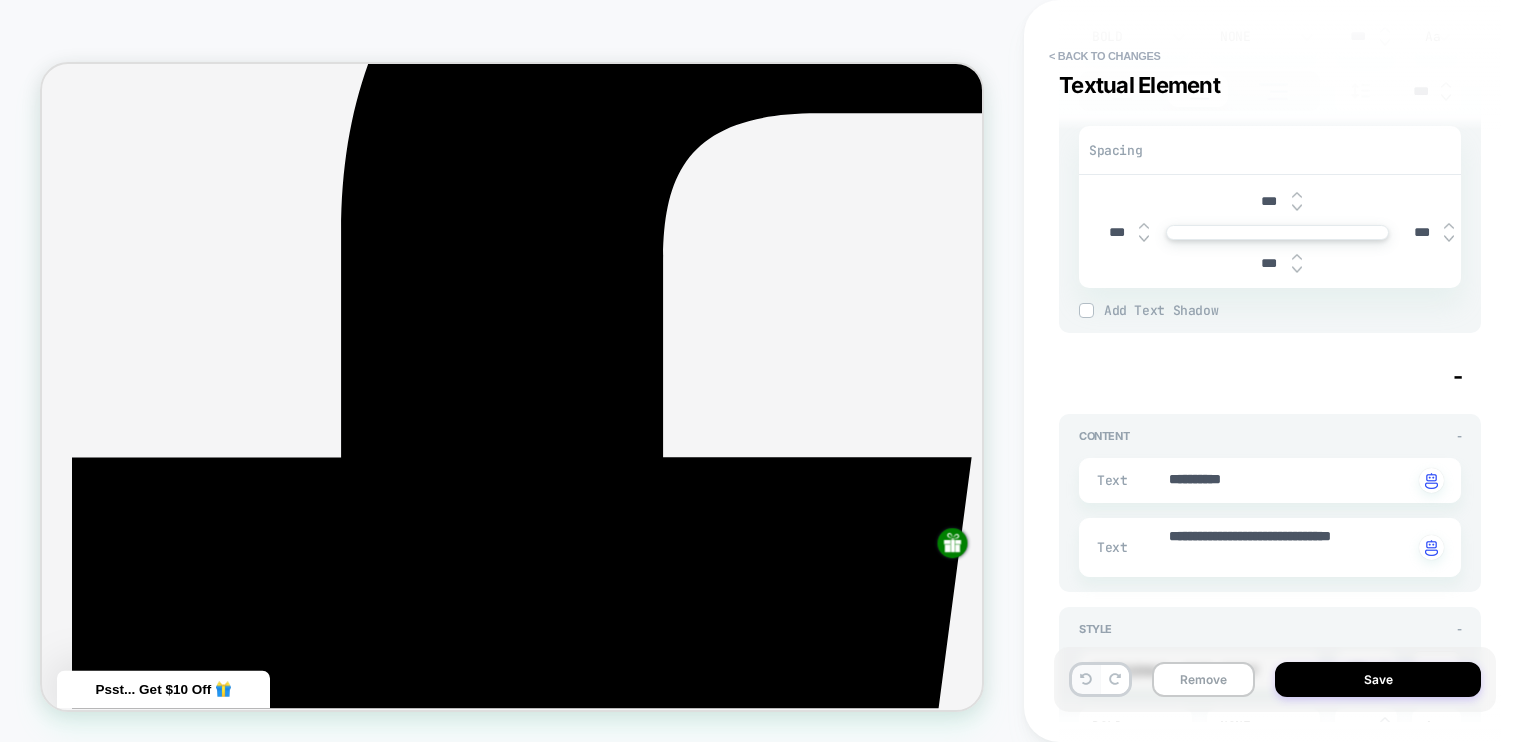 click 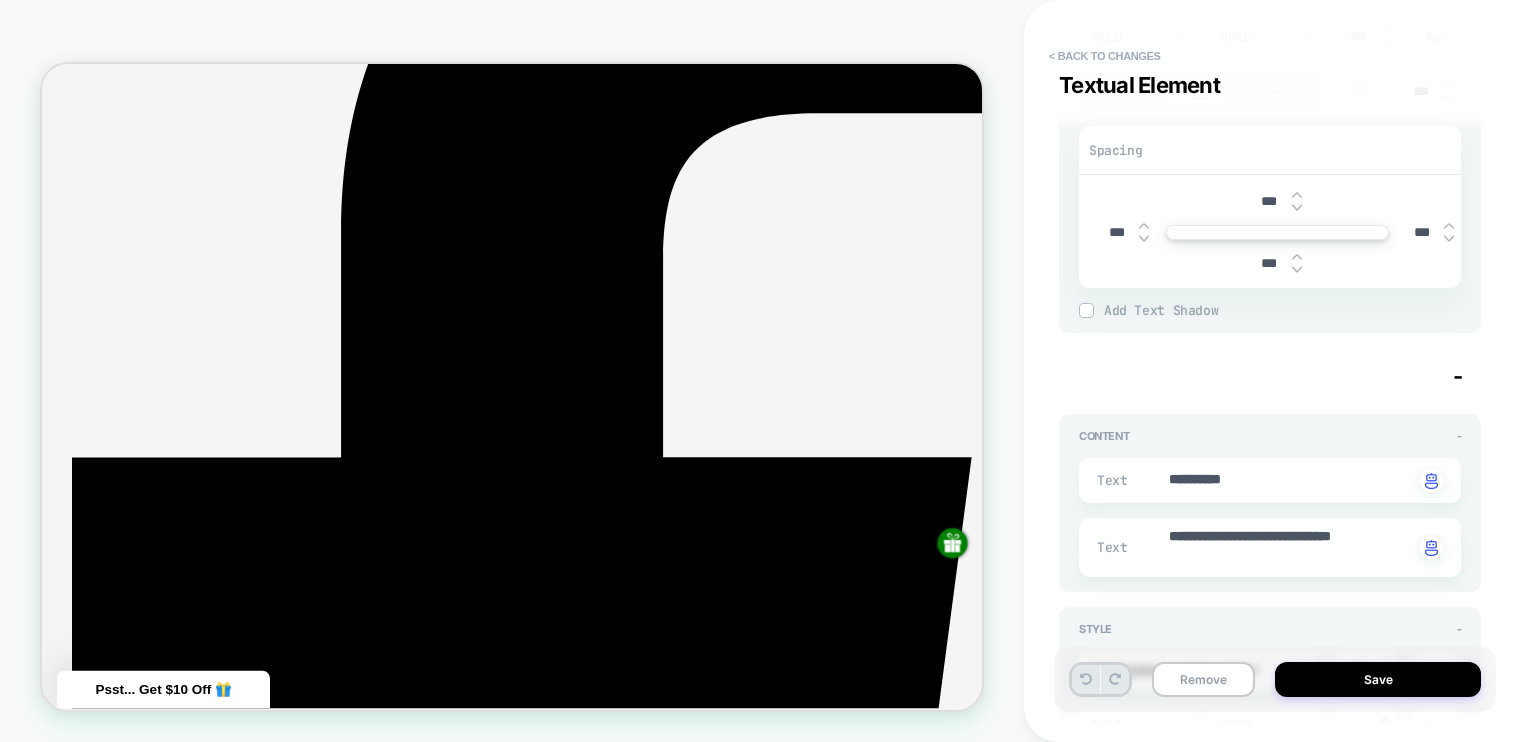 scroll, scrollTop: 0, scrollLeft: 0, axis: both 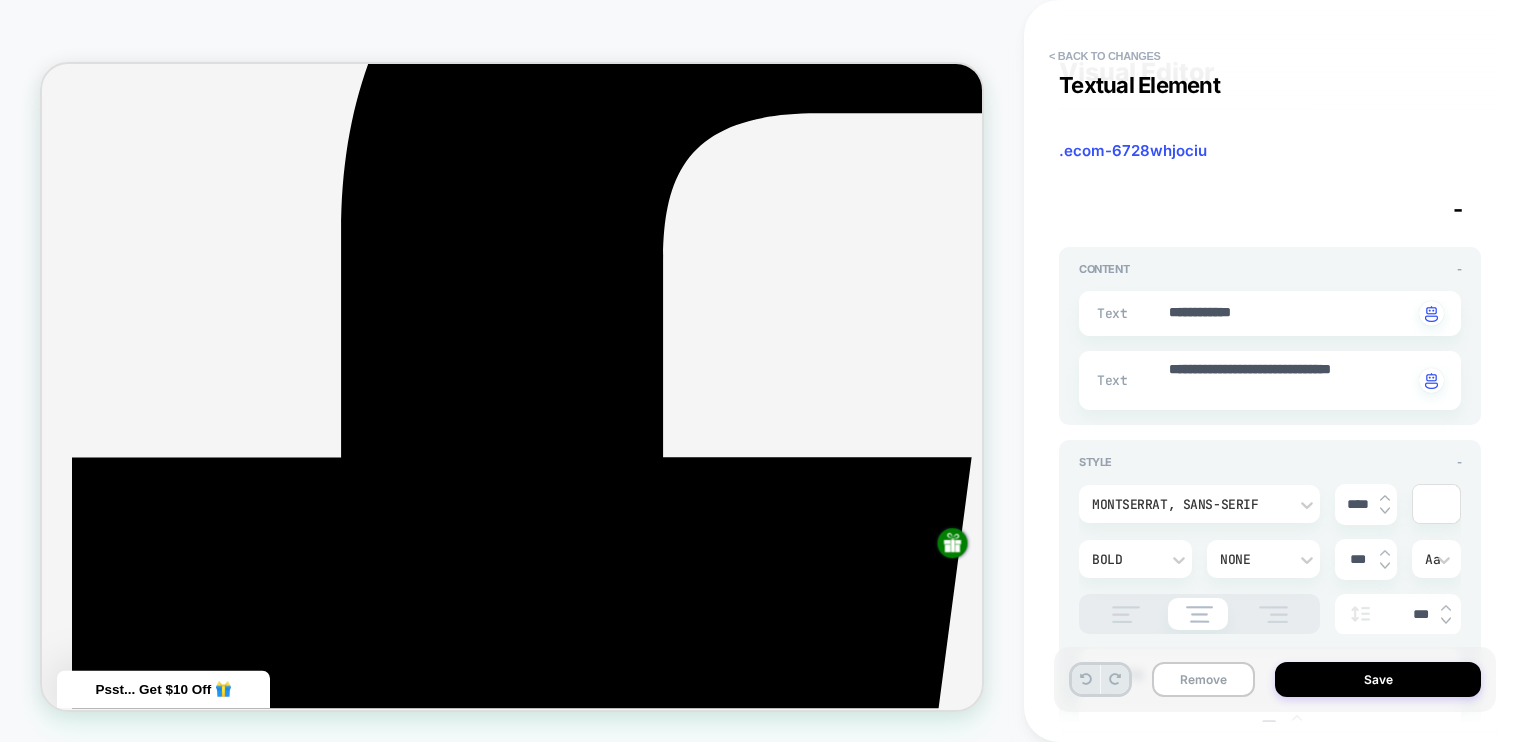 type on "*" 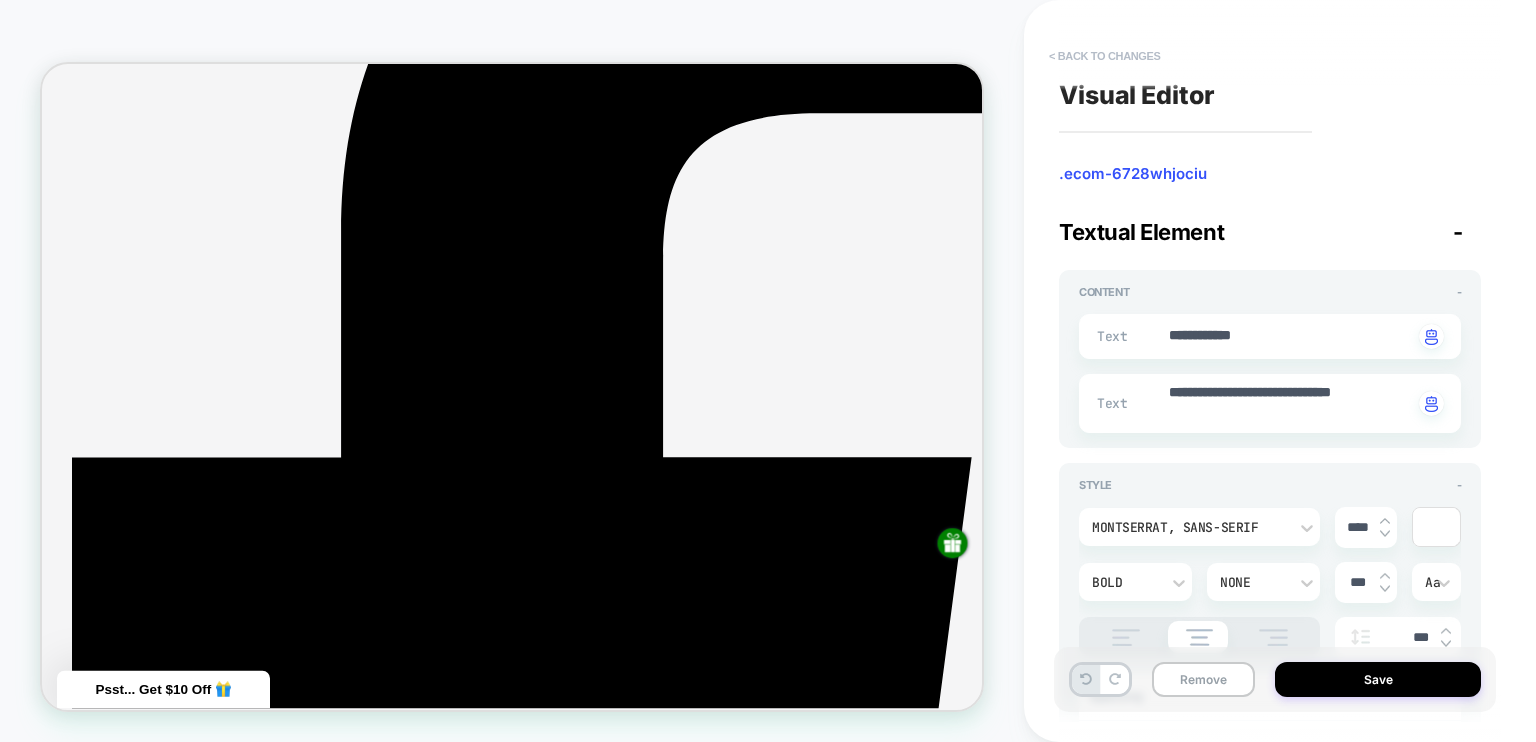 click on "< Back to changes" at bounding box center (1105, 56) 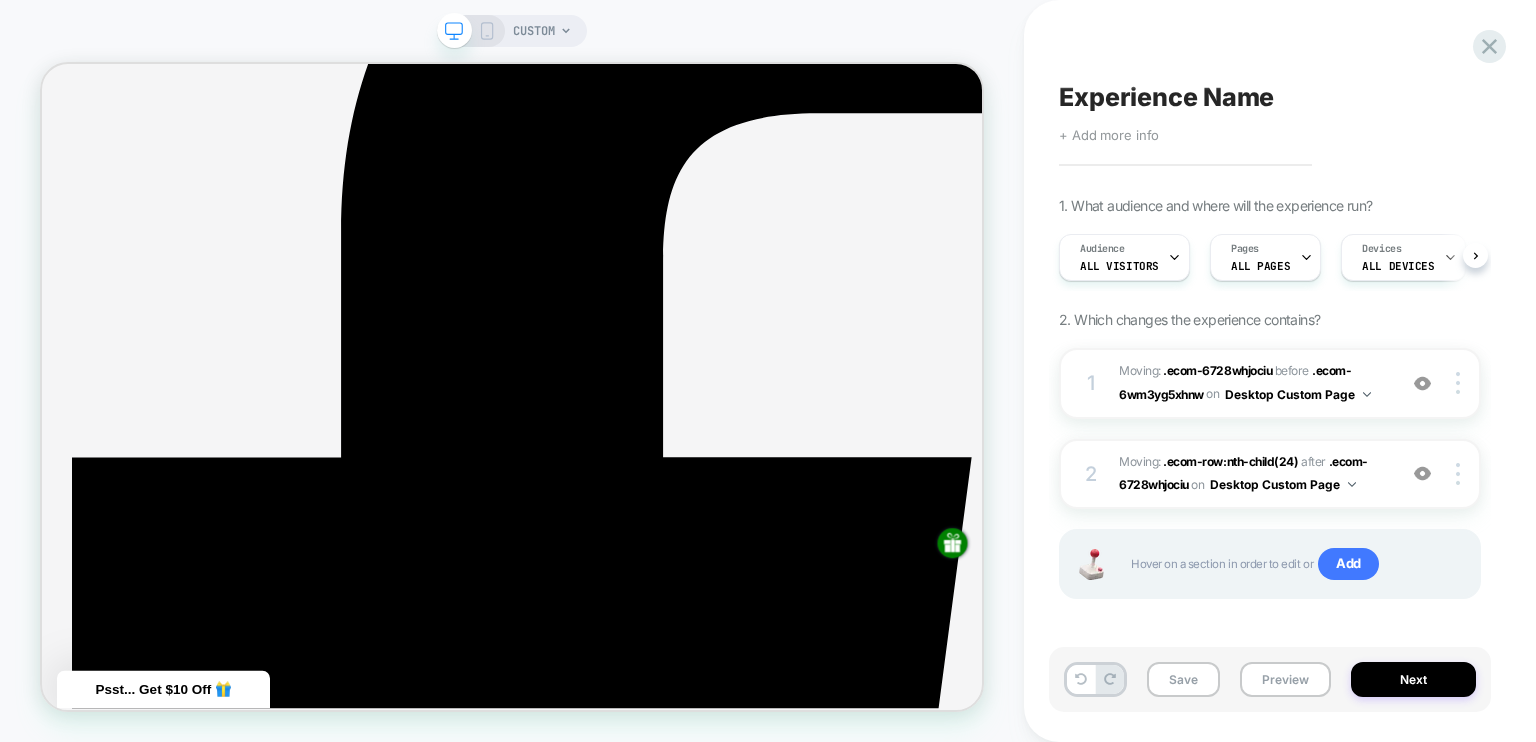 scroll, scrollTop: 0, scrollLeft: 0, axis: both 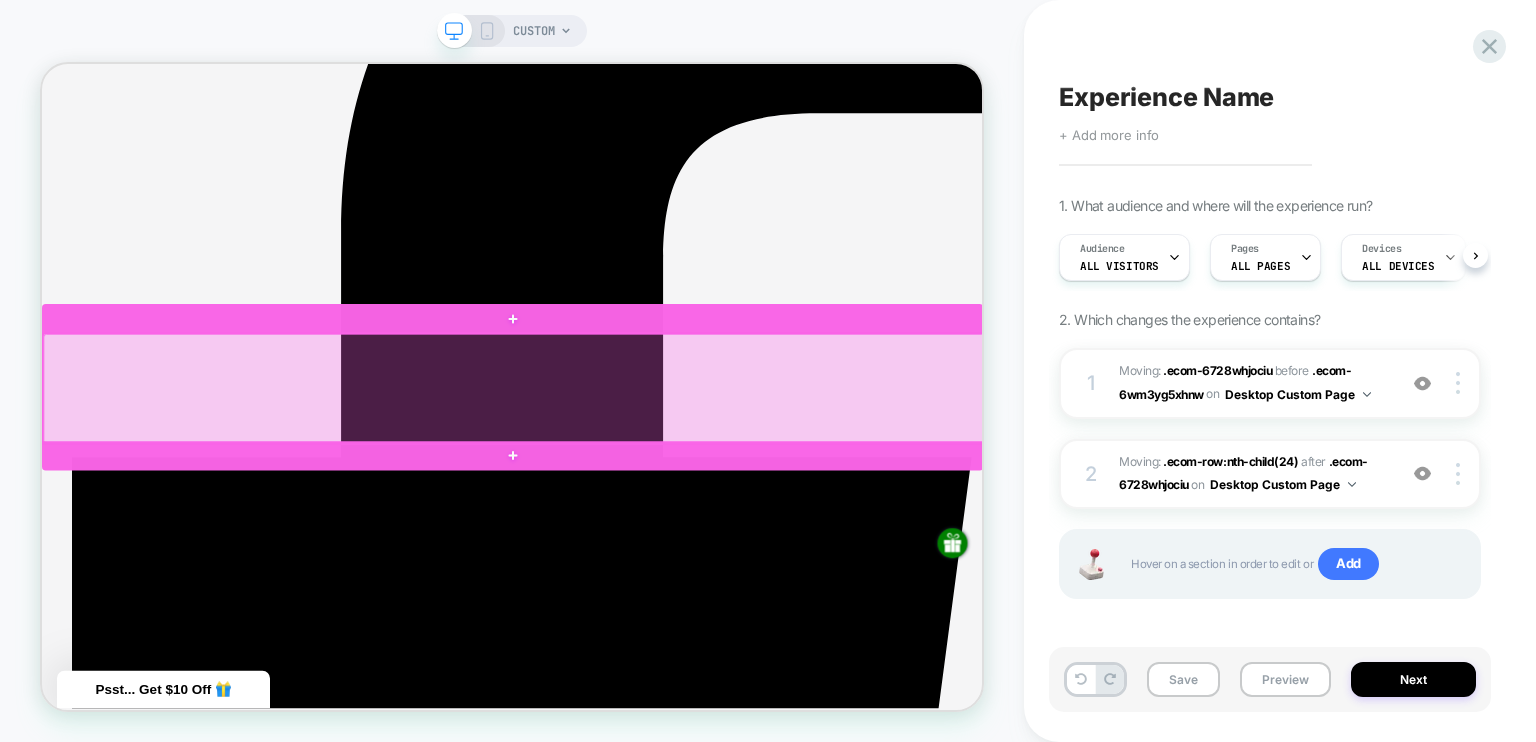click at bounding box center (671, 496) 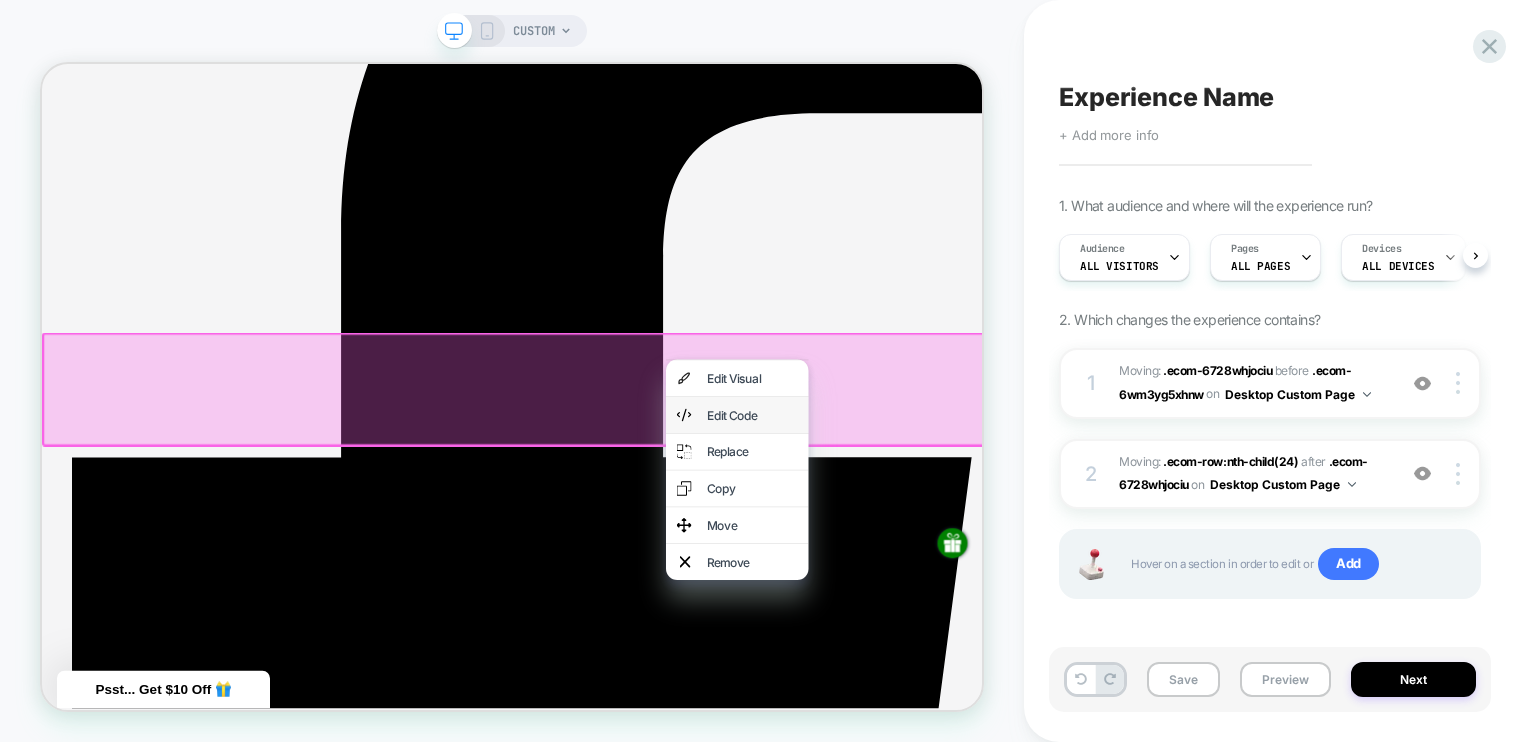 click on "Edit Code" at bounding box center (989, 532) 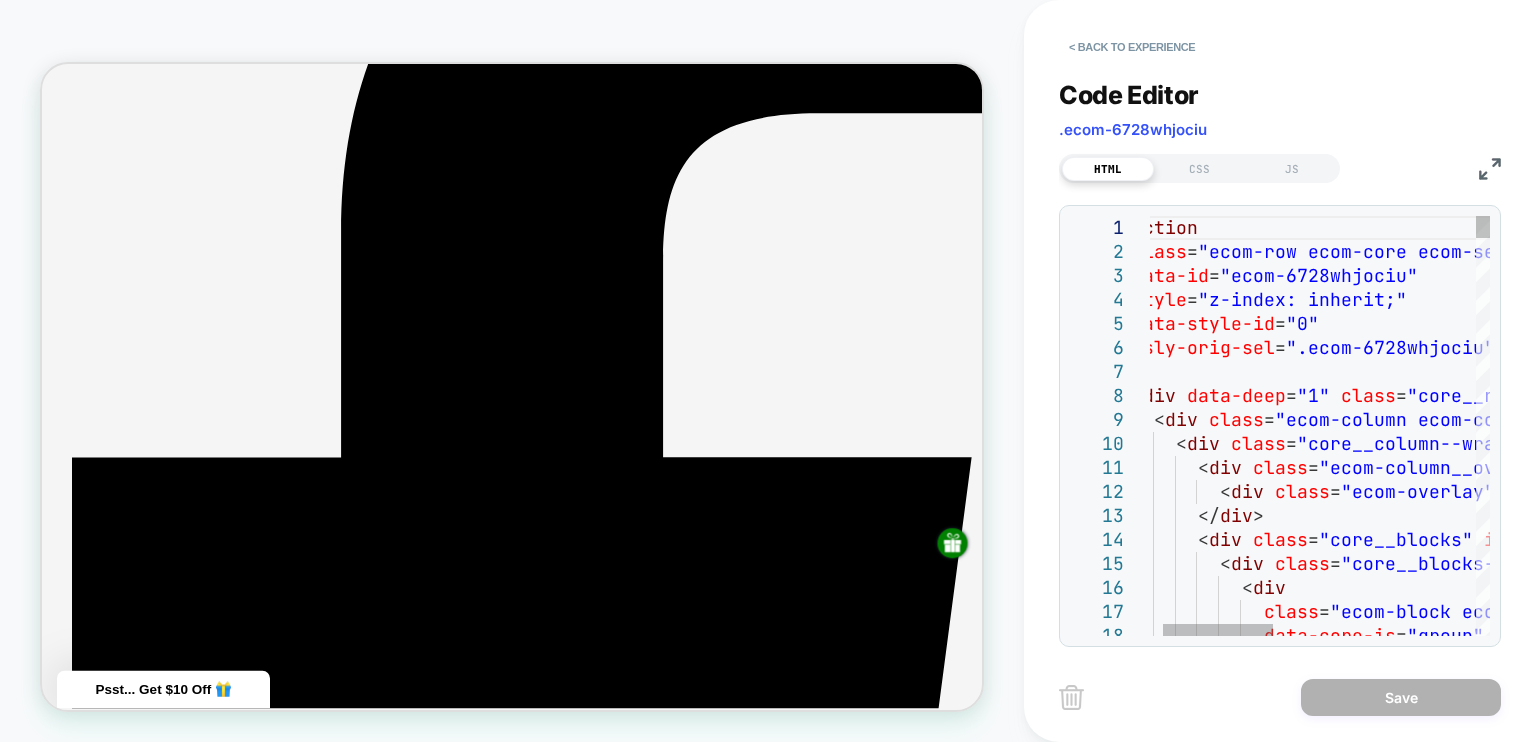 scroll, scrollTop: 0, scrollLeft: 0, axis: both 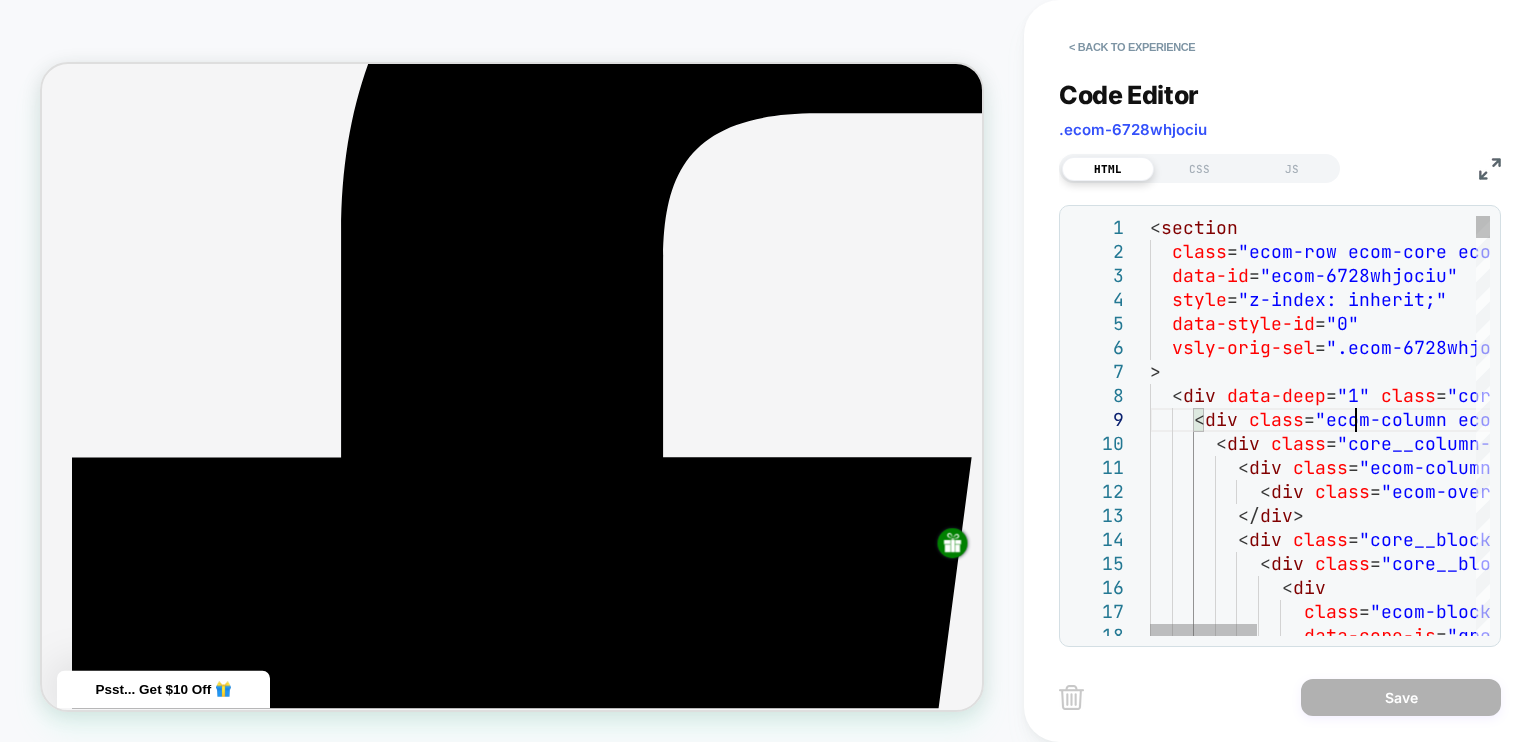click on "data-core-is = "group"                class = "ecom-block ecom-core core__block ecom-ejraa349ez4 "              < div          </ div >          < div   class = "core__blocks"   index = "0"   data-style-id = "0" >            < div   class = "core__blocks--body"   data-style-id = "0" >          < div   class = "ecom-column__overlay"   data-style-id = "0" >            < div   class = "ecom-overlay"   data-style-id = "0" ></ div >        < div   class = "core__column--wrapper"   data-style-id = "0" >    < div   data-deep = "1"   class = "core__row--columns"   data-style-id = "0" >      < div   class = "ecom-column ecom-core ecom-d7hd5v7cs3v"   data-style-id = "0" > >    vsly-orig-sel = ".ecom-6728whjociu"    data-style-id = "0"    style = "z-index: inherit;"    data-id = "ecom-6728whjociu"    class = "ecom-row ecom-core ecom-section ecom-6728whjociu  < section" at bounding box center [1664, 4098] 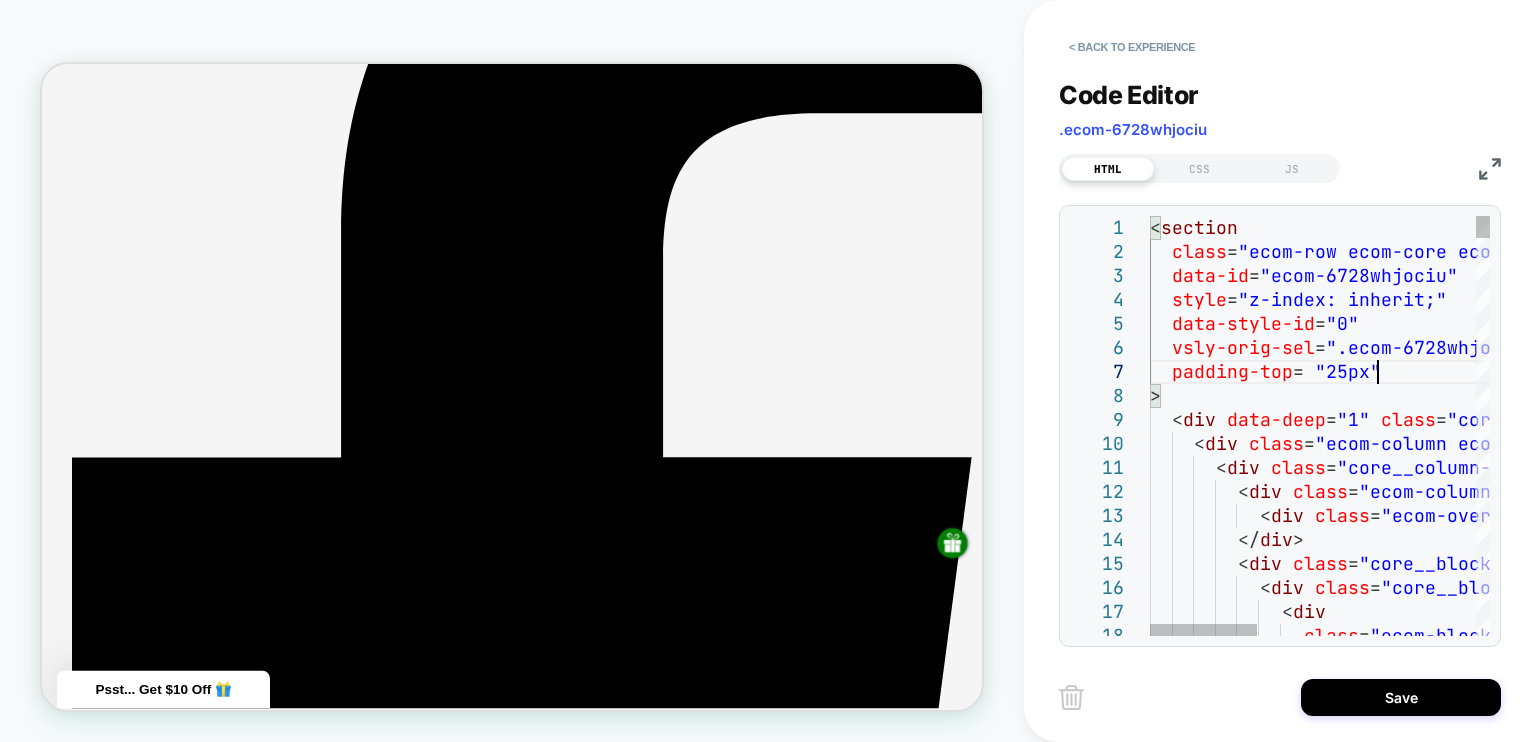 scroll, scrollTop: 143, scrollLeft: 225, axis: both 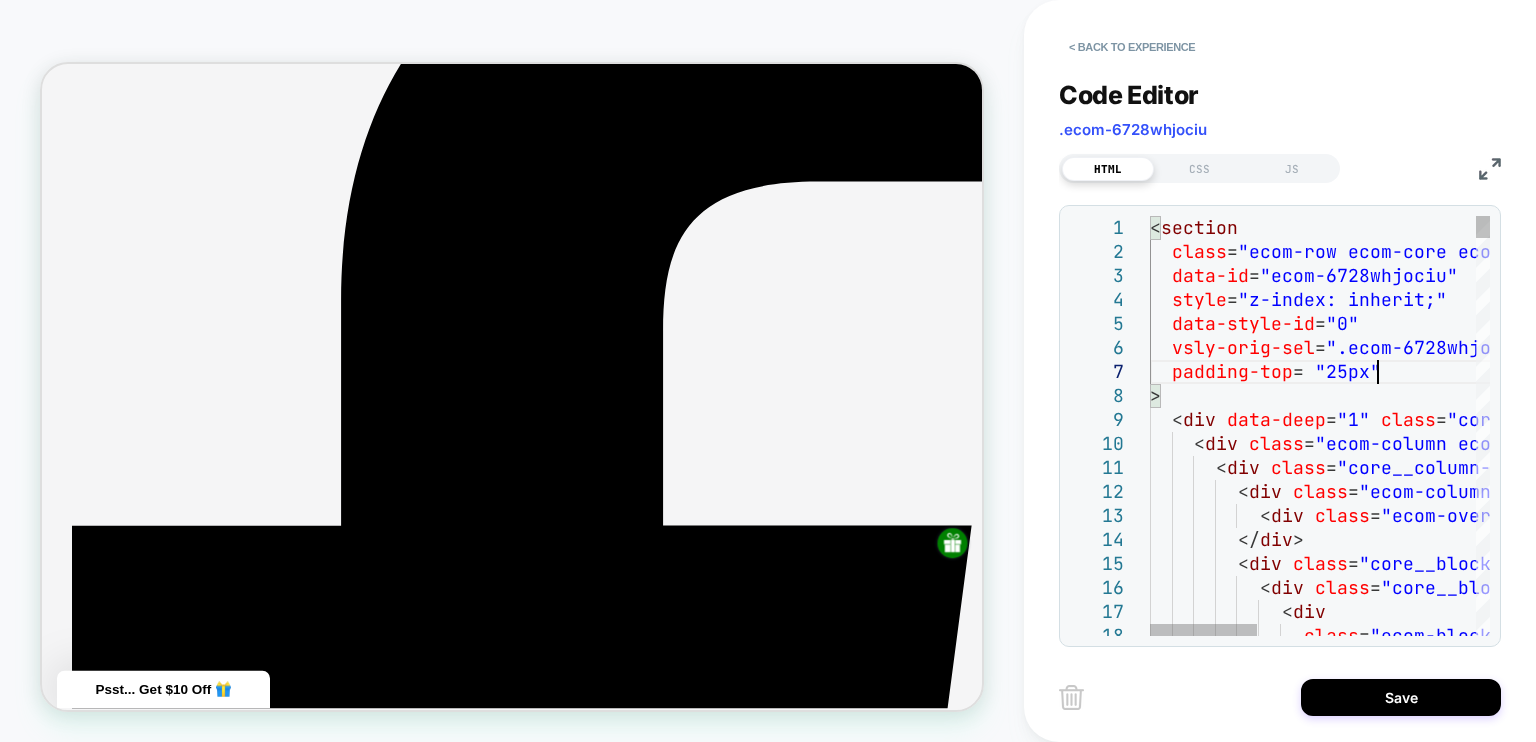 click on "class = "ecom-block ecom-core core__block ecom-ejraa349ez4 "              < div          </ div >          < div   class = "core__blocks"   index = "0"   data-style-id = "0" >            < div   class = "core__blocks--body"   data-style-id = "0" >          < div   class = "ecom-column__overlay"   data-style-id = "0" >            < div   class = "ecom-overlay"   data-style-id = "0" ></ div >        < div   class = "core__column--wrapper"   data-style-id = "0" >    < div   data-deep = "1"   class = "core__row--columns"   data-style-id = "0" >      < div   class = "ecom-column ecom-core ecom-d7hd5v7cs3v"   data-style-id = "0" > >    vsly-orig-sel = ".ecom-6728whjociu"    data-style-id = "0"    style = "z-index: inherit;"    data-id = "ecom-6728whjociu"    class = "ecom-row ecom-core ecom-section ecom-6728whjociu  hide-on-screen hide-on-mobile" < section    padding-top =" at bounding box center (1664, 4110) 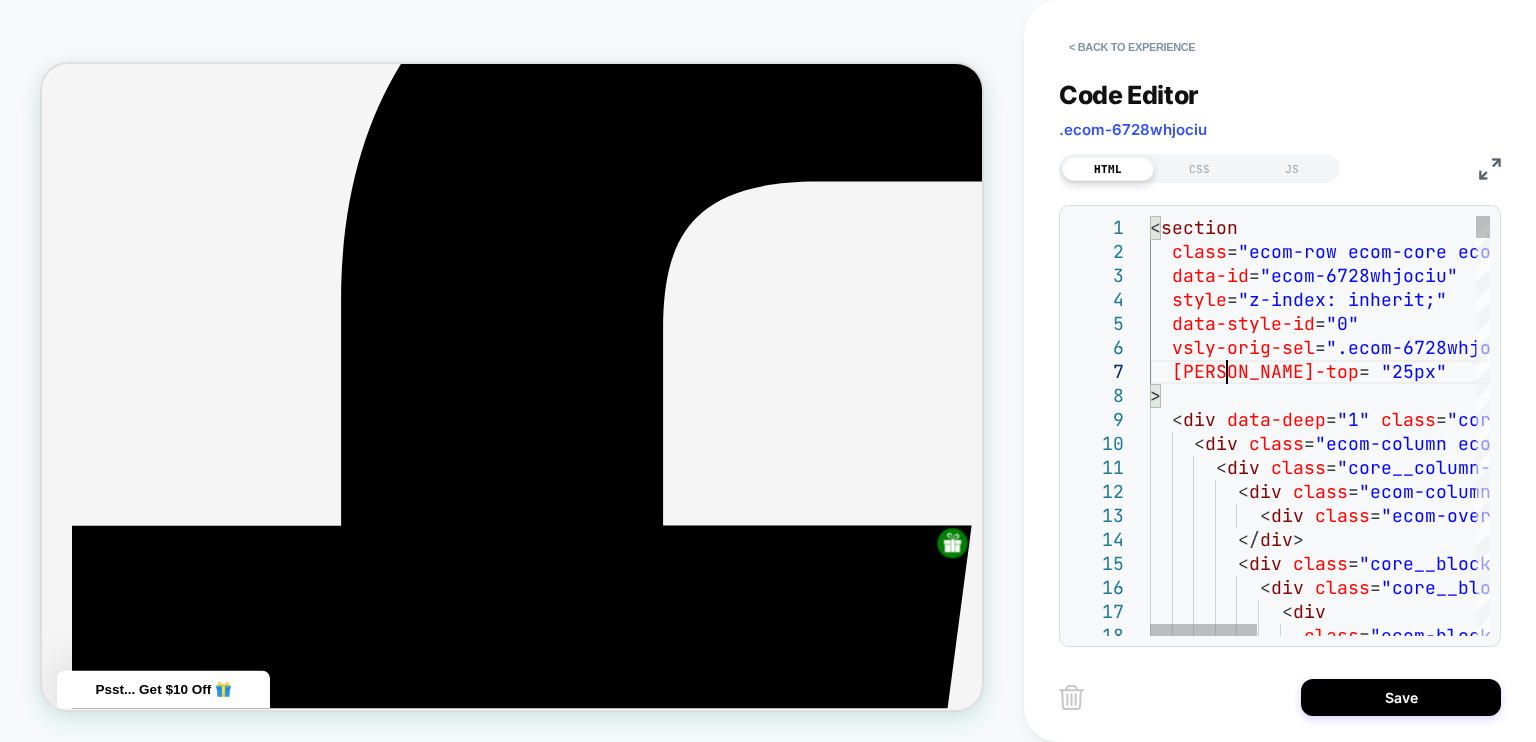 scroll, scrollTop: 143, scrollLeft: 85, axis: both 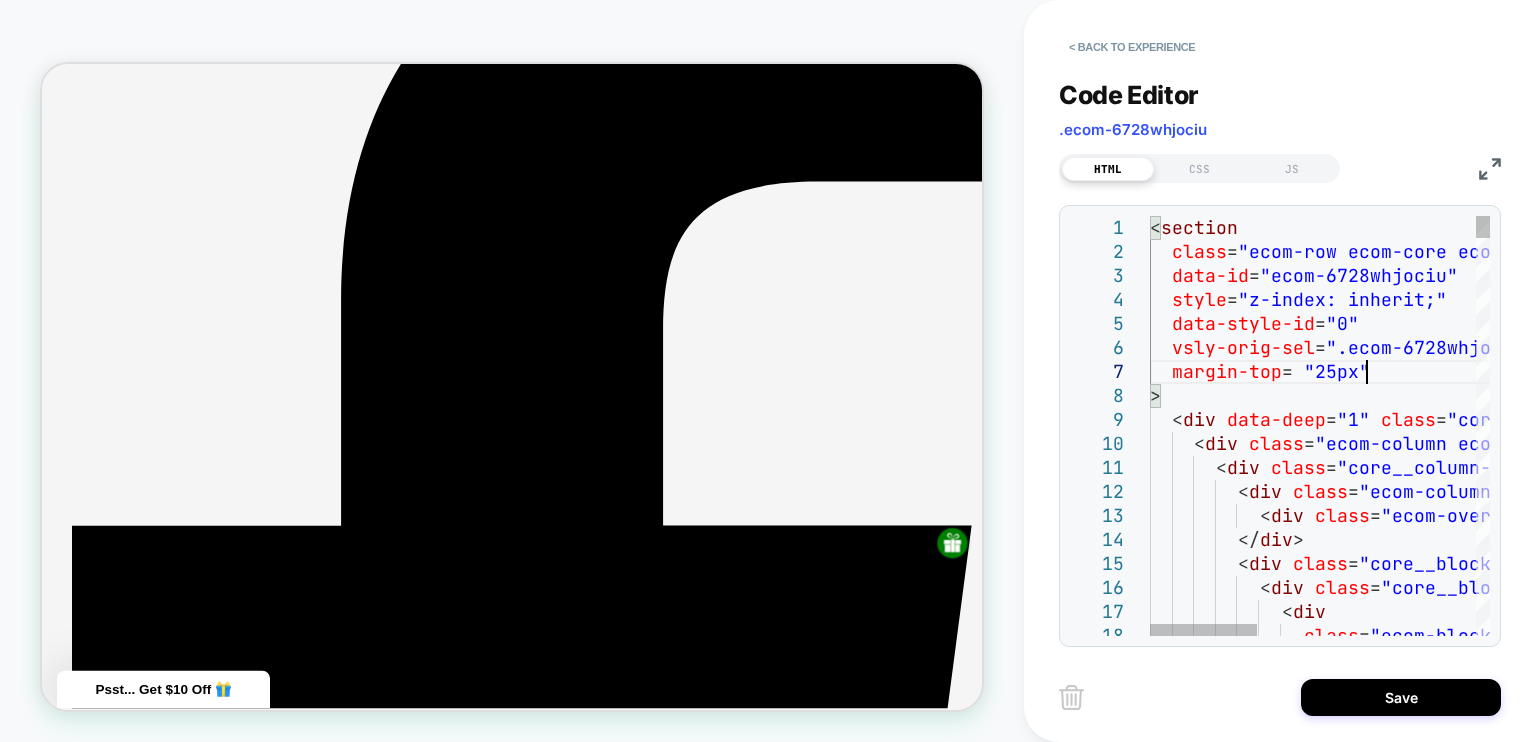 click on "class = "ecom-block ecom-core core__block ecom-ejraa349ez4 "              < div          </ div >          < div   class = "core__blocks"   index = "0"   data-style-id = "0" >            < div   class = "core__blocks--body"   data-style-id = "0" >          < div   class = "ecom-column__overlay"   data-style-id = "0" >            < div   class = "ecom-overlay"   data-style-id = "0" ></ div >        < div   class = "core__column--wrapper"   data-style-id = "0" >    < div   data-deep = "1"   class = "core__row--columns"   data-style-id = "0" >      < div   class = "ecom-column ecom-core ecom-d7hd5v7cs3v"   data-style-id = "0" > >    vsly-orig-sel = ".ecom-6728whjociu"    data-style-id = "0"    style = "z-index: inherit;"    data-id = "ecom-6728whjociu"    class = "ecom-row ecom-core ecom-section ecom-6728whjociu  hide-on-screen hide-on-mobile" < section    margin-top =   "25px"" at bounding box center [1664, 4110] 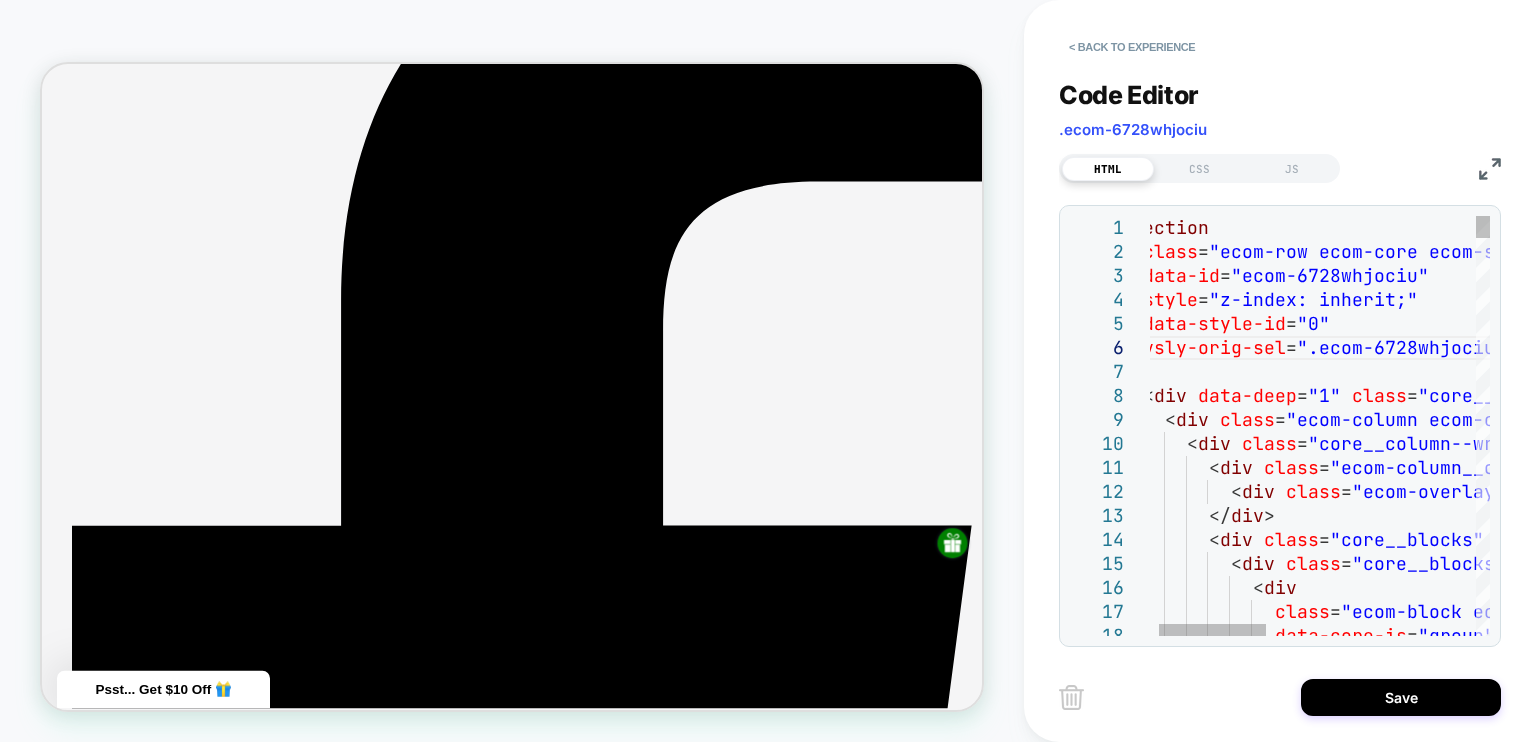 click on "class = "ecom-block ecom-core core__block ecom-ejraa349ez4 "              < div          </ div >          < div   class = "core__blocks"   index = "0"   data-style-id = "0" >            < div   class = "core__blocks--body"   data-style-id = "0" >          < div   class = "ecom-column__overlay"   data-style-id = "0" >            < div   class = "ecom-overlay"   data-style-id = "0" ></ div >        < div   class = "core__column--wrapper"   data-style-id = "0" >    < div   data-deep = "1"   class = "core__row--columns"   data-style-id = "0" >      < div   class = "ecom-column ecom-core ecom-d7hd5v7cs3v"   data-style-id = "0" > >    vsly-orig-sel = ".ecom-6728whjociu"    data-style-id = "0"    style = "z-index: inherit;"    data-id = "ecom-6728whjociu"    class = "ecom-row ecom-core ecom-section ecom-6728whjociu  hide-on-screen hide-on-mobile" < section data-core-is = "group"" at bounding box center [1635, 4098] 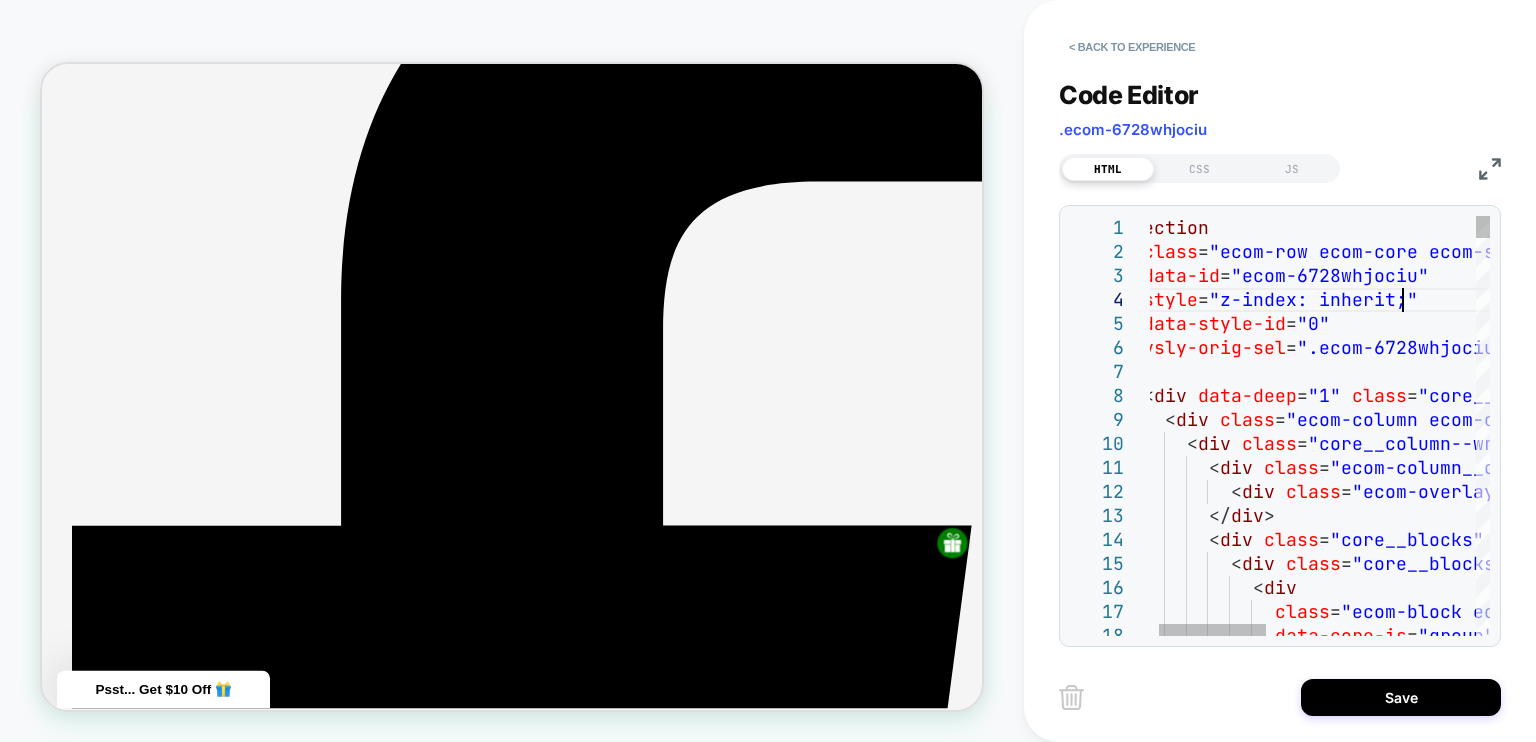scroll, scrollTop: 95, scrollLeft: 291, axis: both 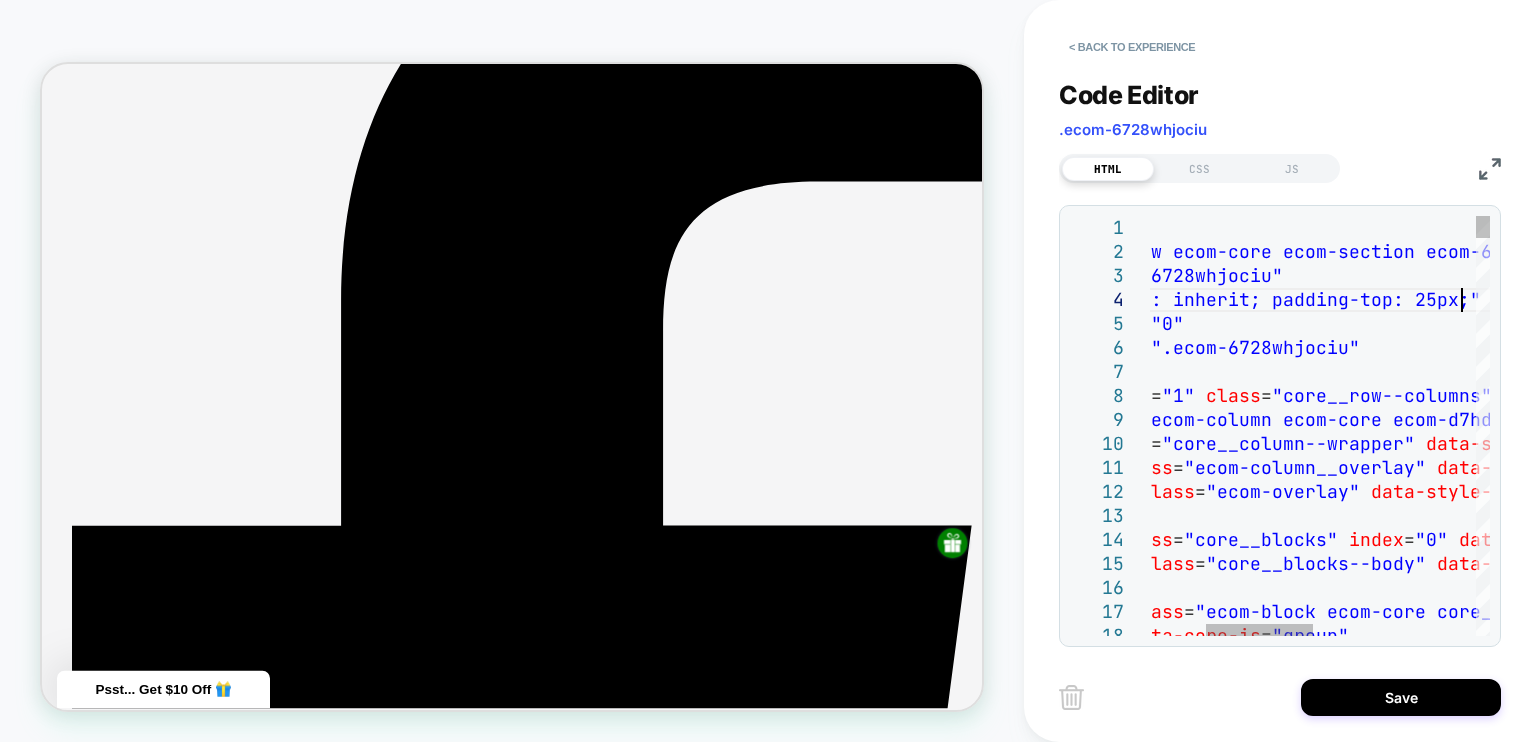 click on "class = "ecom-block ecom-core core__block ecom-ejraa349ez4 "              < div          </ div >          < div   class = "core__blocks"   index = "0"   data-style-id = "0" >            < div   class = "core__blocks--body"   data-style-id = "0" >          < div   class = "ecom-column__overlay"   data-style-id = "0" >            < div   class = "ecom-overlay"   data-style-id = "0" ></ div >        < div   class = "core__column--wrapper"   data-style-id = "0" >    < div   data-deep = "1"   class = "core__row--columns"   data-style-id = "0" >      < div   class = "ecom-column ecom-core ecom-d7hd5v7cs3v"   data-style-id = "0" > >    vsly-orig-sel = ".ecom-6728whjociu"    data-style-id = "0"    style = "z-index: inherit; padding-top: 25px;"    data-id = "ecom-6728whjociu"    class = "ecom-row ecom-core ecom-section ecom-6728whjociu  hide-on-screen hide-on-mobile" < section =" at bounding box center [1489, 4098] 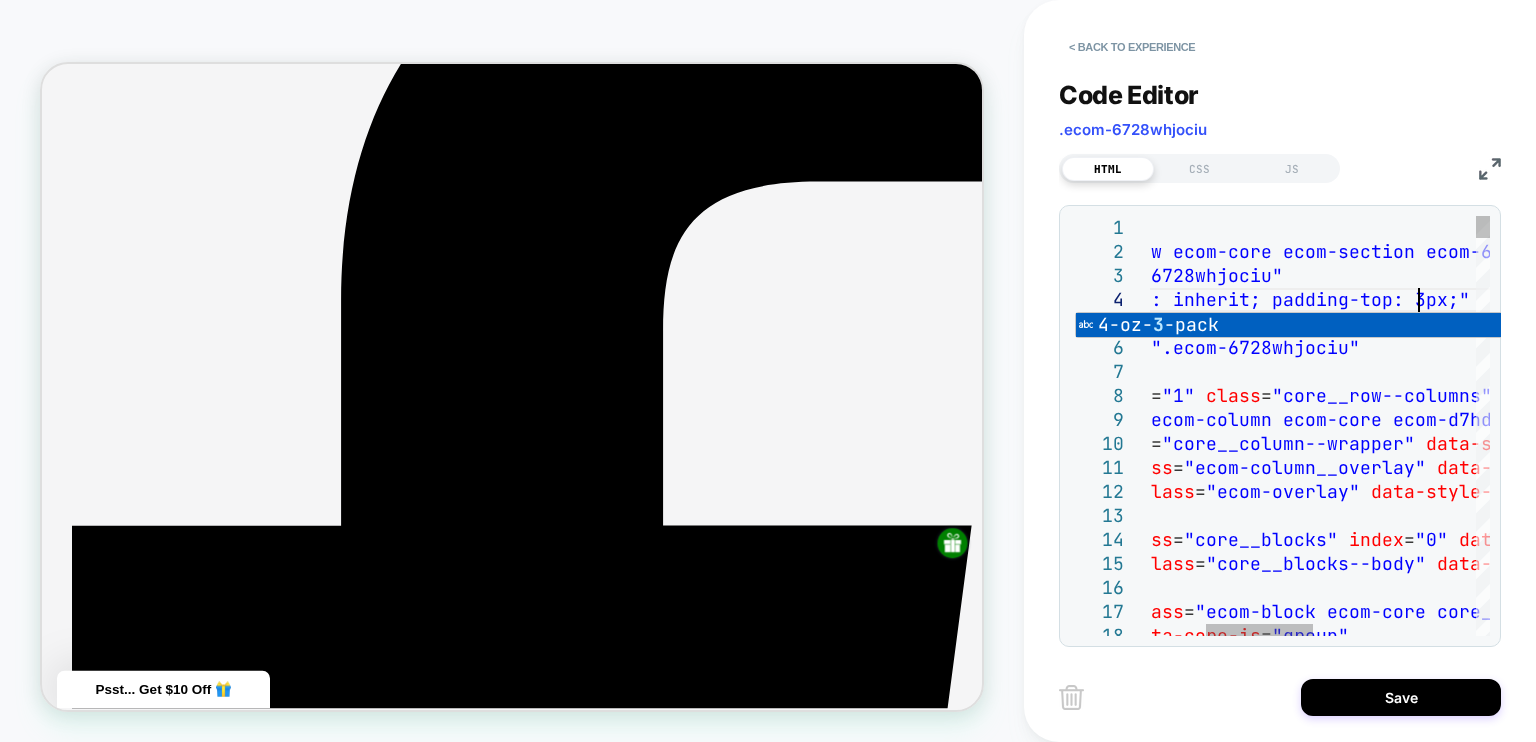 scroll, scrollTop: 95, scrollLeft: 452, axis: both 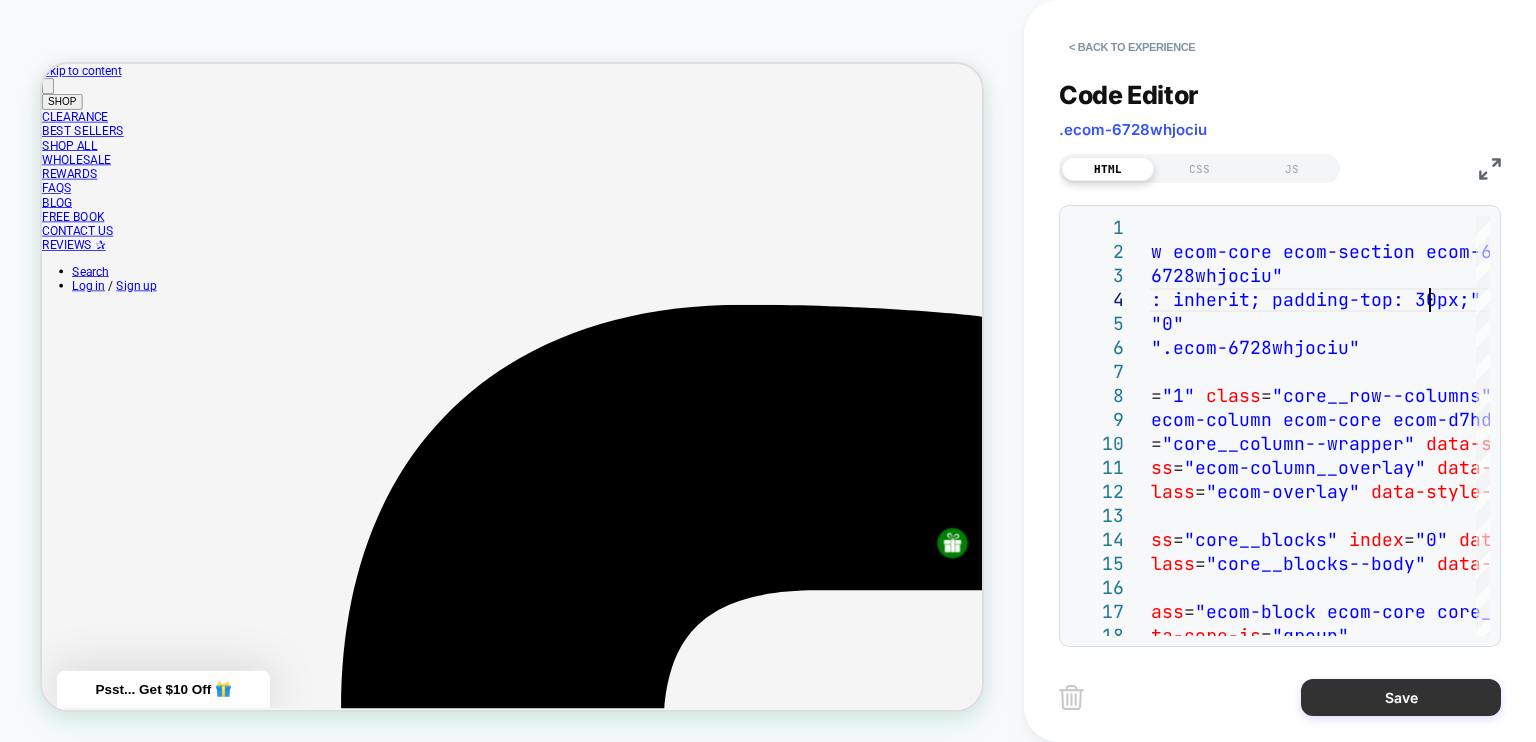 type on "**********" 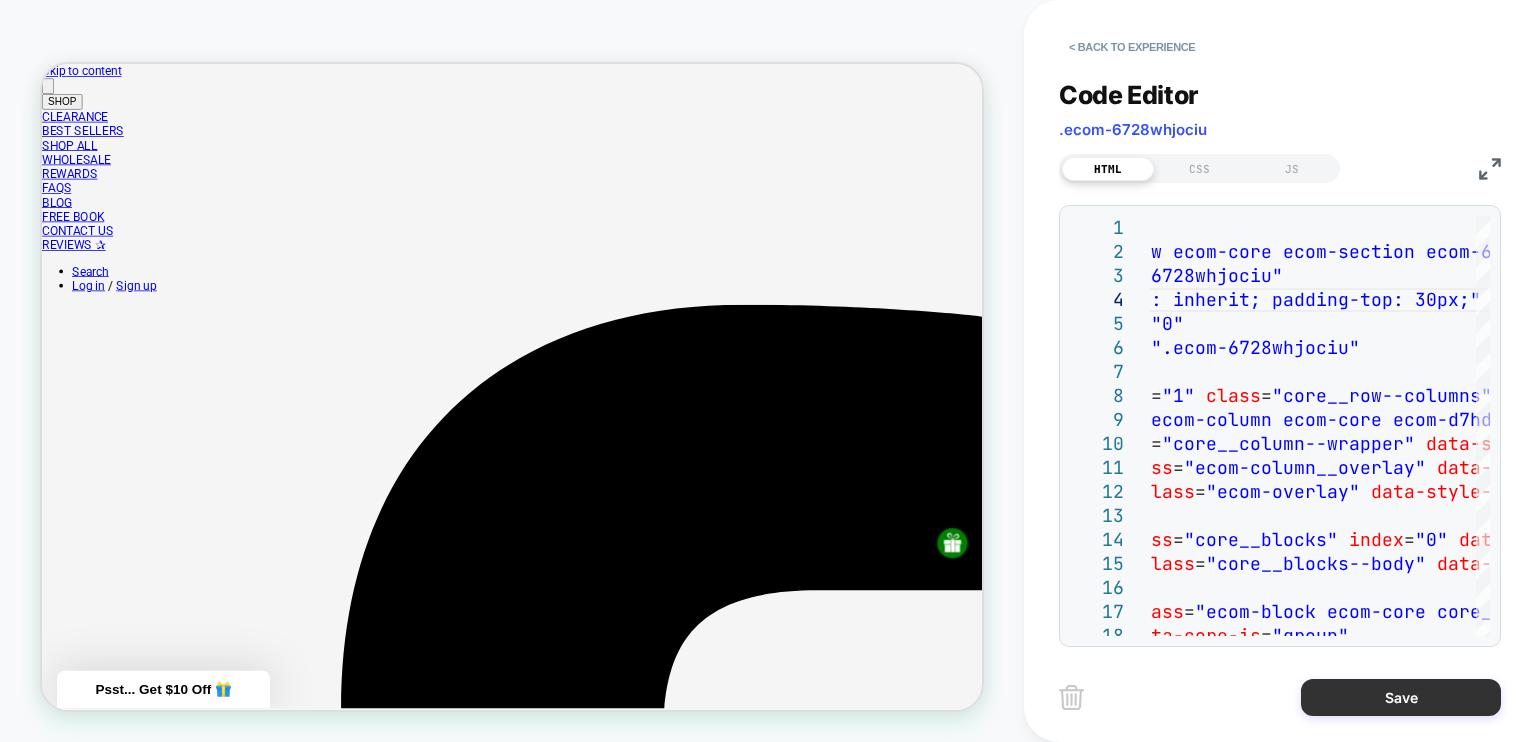 click on "Save" at bounding box center [1401, 697] 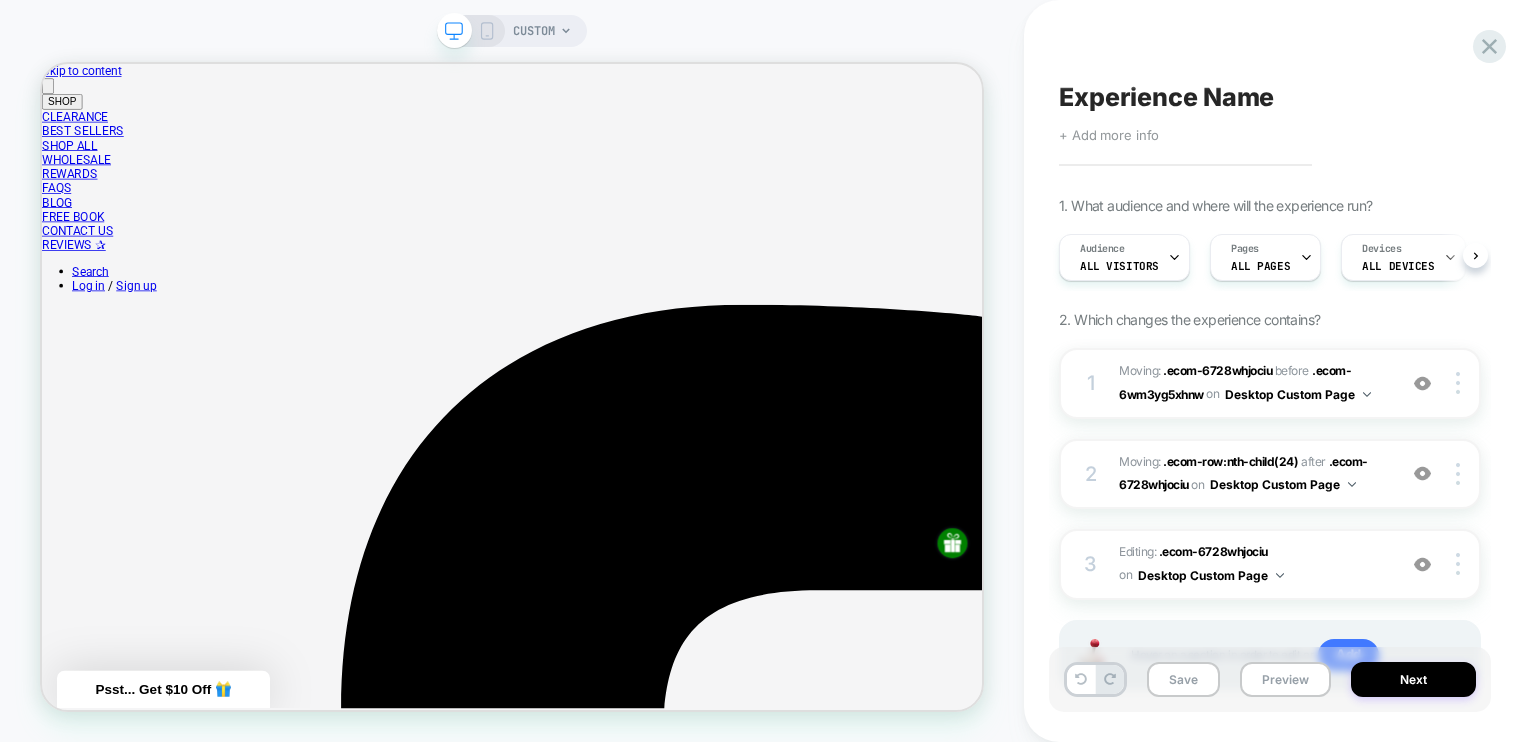 scroll, scrollTop: 0, scrollLeft: 0, axis: both 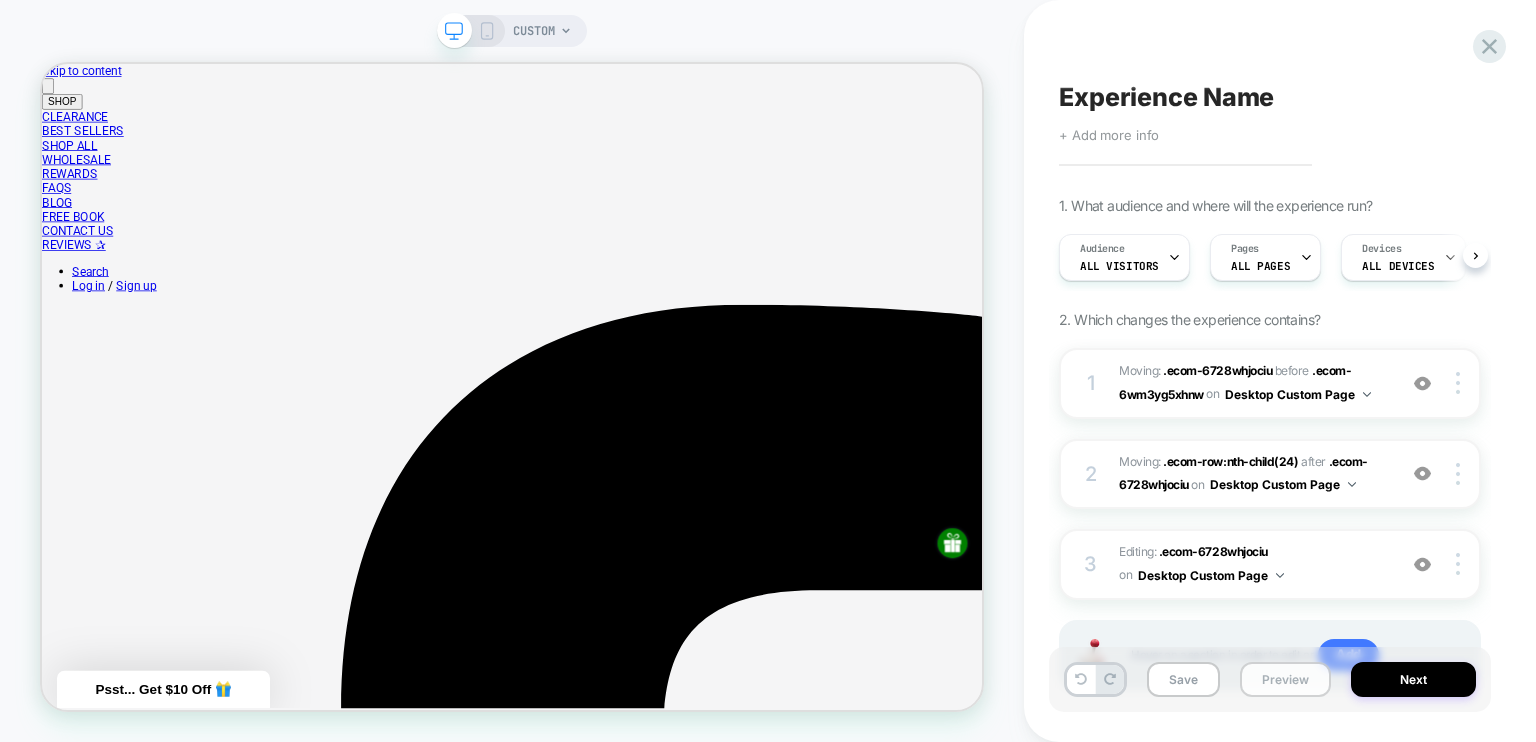 click on "Preview" at bounding box center (1285, 679) 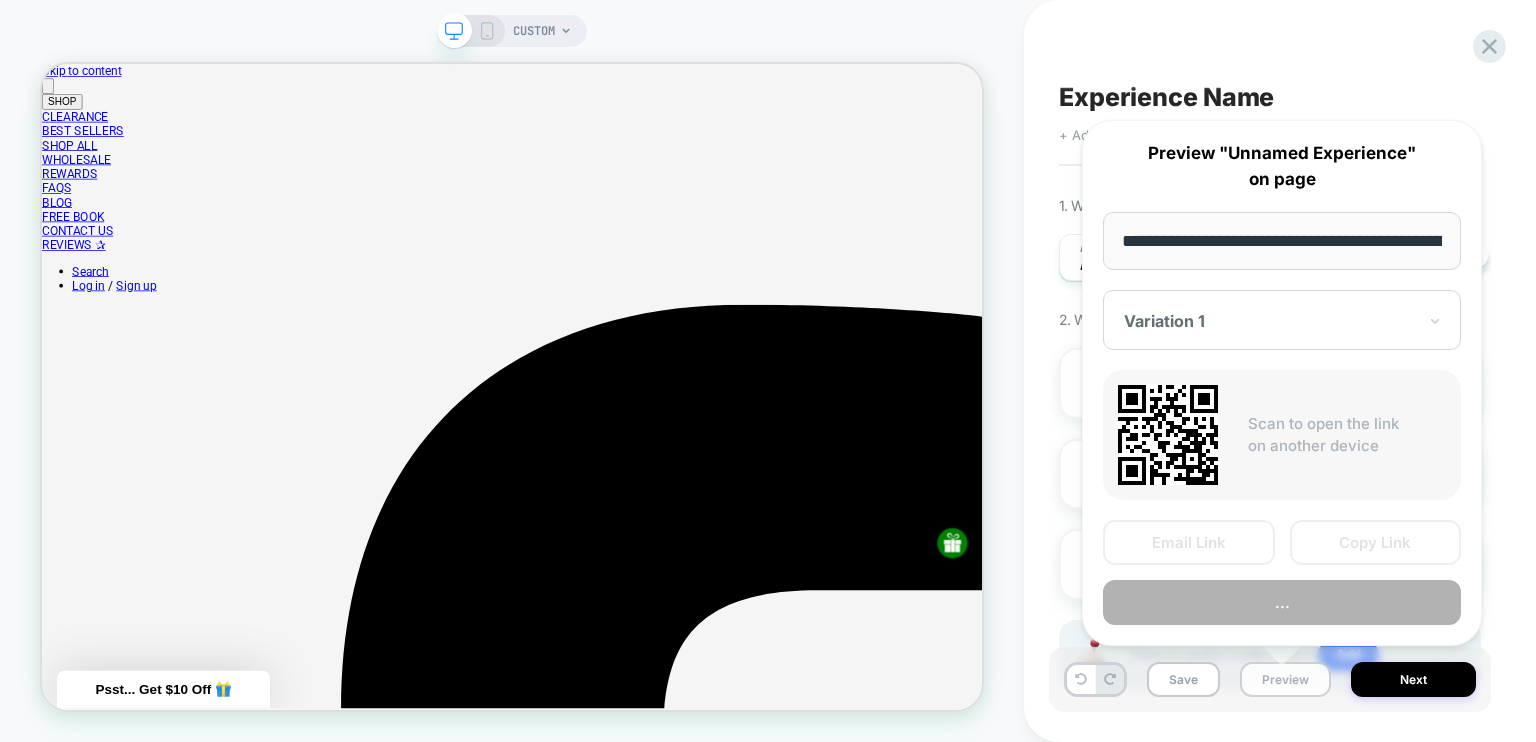 scroll, scrollTop: 0, scrollLeft: 289, axis: horizontal 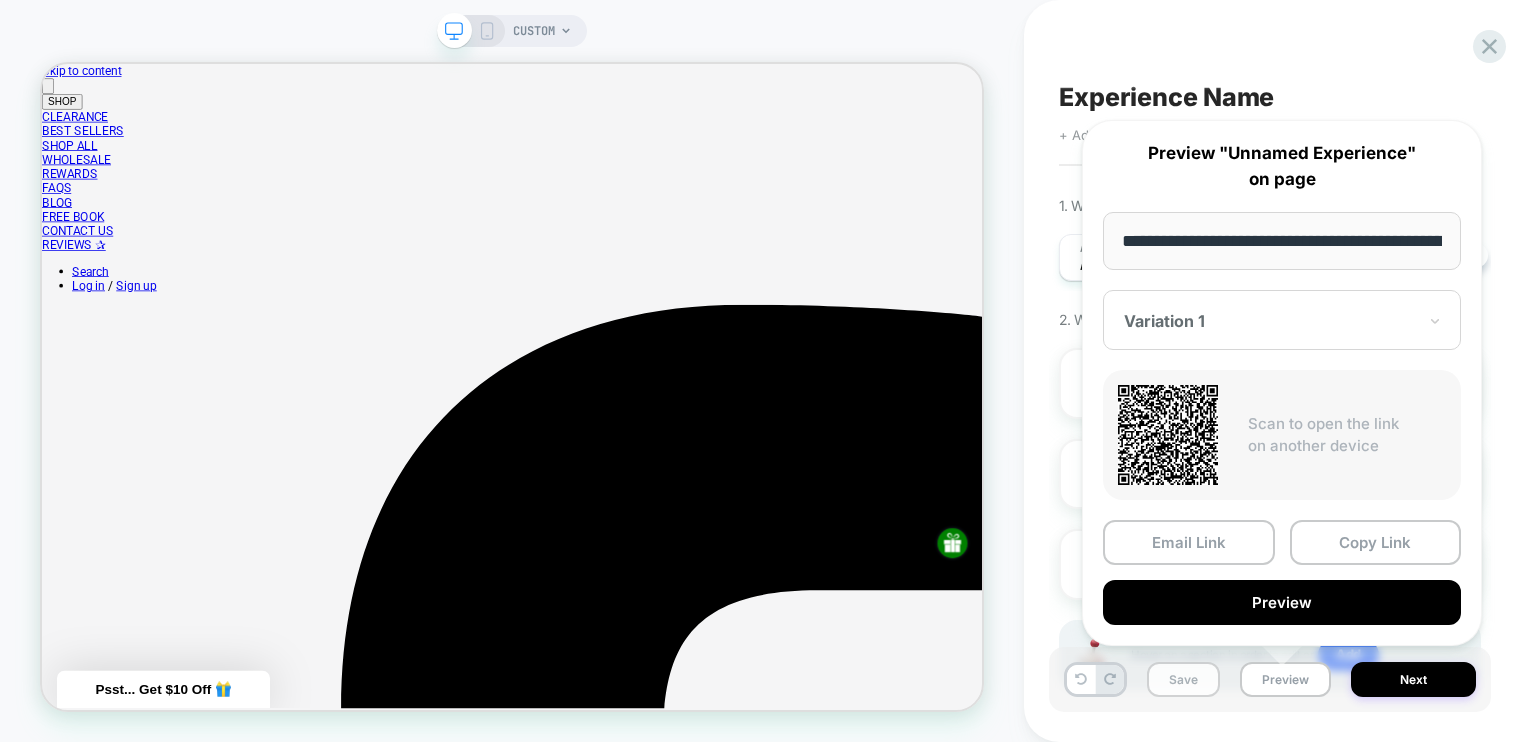 click on "Save" at bounding box center (1183, 679) 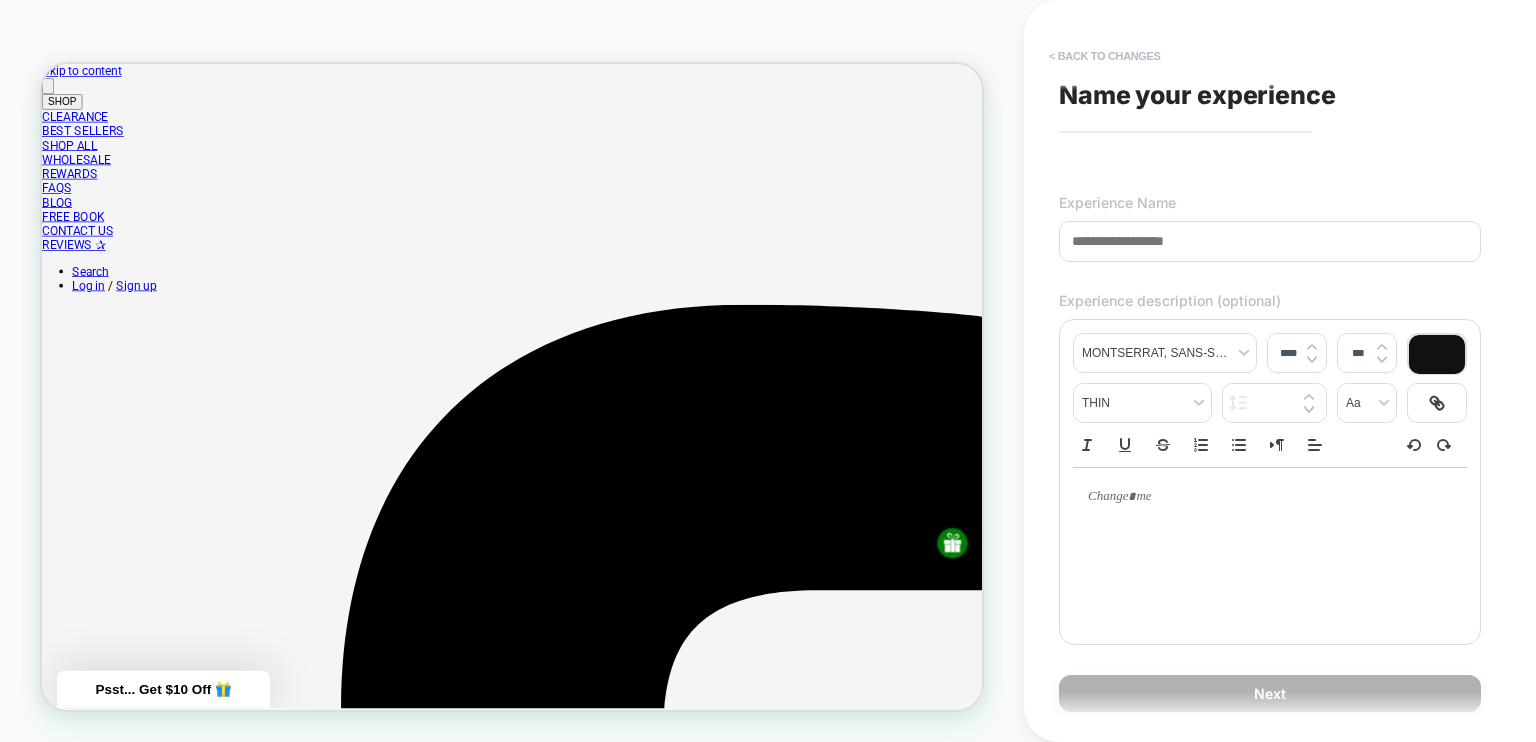 click on "< Back to changes" at bounding box center [1105, 56] 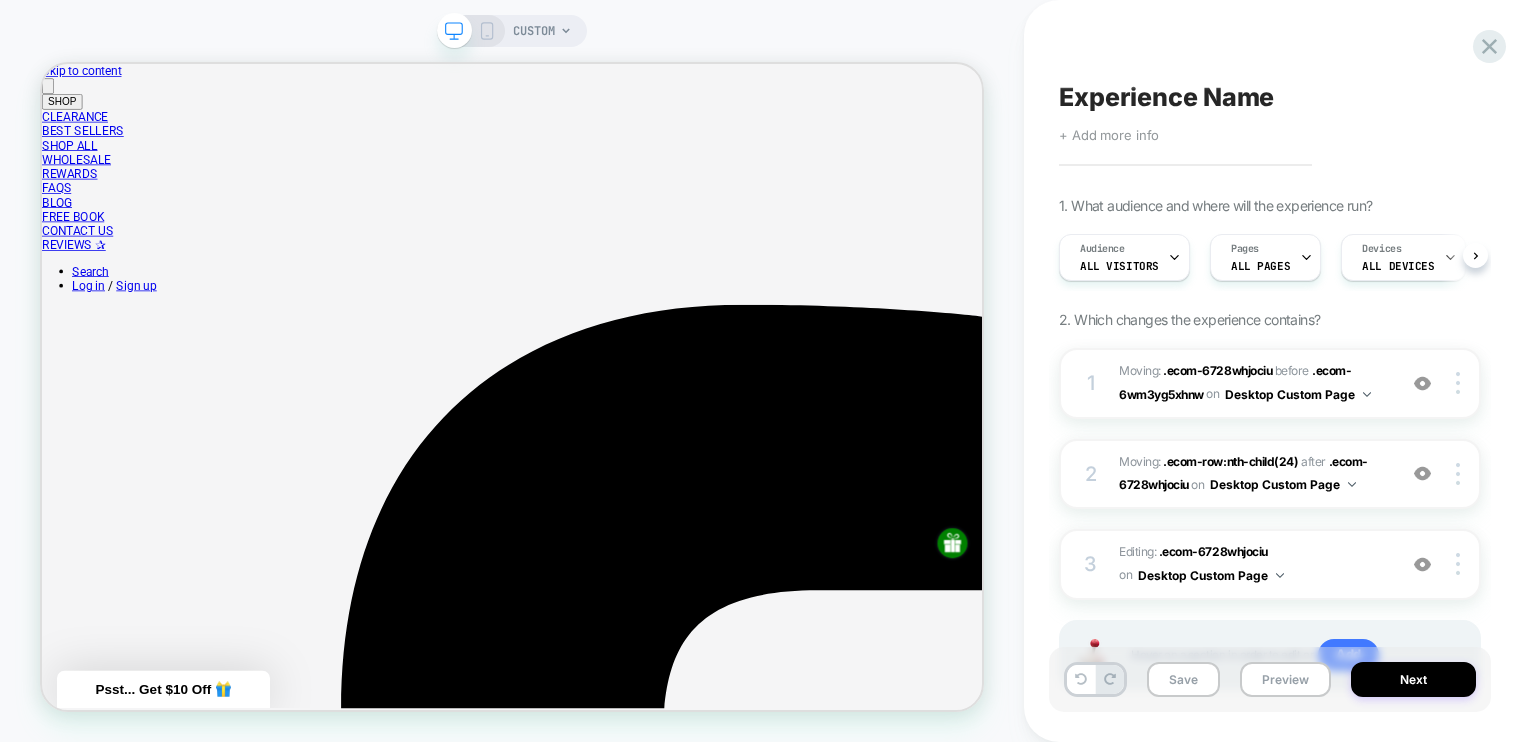 scroll, scrollTop: 0, scrollLeft: 0, axis: both 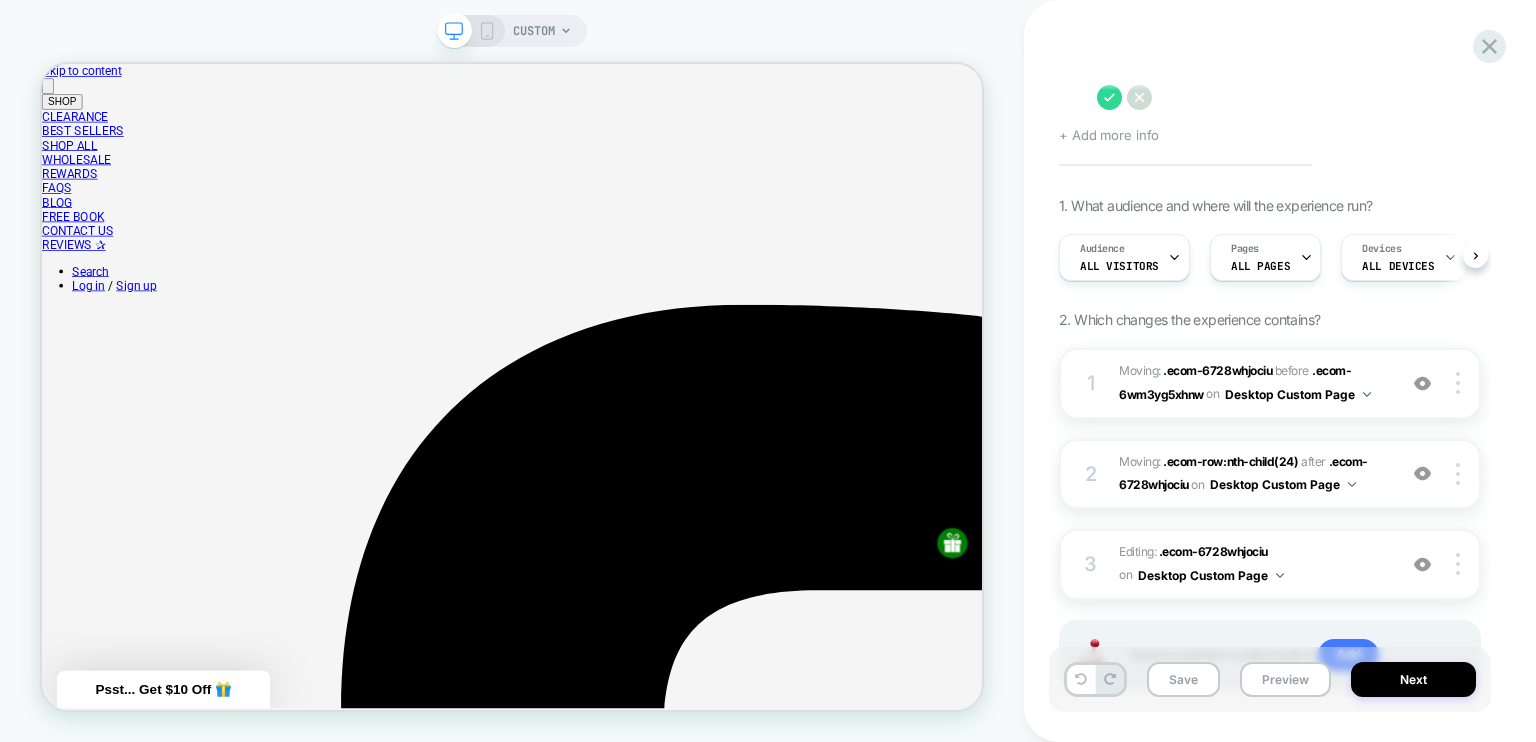 type on "*" 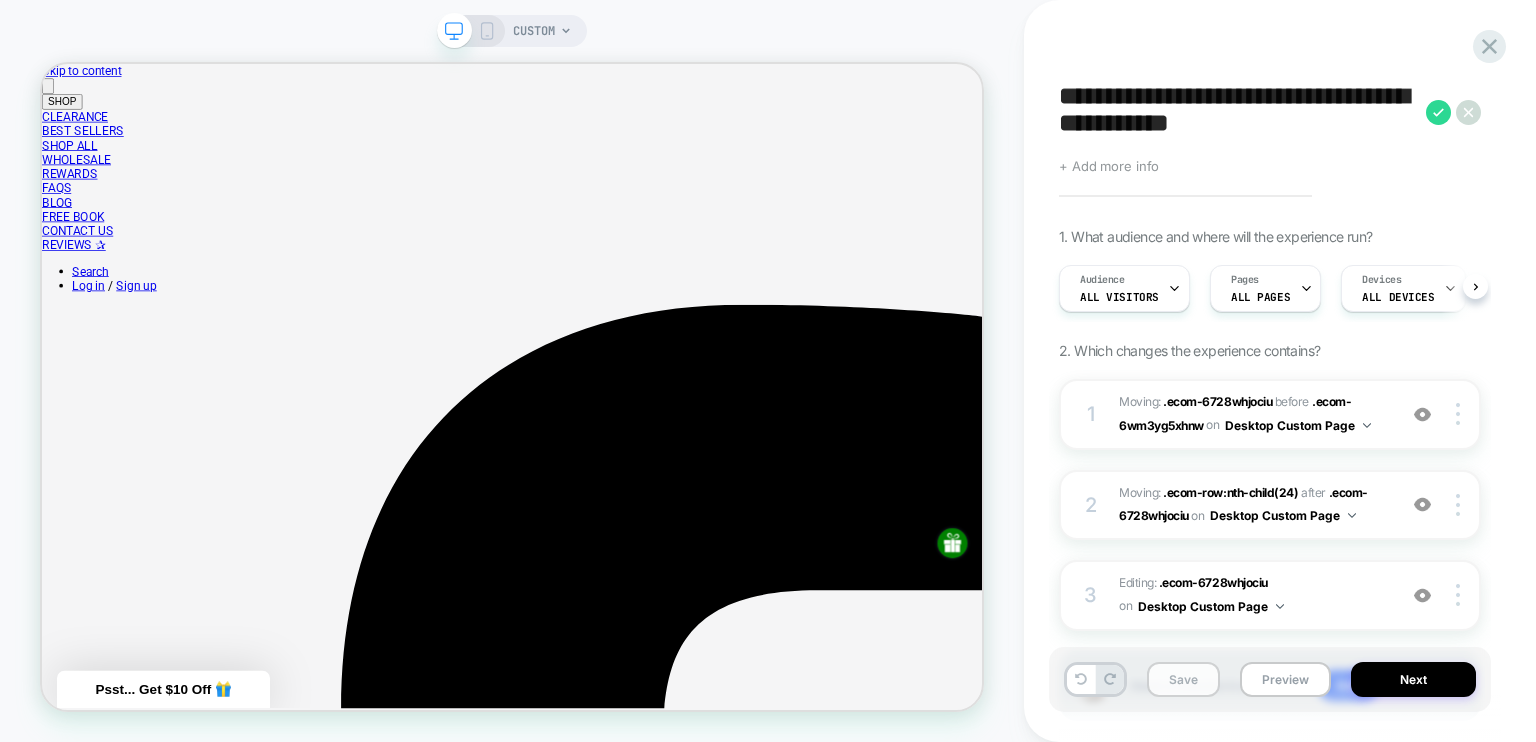 type on "**********" 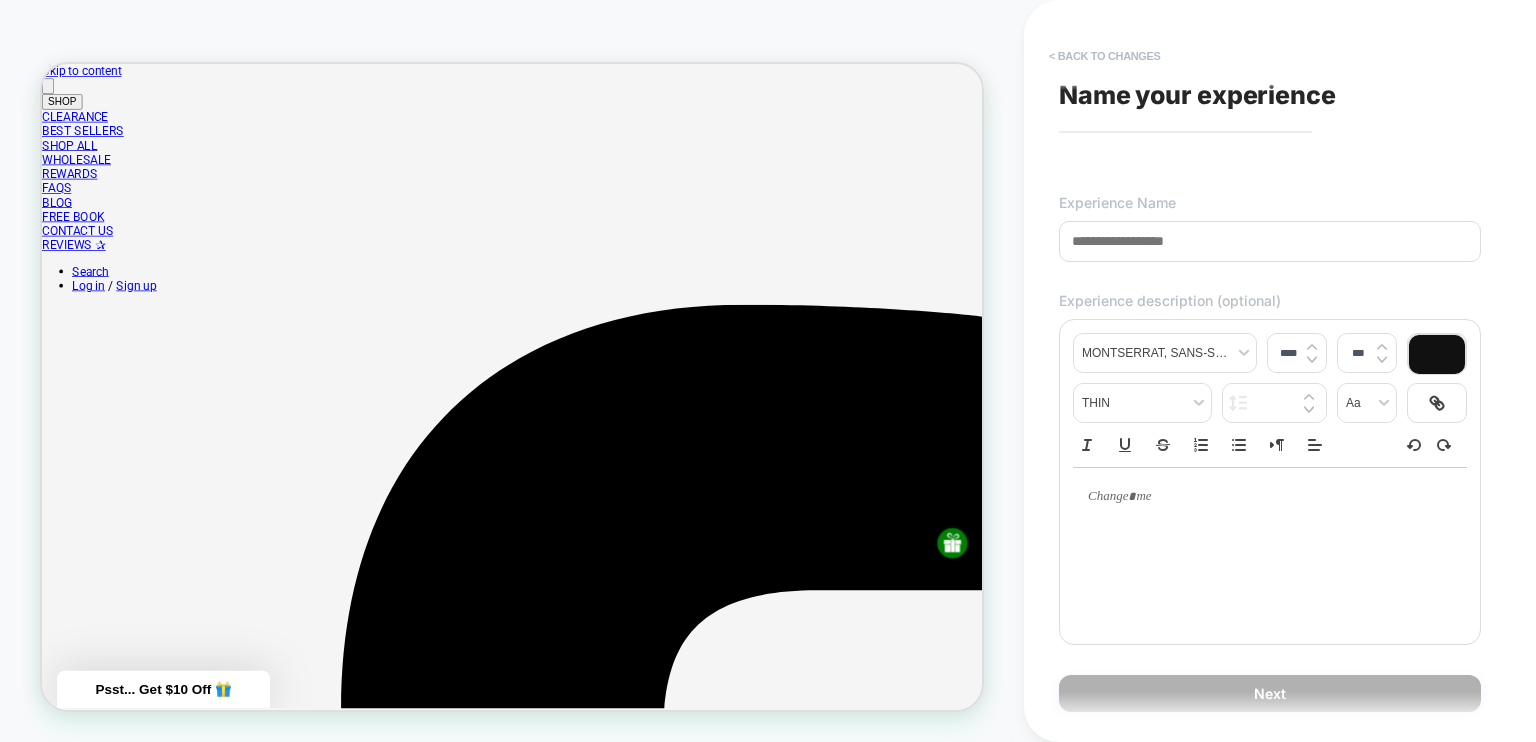 click on "< Back to changes" at bounding box center [1105, 56] 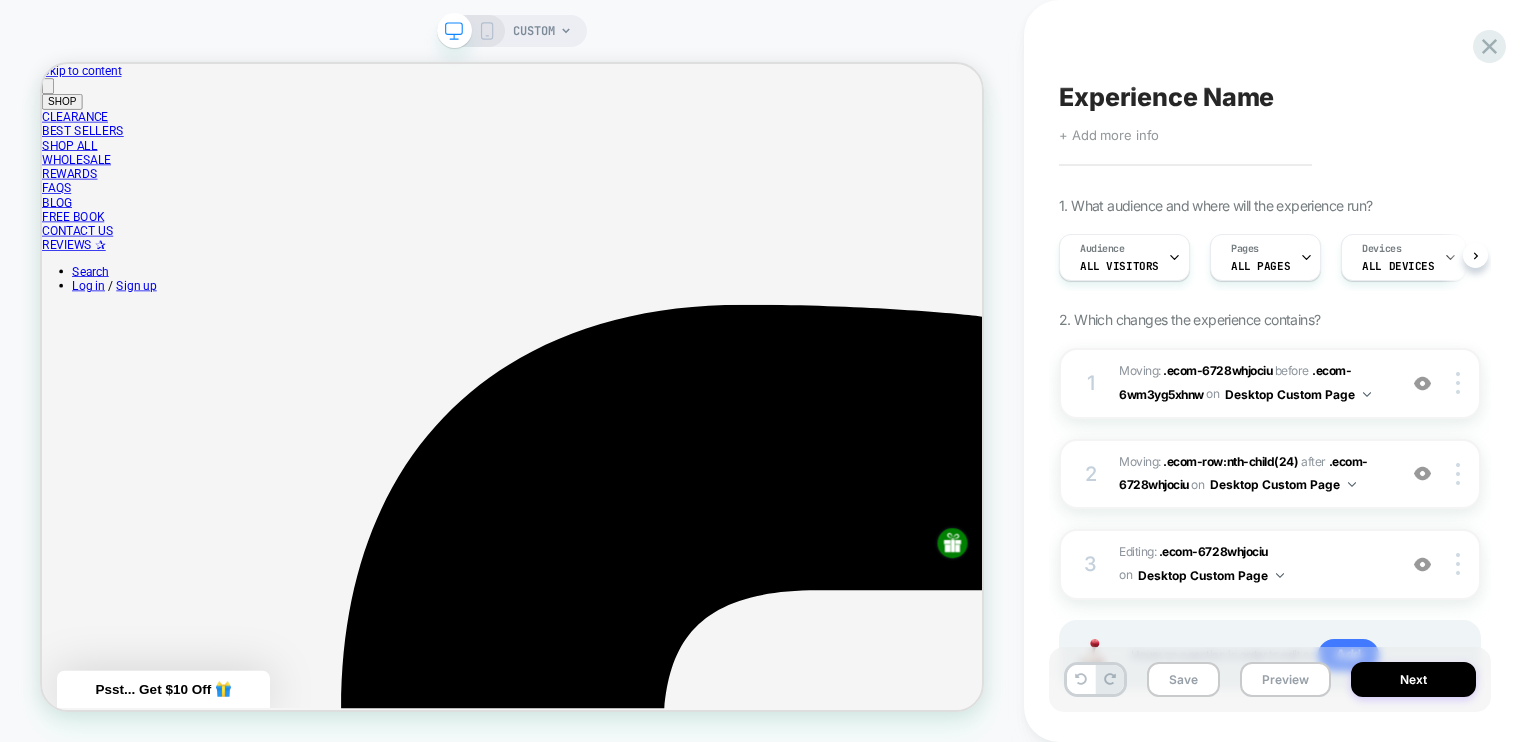 scroll, scrollTop: 0, scrollLeft: 0, axis: both 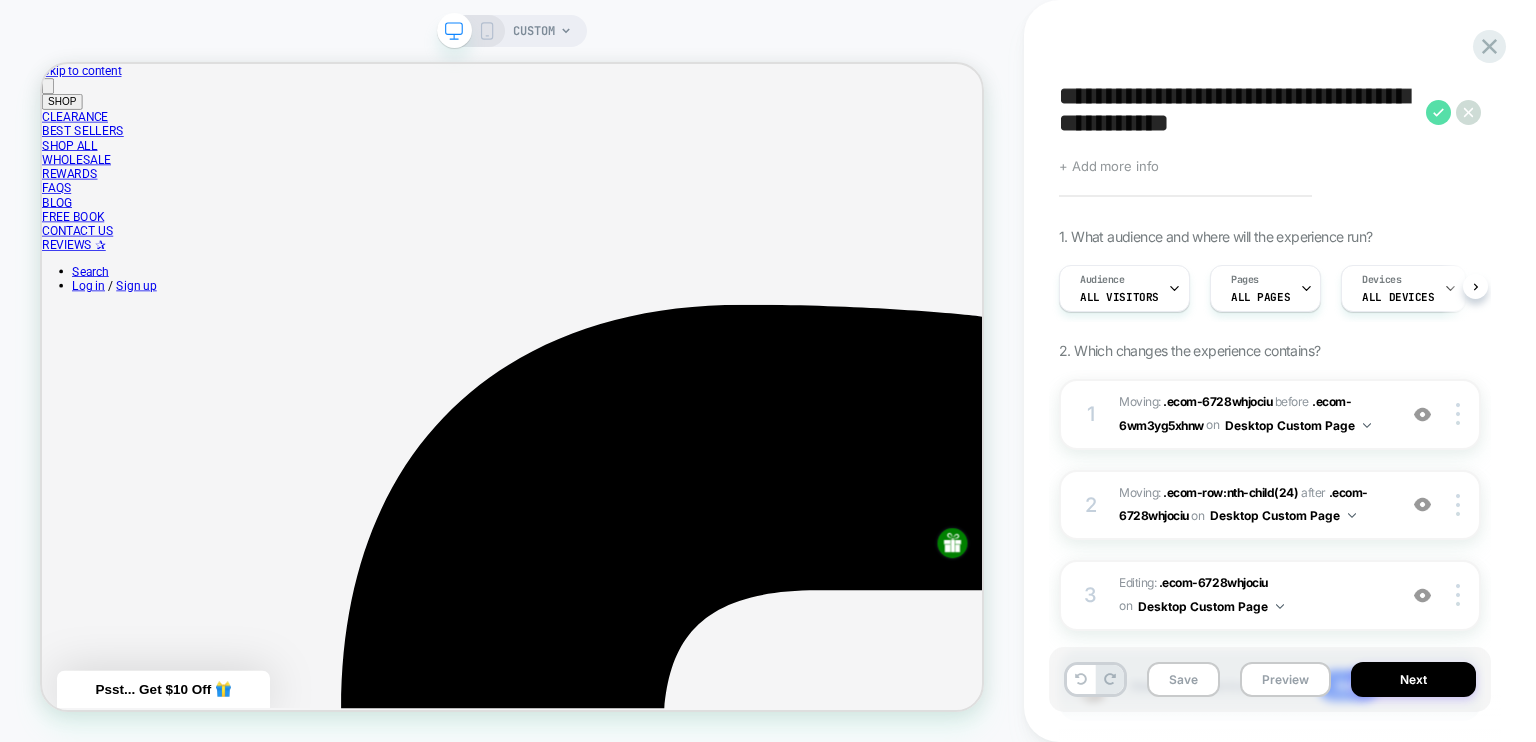 type on "**********" 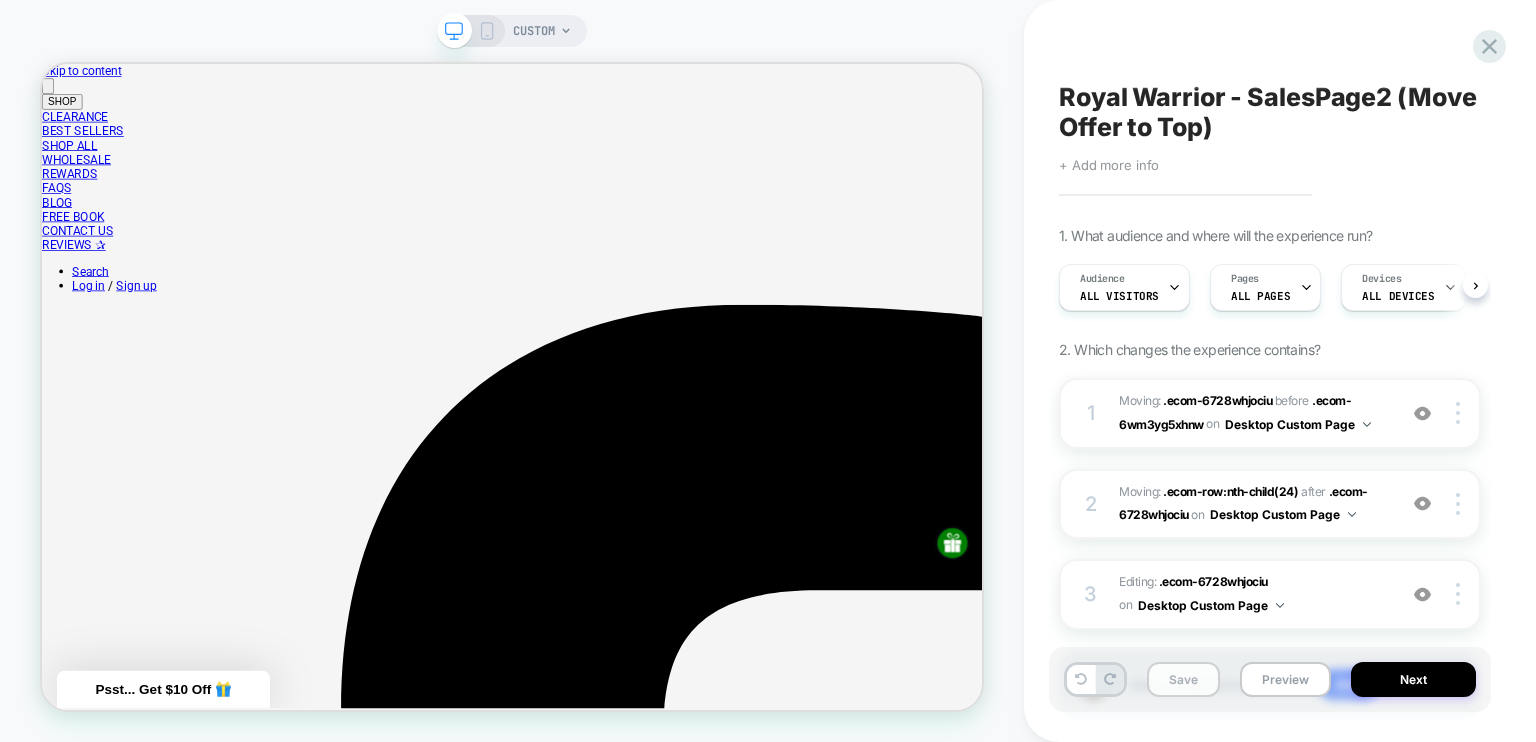 click on "Save" at bounding box center [1183, 679] 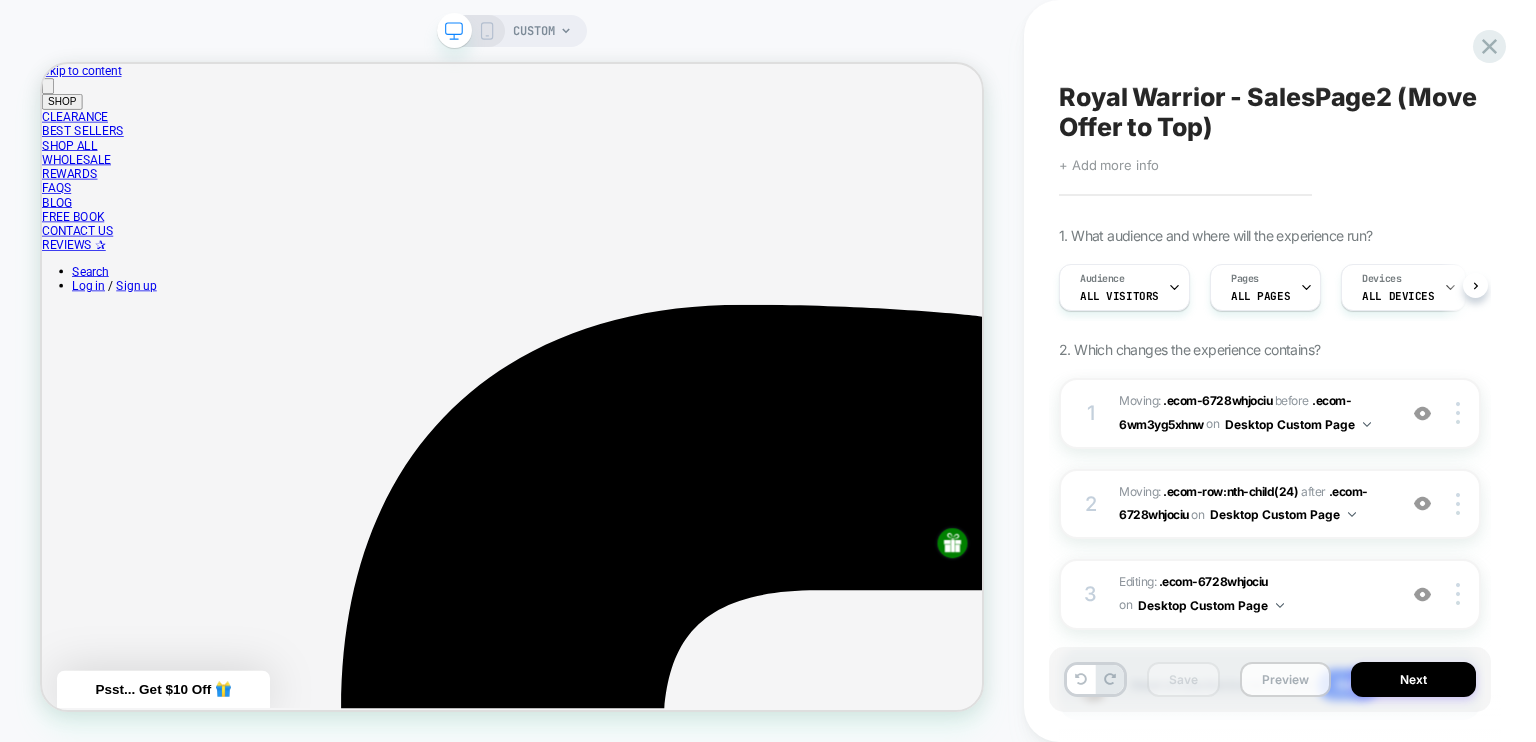 click on "Preview" at bounding box center [1285, 679] 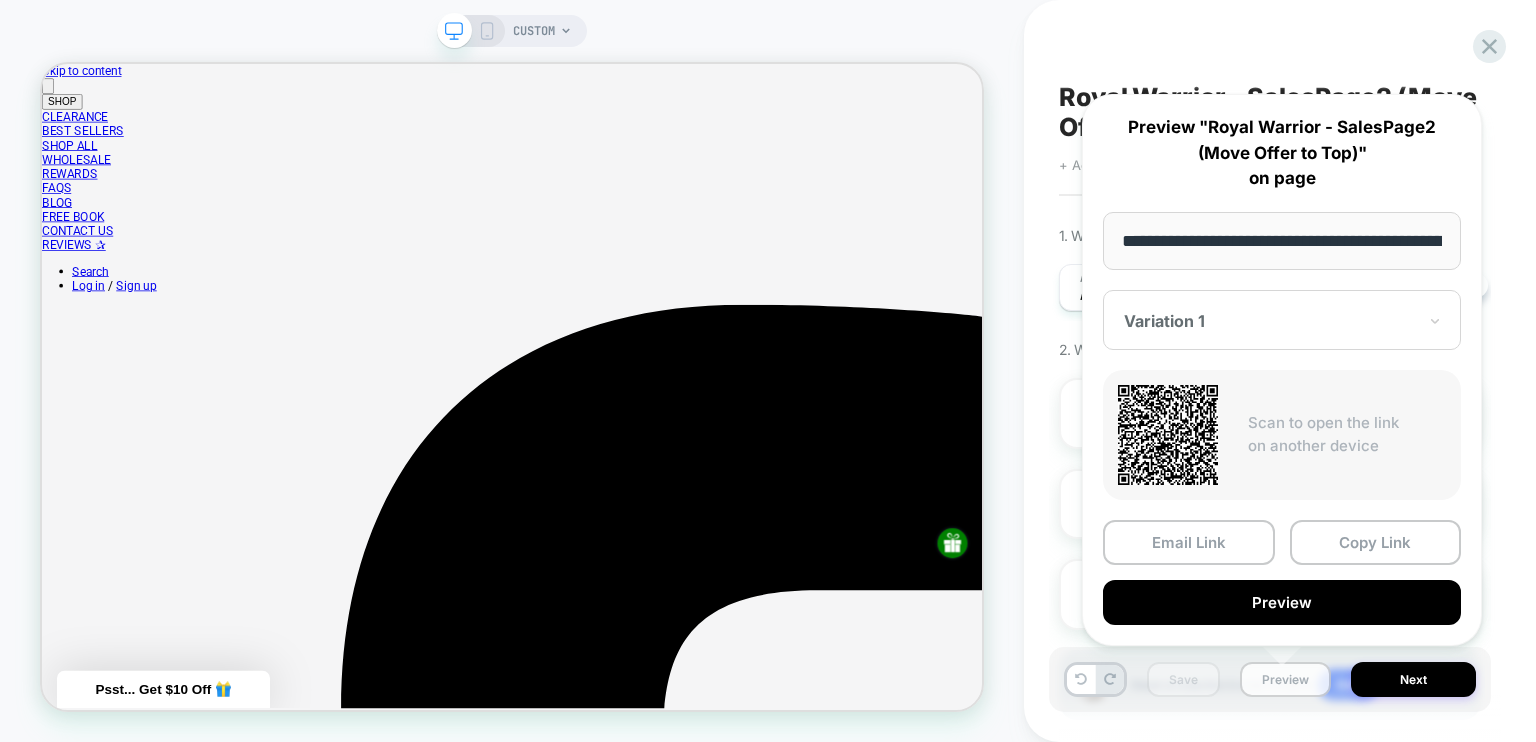 scroll, scrollTop: 0, scrollLeft: 289, axis: horizontal 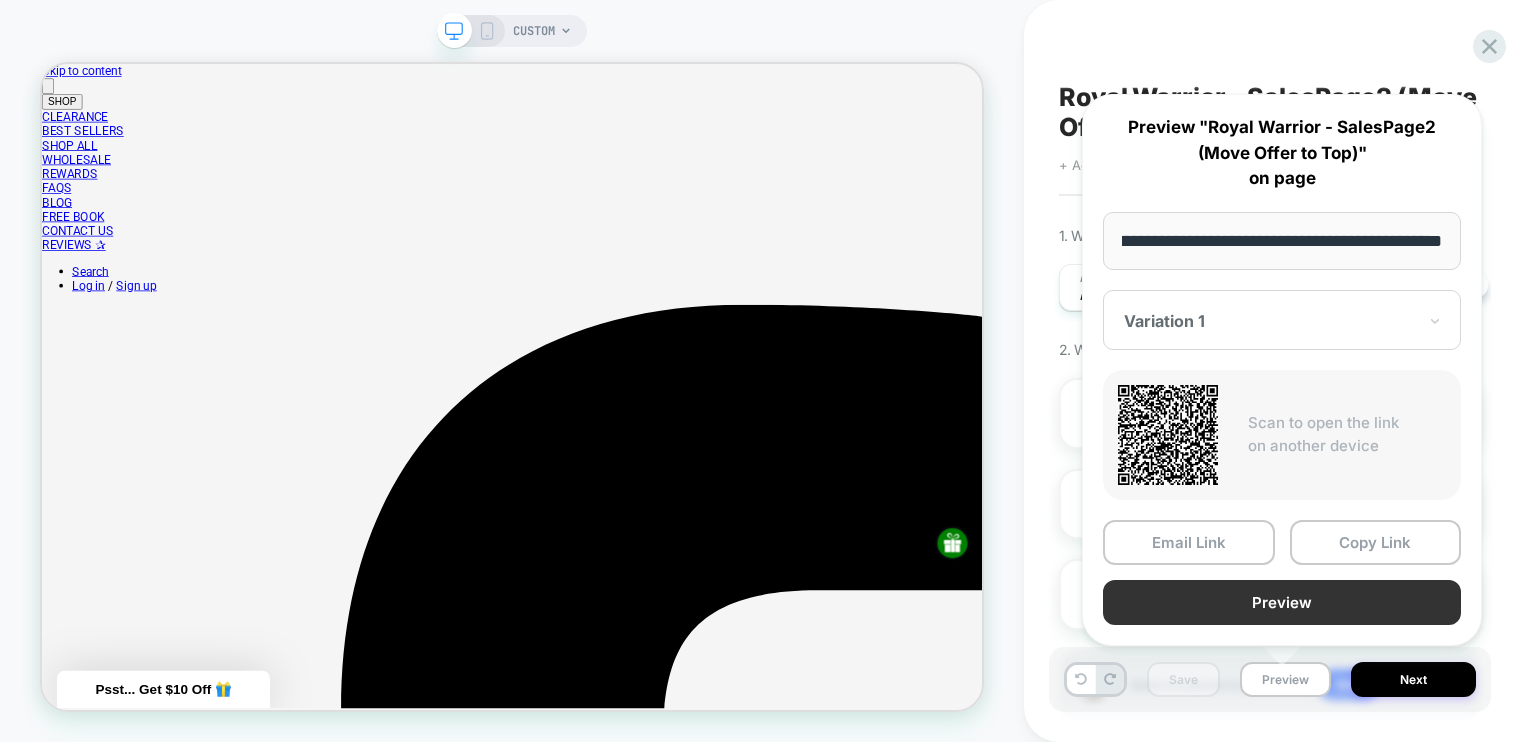 click on "Preview" at bounding box center (1282, 602) 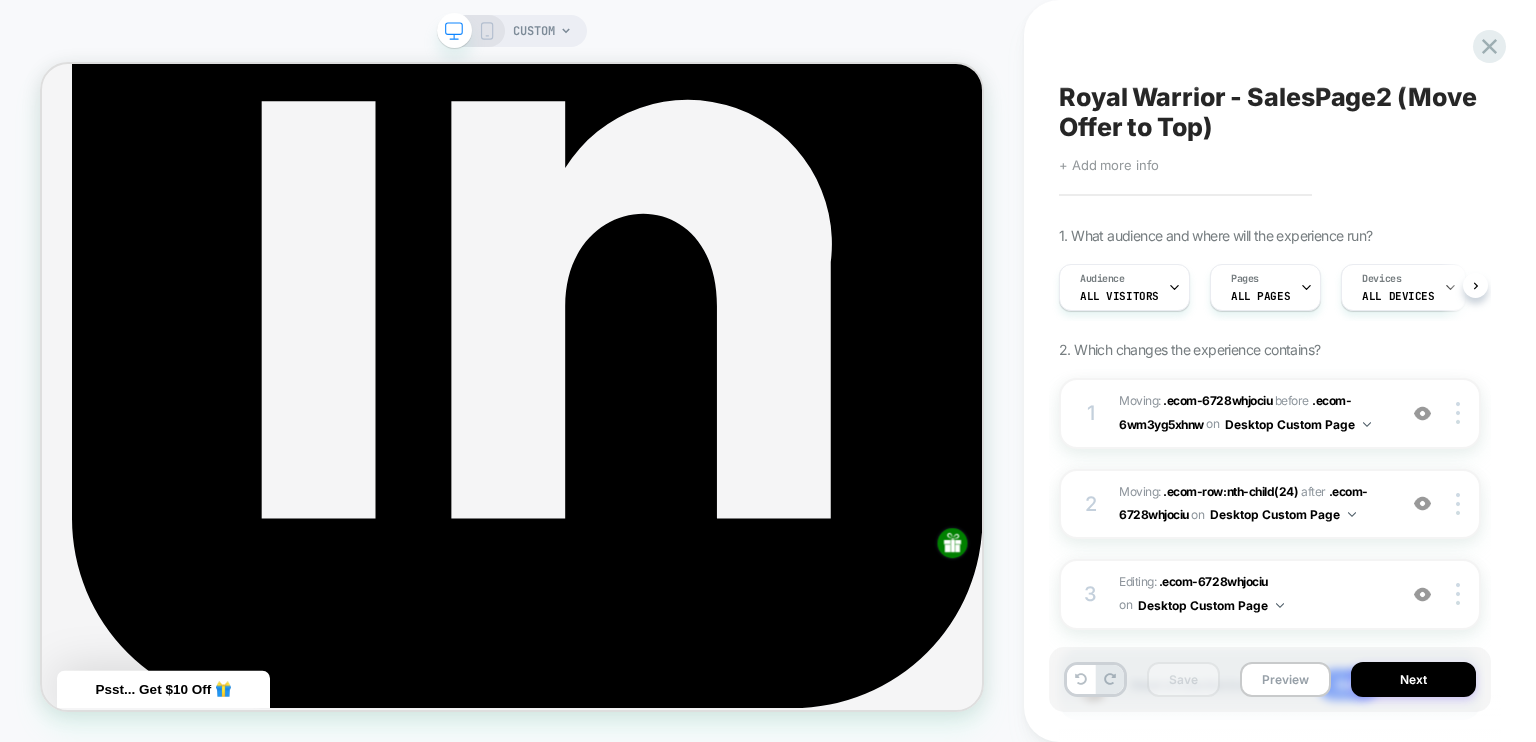 scroll, scrollTop: 6544, scrollLeft: 0, axis: vertical 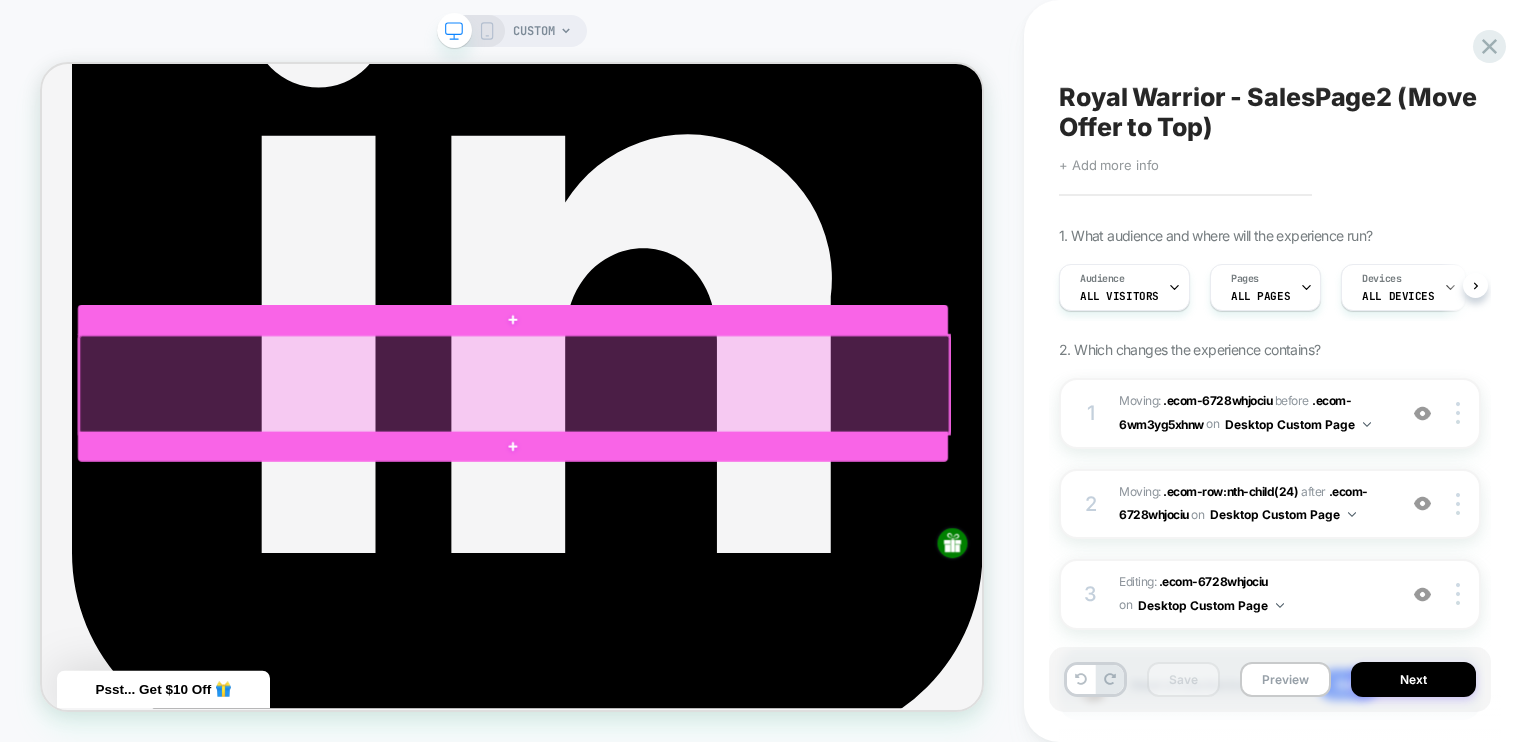 click at bounding box center [672, 491] 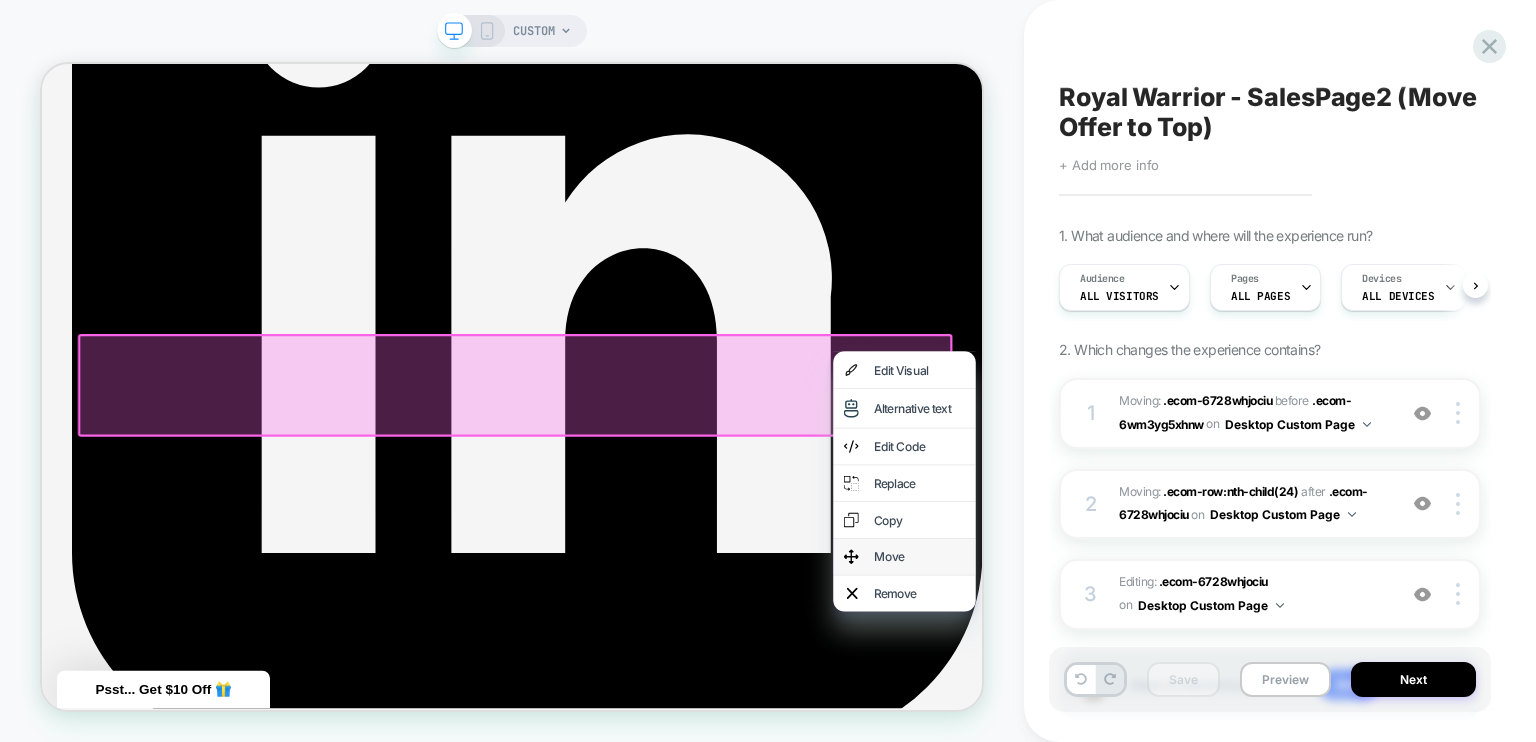 click on "Move" at bounding box center (1212, 721) 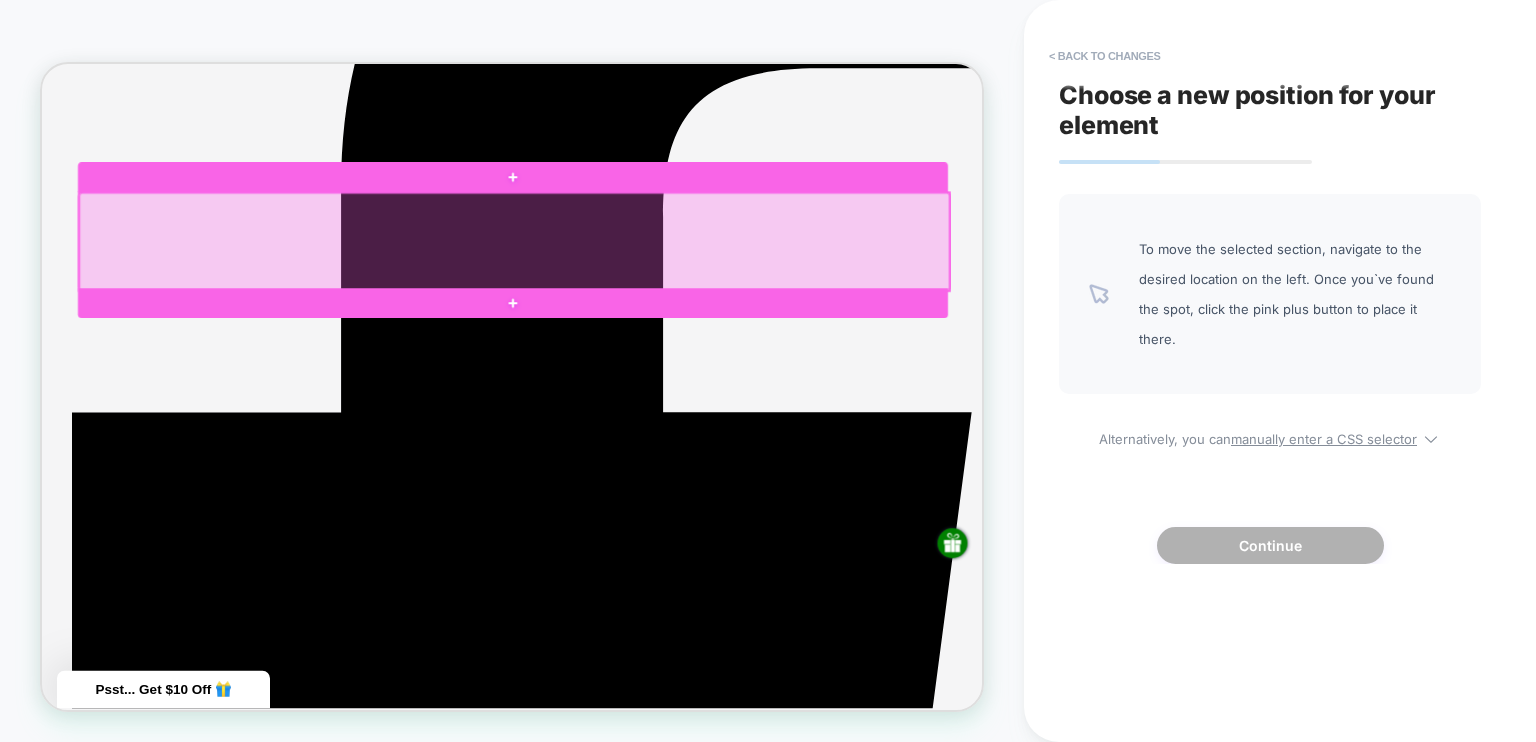 scroll, scrollTop: 700, scrollLeft: 0, axis: vertical 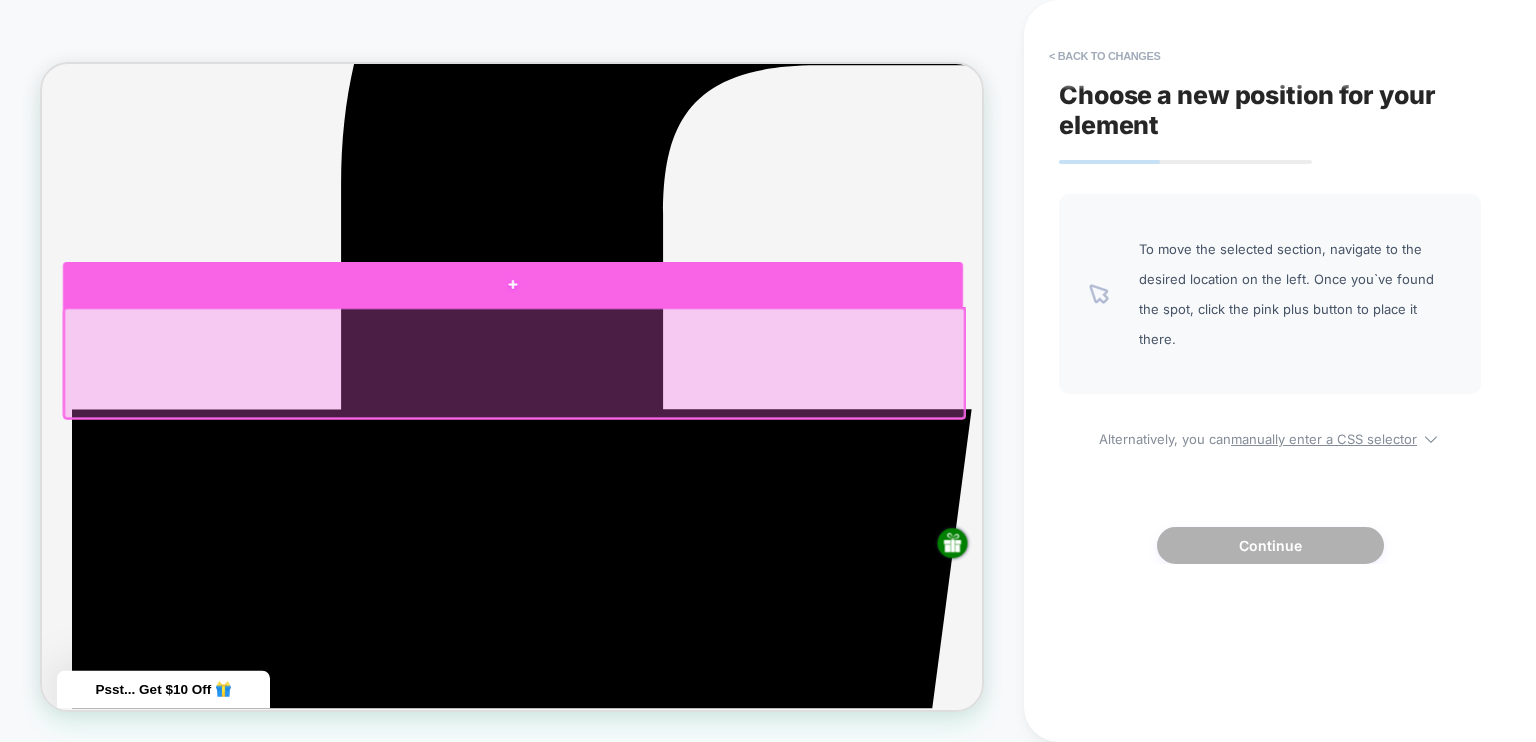 click at bounding box center (670, 358) 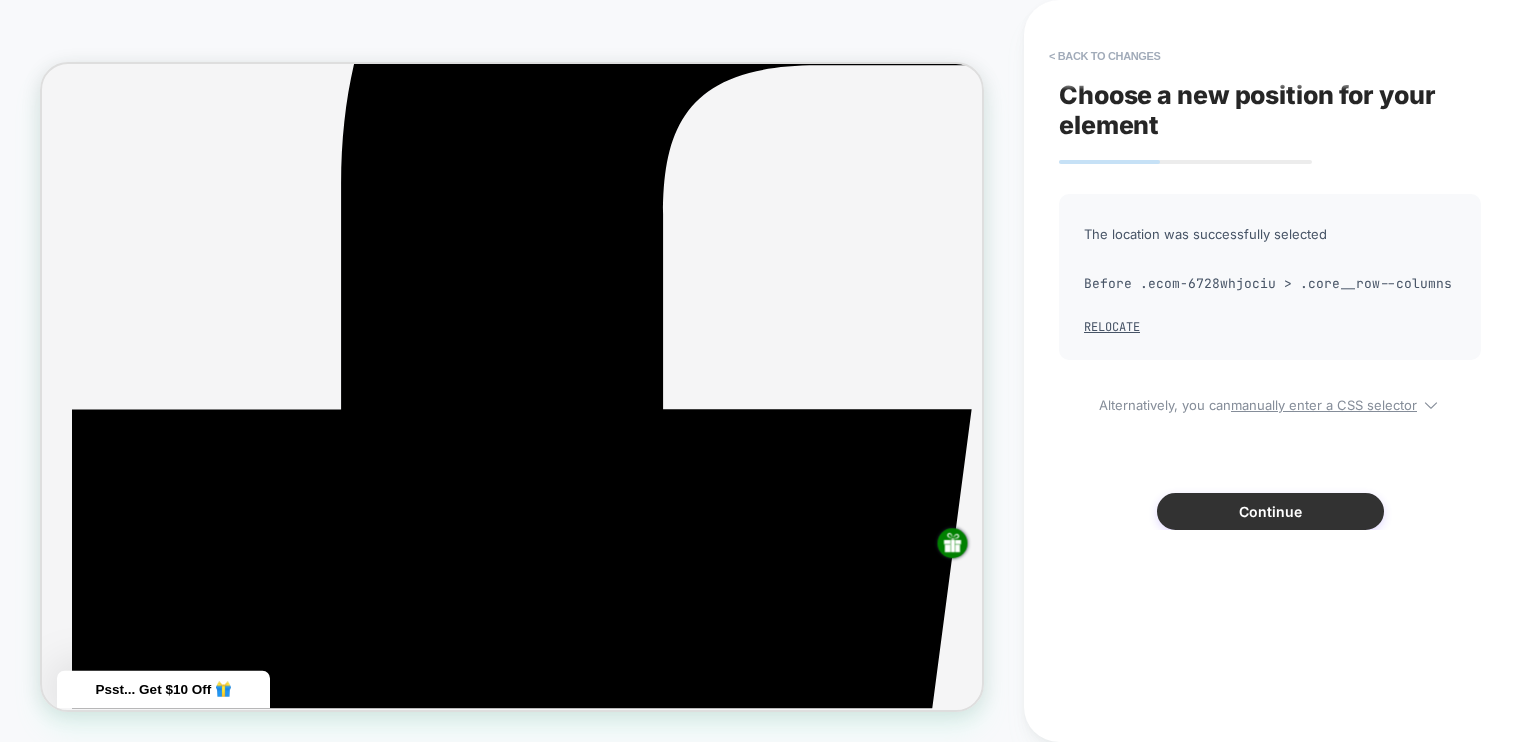 click on "Continue" at bounding box center (1270, 511) 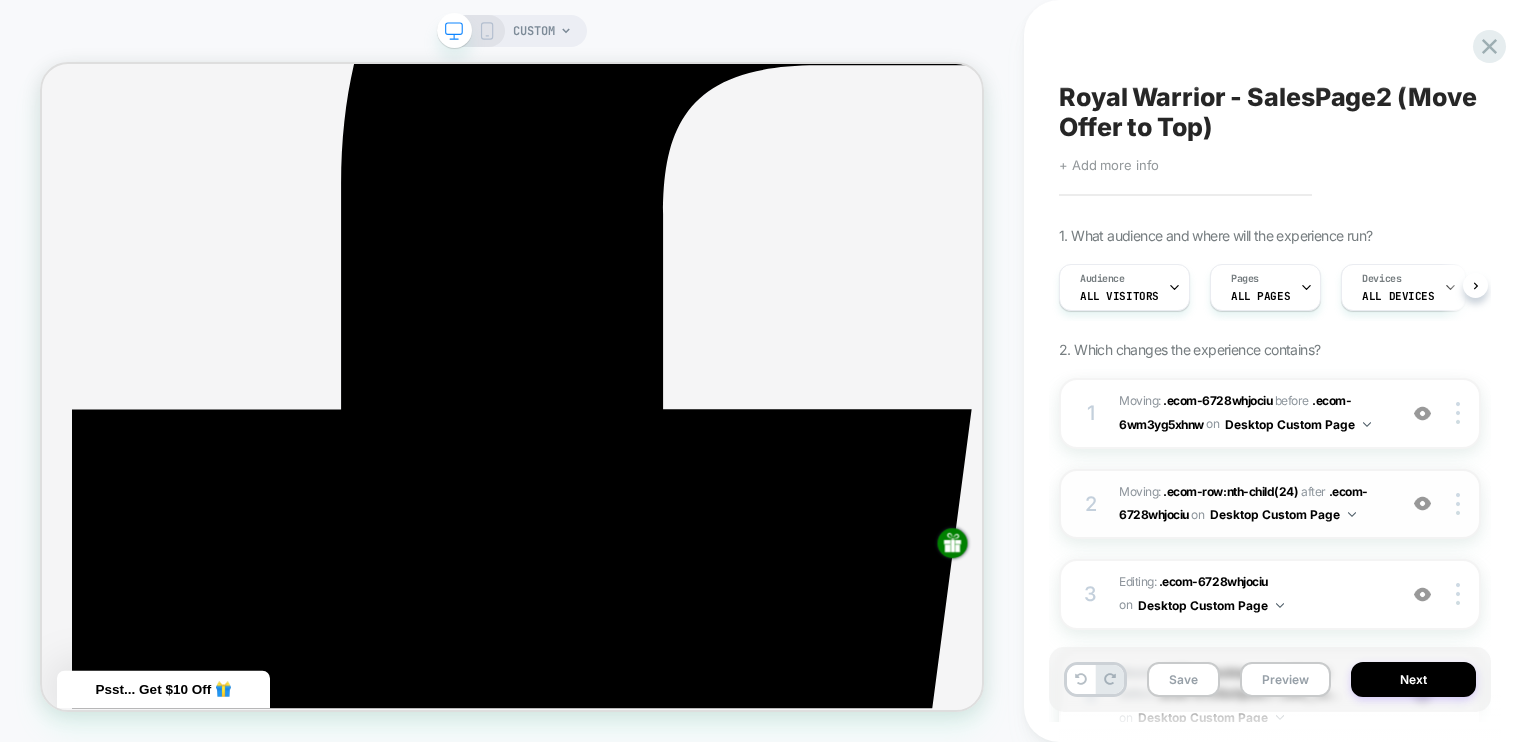 scroll, scrollTop: 0, scrollLeft: 0, axis: both 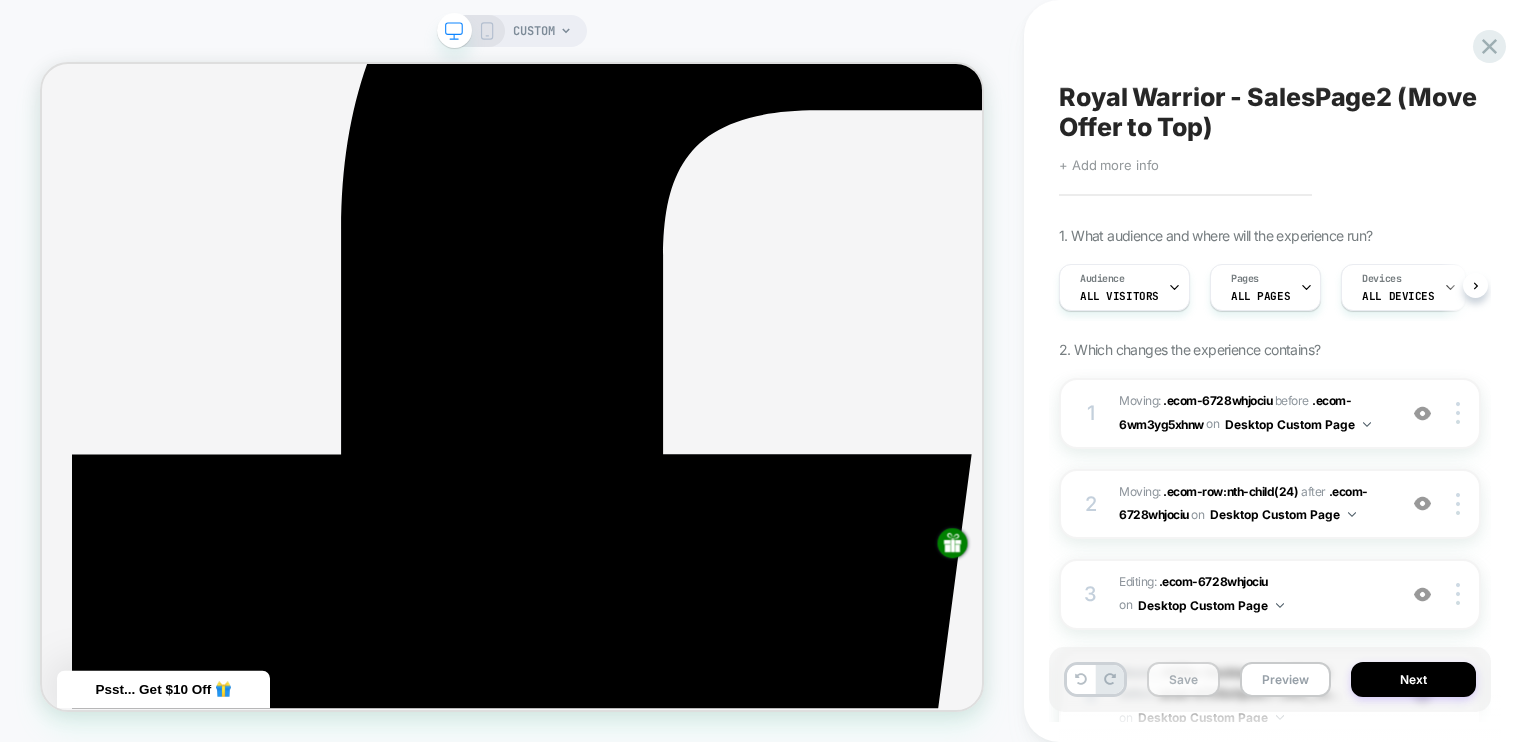 click on "Save" at bounding box center [1183, 679] 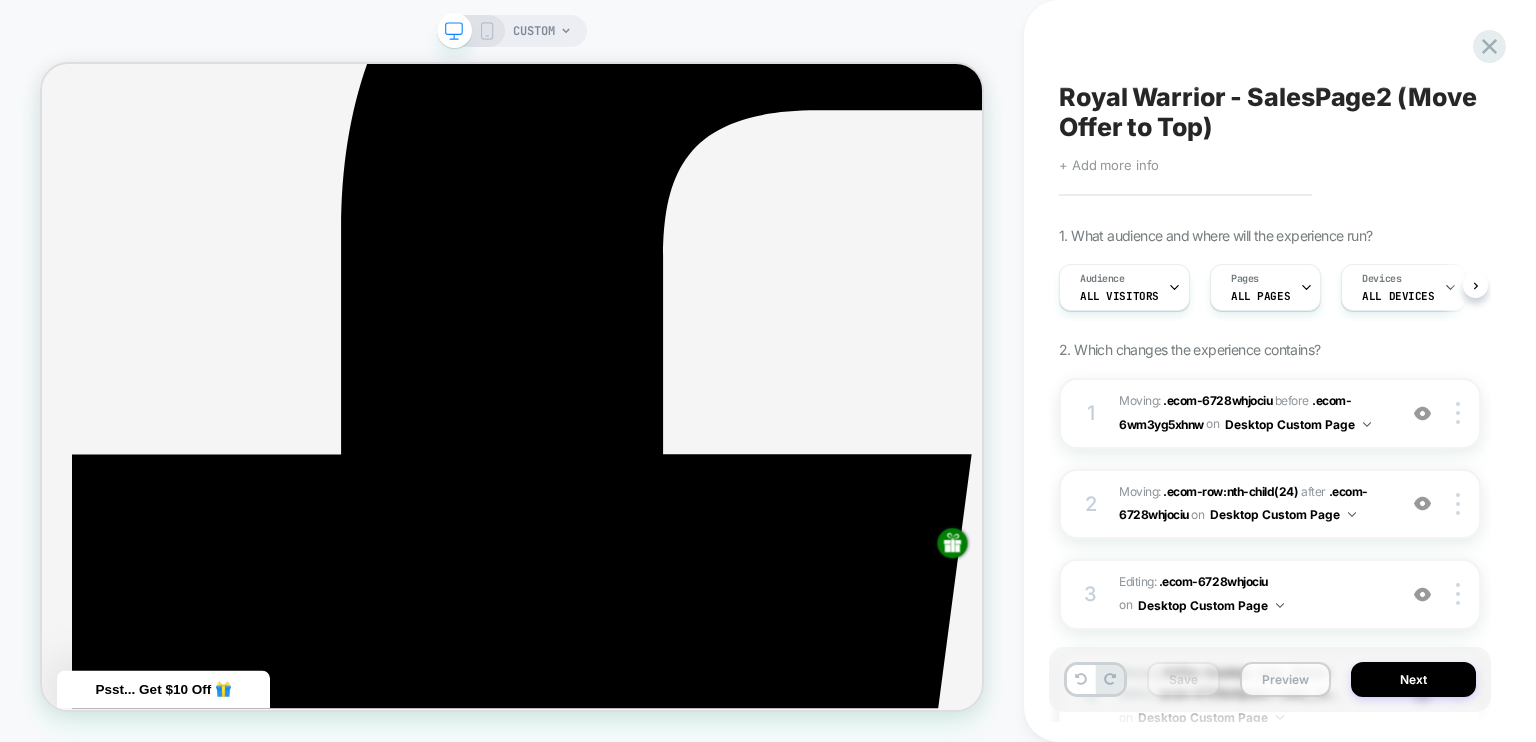 click on "Preview" at bounding box center (1285, 679) 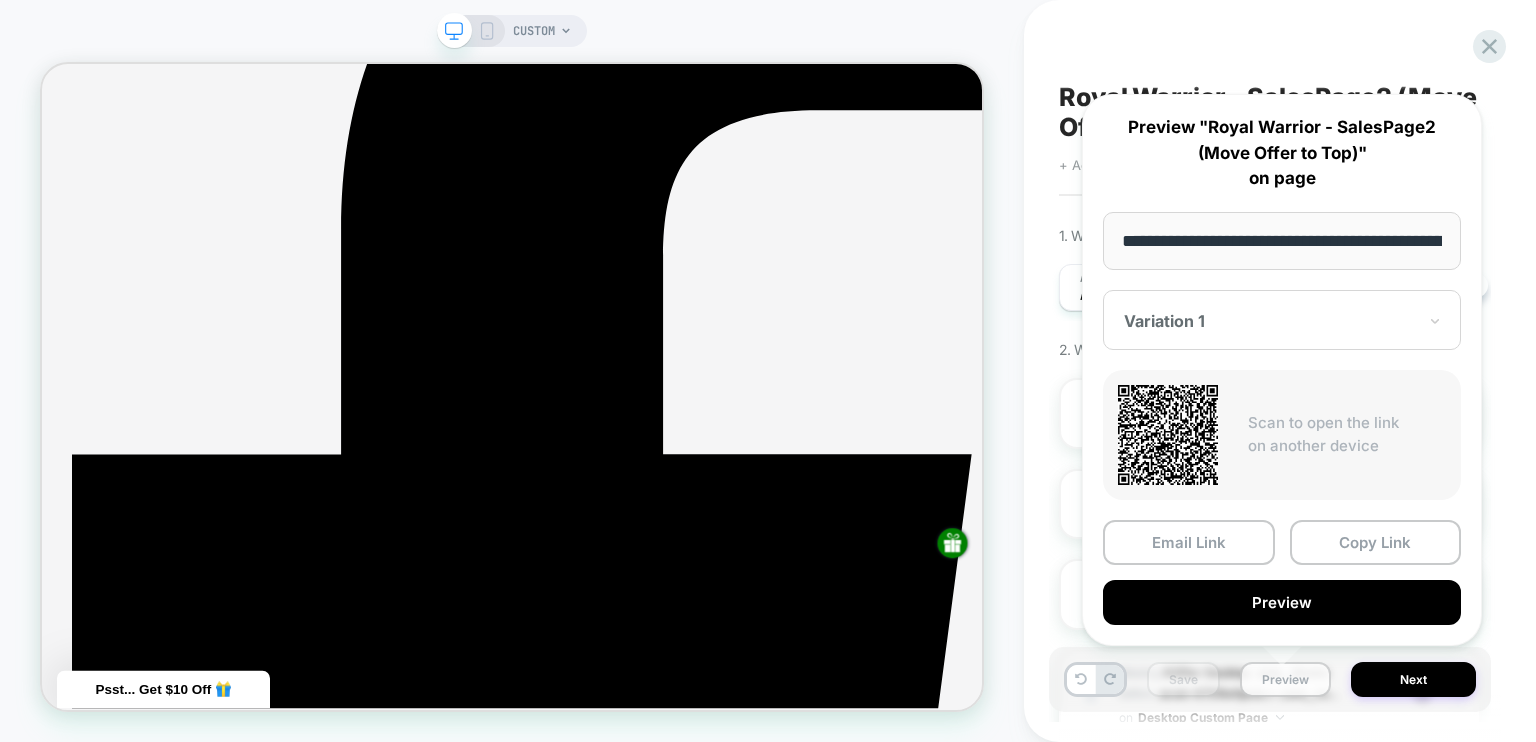 scroll, scrollTop: 0, scrollLeft: 289, axis: horizontal 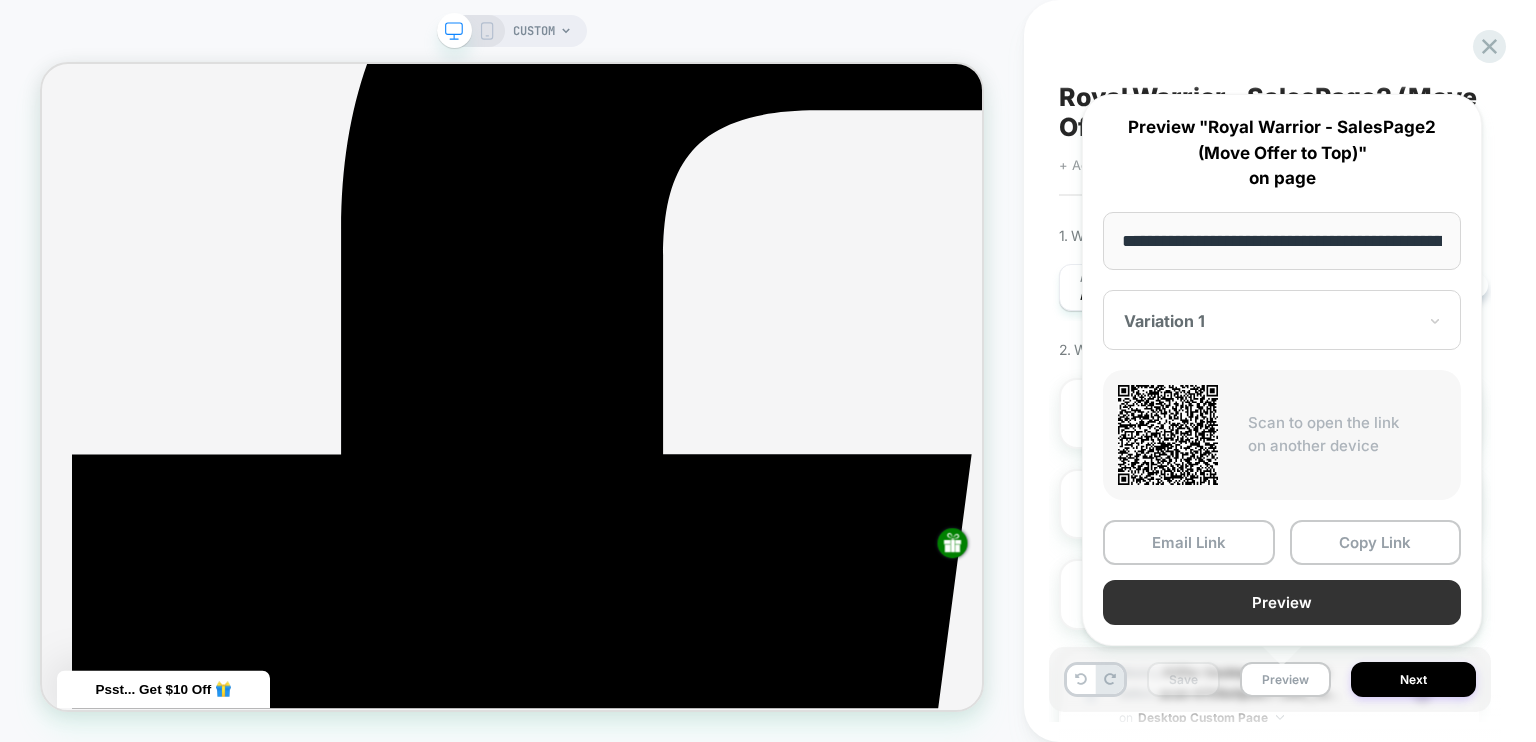 click on "Preview" at bounding box center [1282, 602] 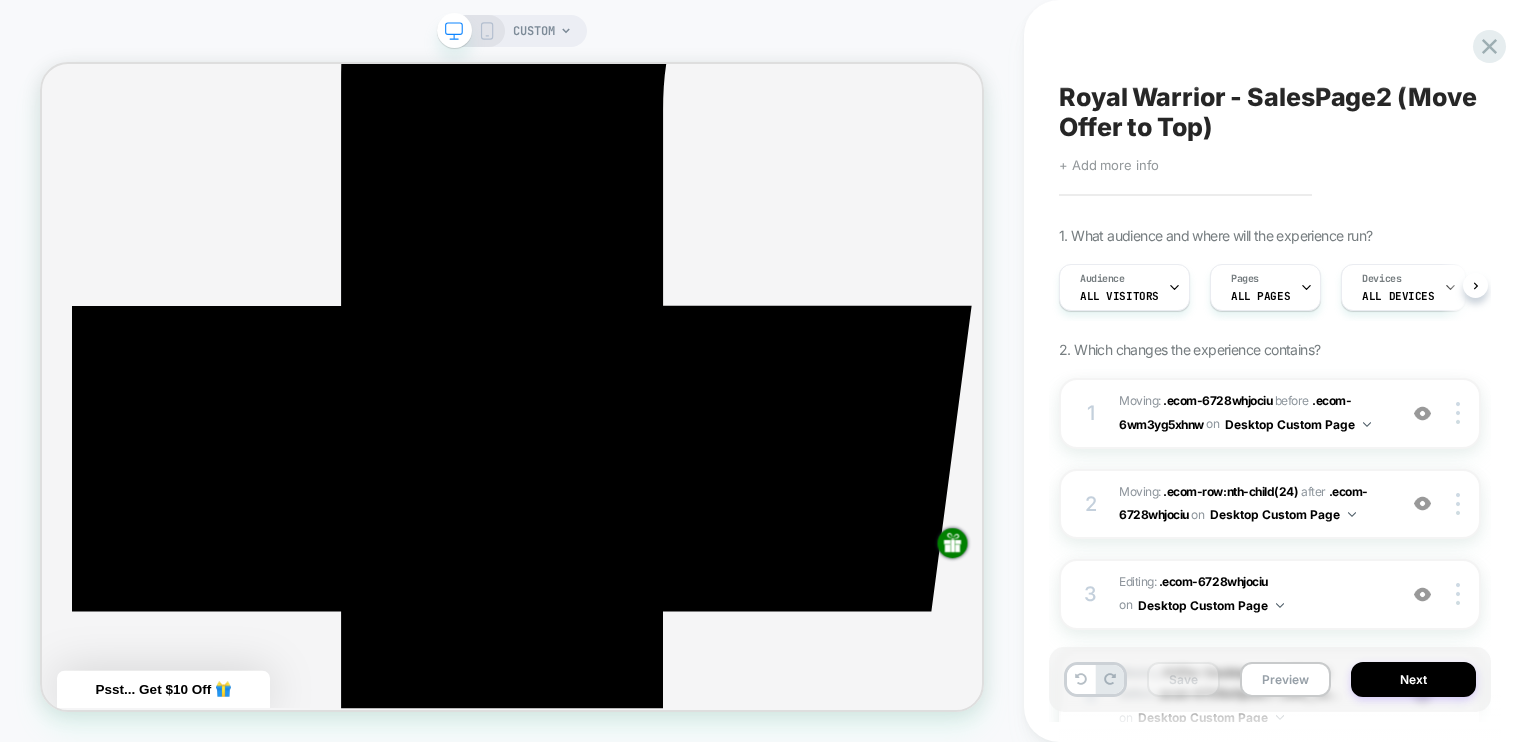 scroll, scrollTop: 836, scrollLeft: 0, axis: vertical 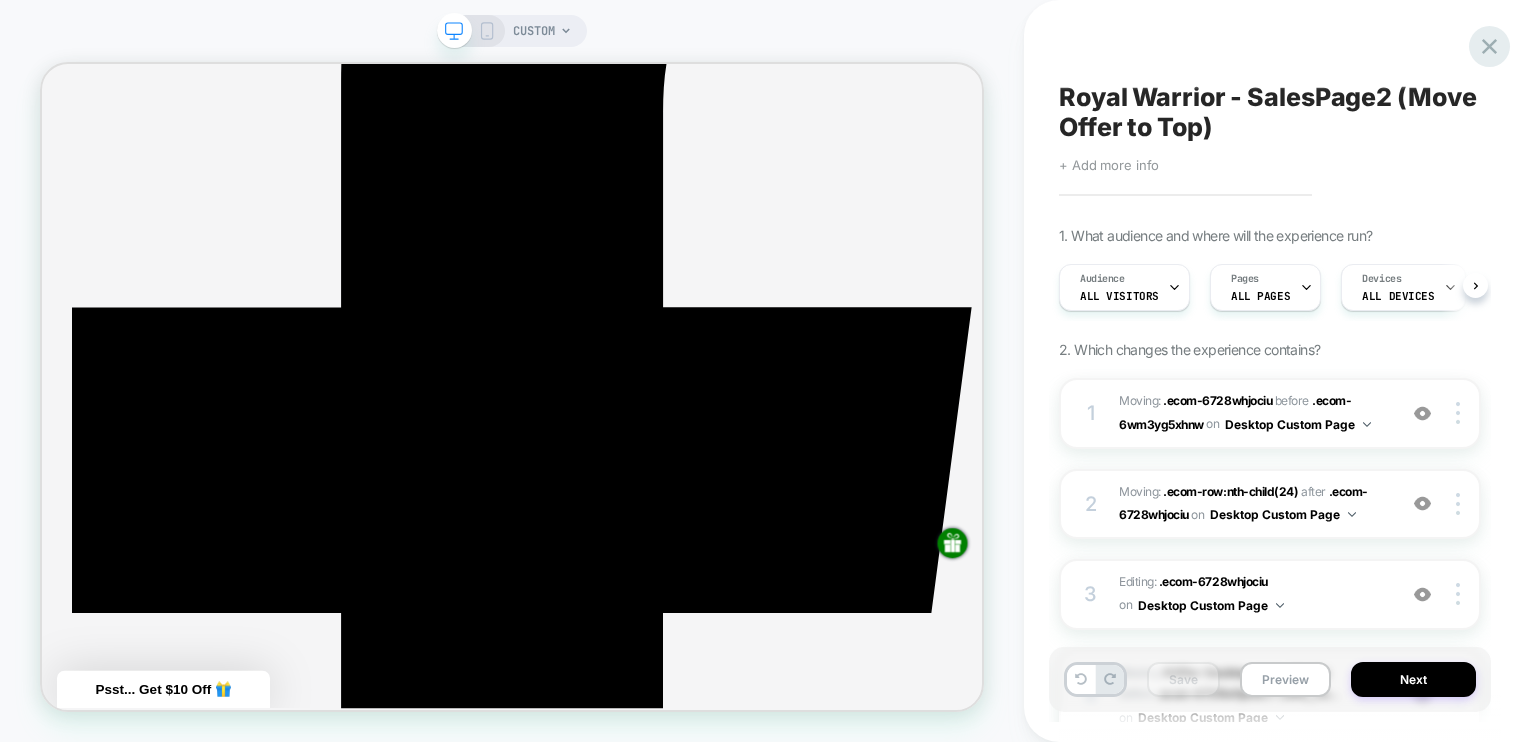 click 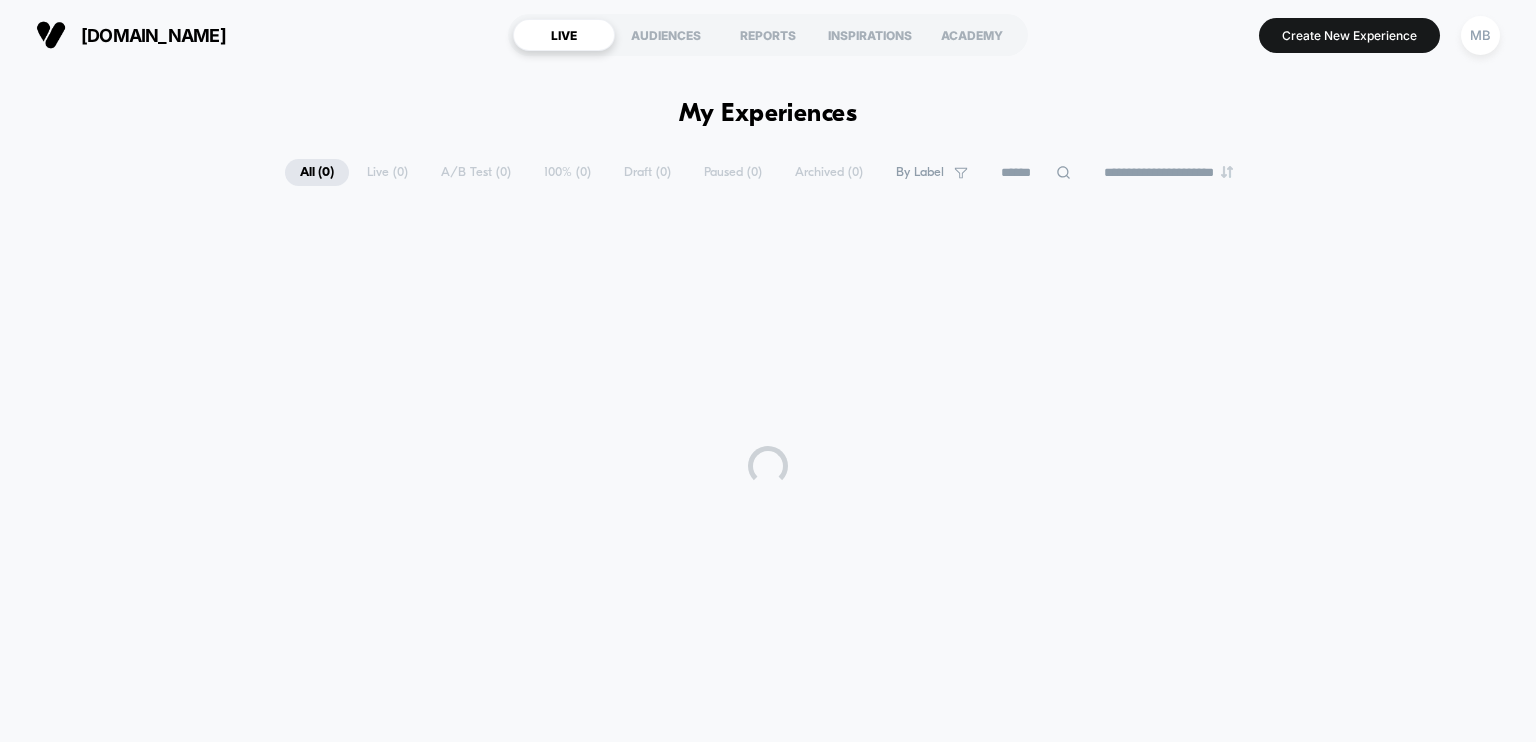 scroll, scrollTop: 0, scrollLeft: 0, axis: both 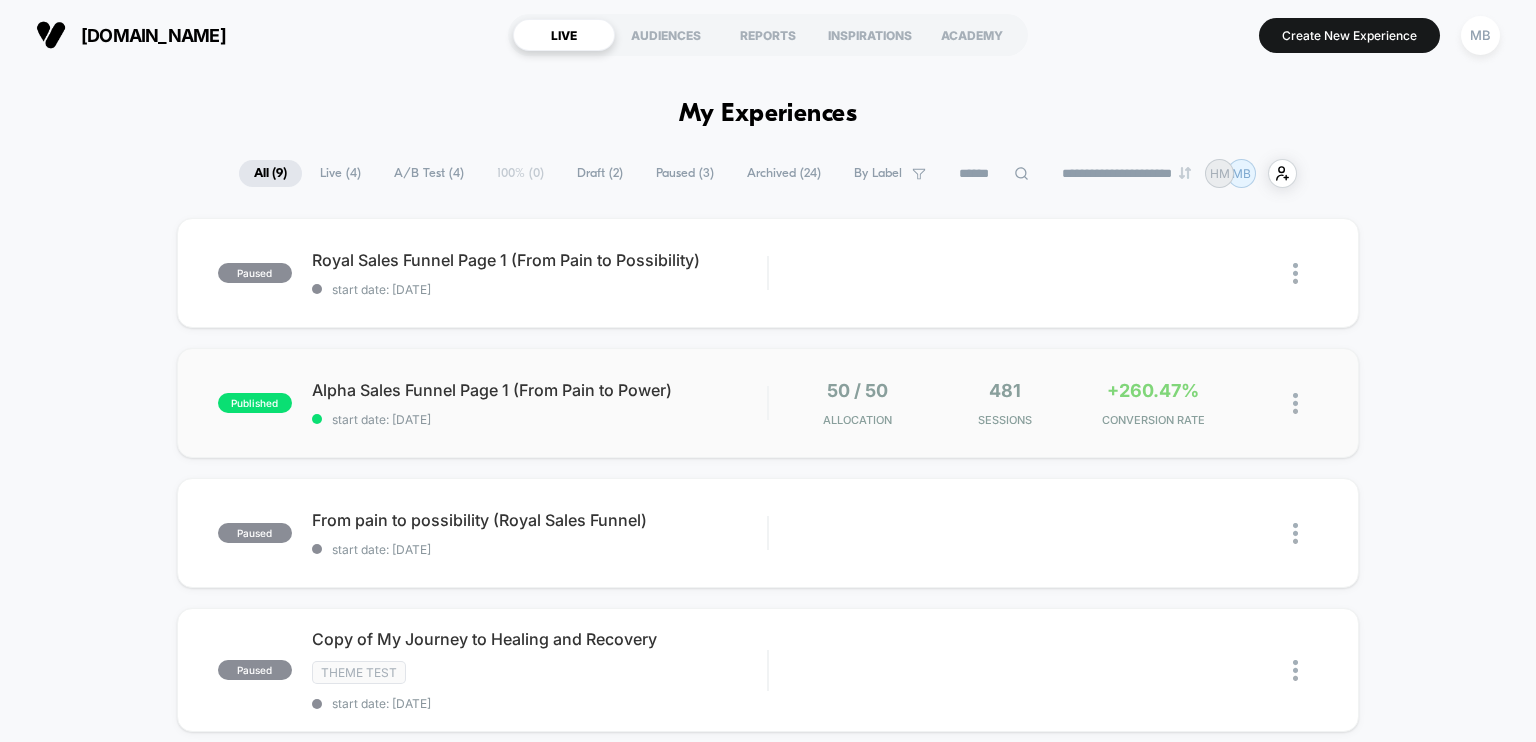 click on "published Alpha Sales Funnel Page 1 (From Pain to Power) start date: 6/25/2025 50 / 50 Allocation 481 Sessions +260.47% CONVERSION RATE" at bounding box center (768, 403) 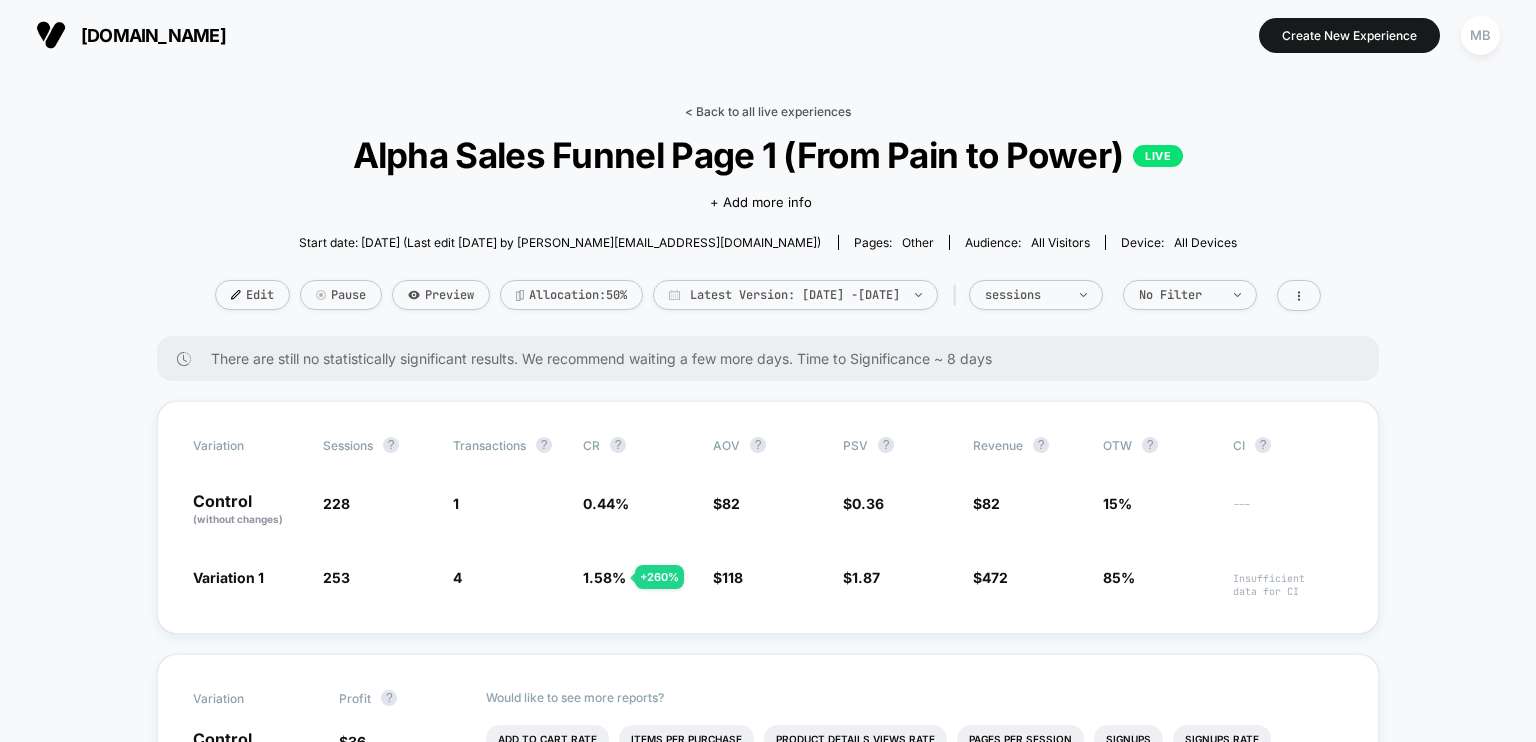 click on "< Back to all live experiences" at bounding box center [768, 111] 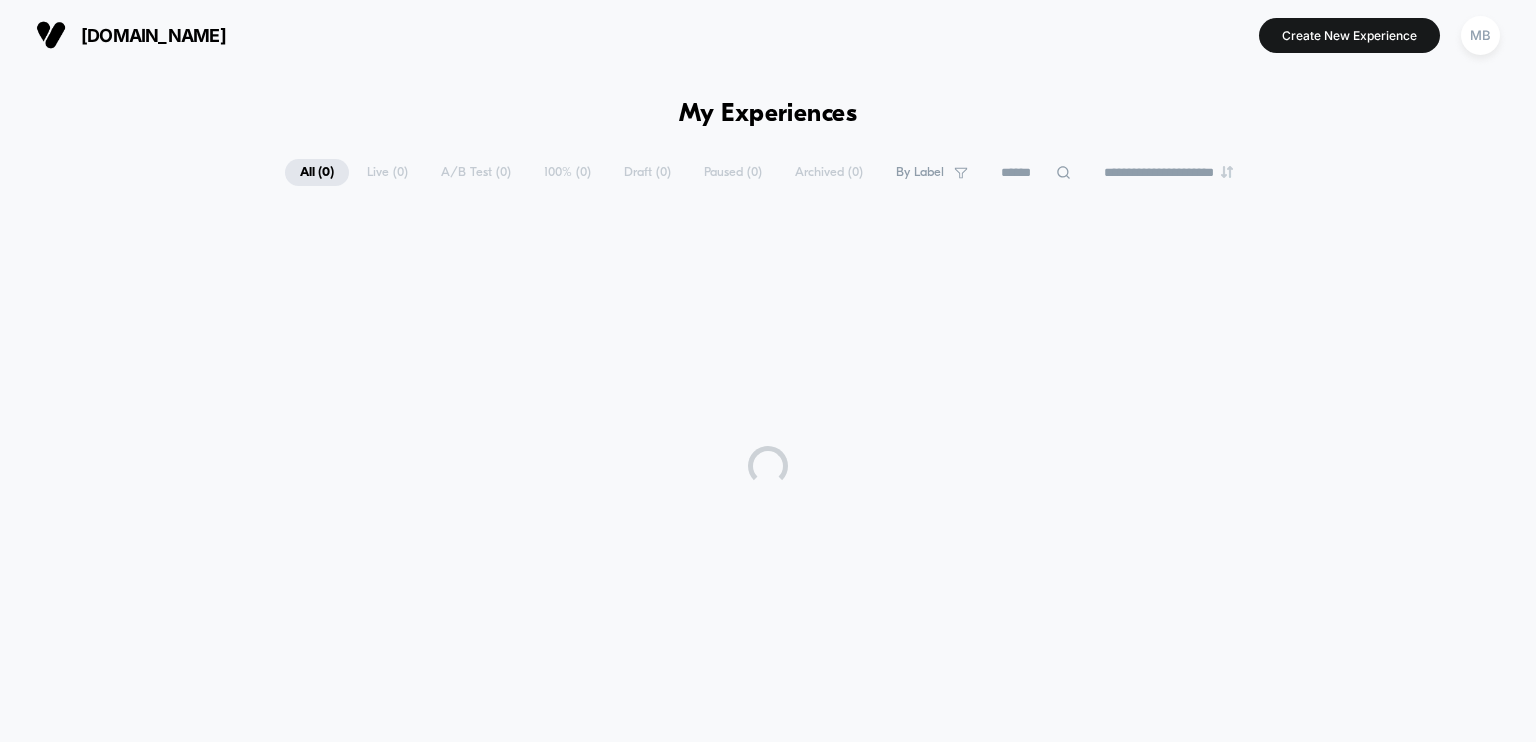 scroll, scrollTop: 0, scrollLeft: 0, axis: both 